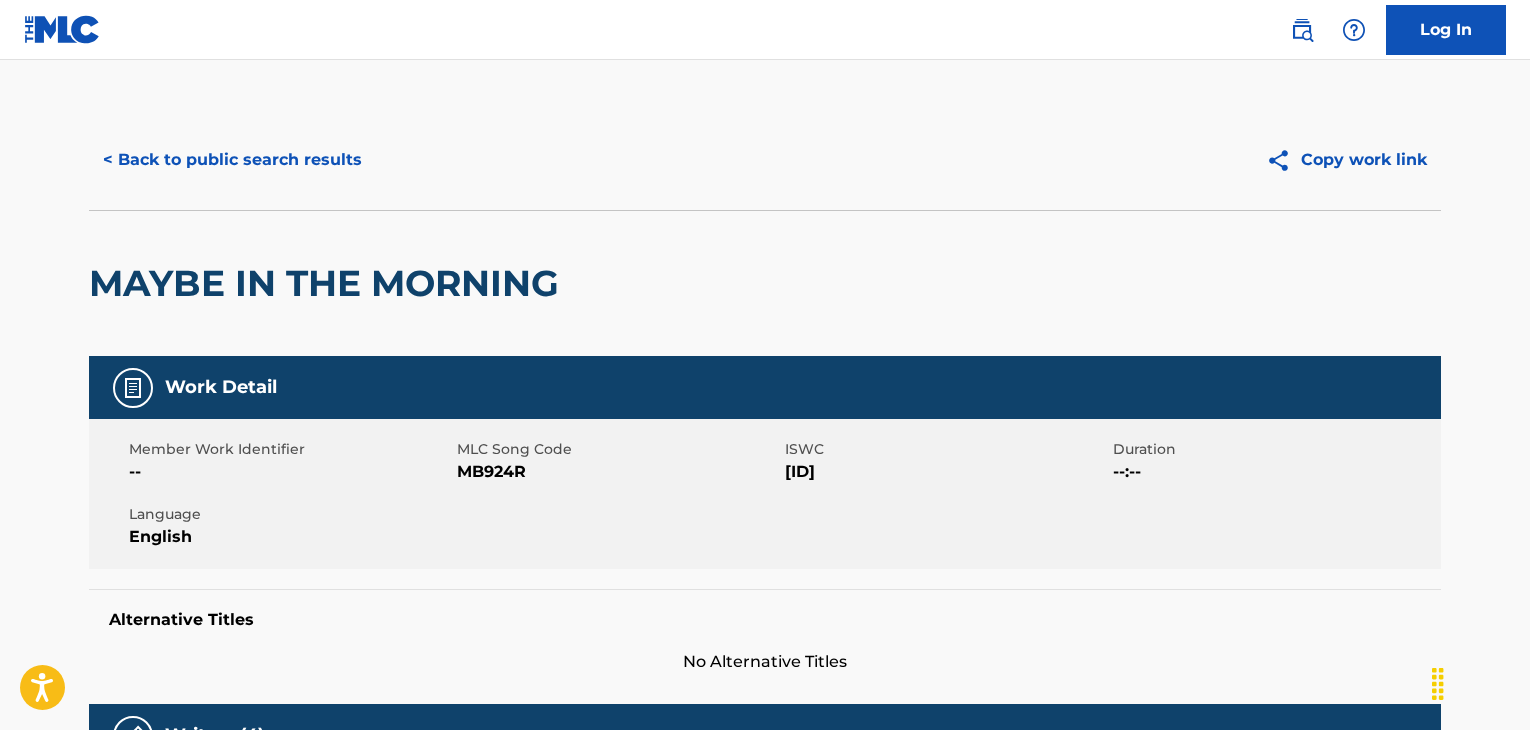 scroll, scrollTop: 0, scrollLeft: 0, axis: both 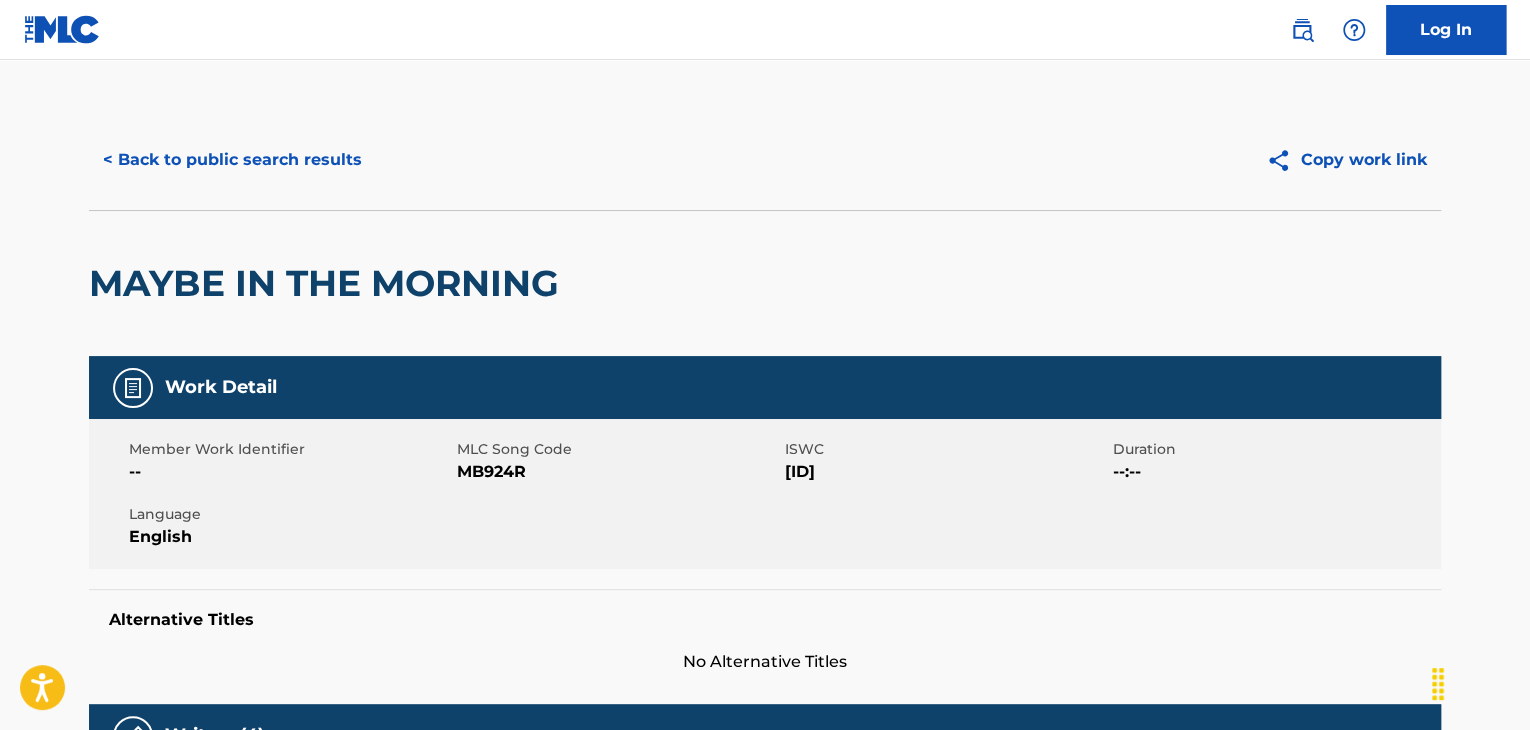 click on "< Back to public search results" at bounding box center [232, 160] 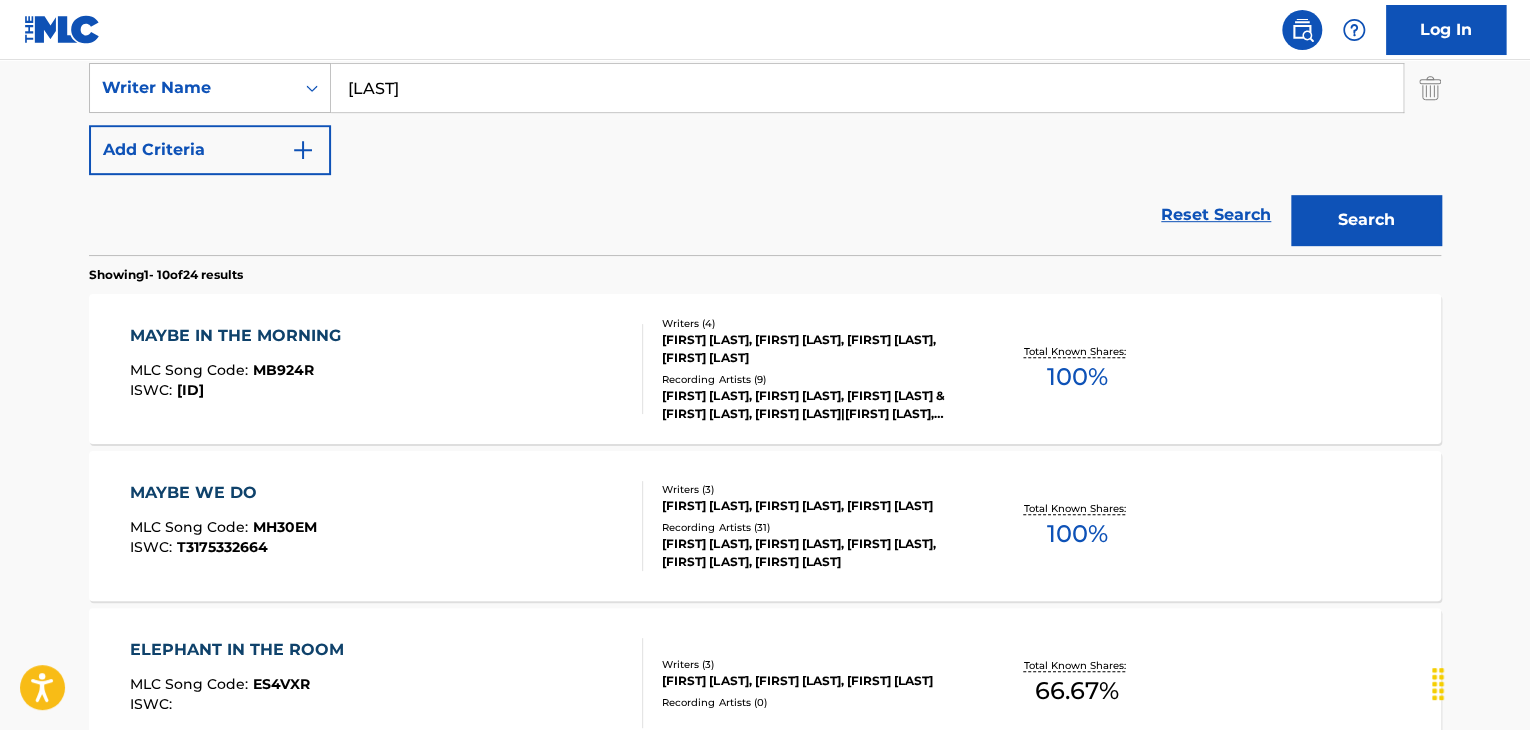 scroll, scrollTop: 244, scrollLeft: 0, axis: vertical 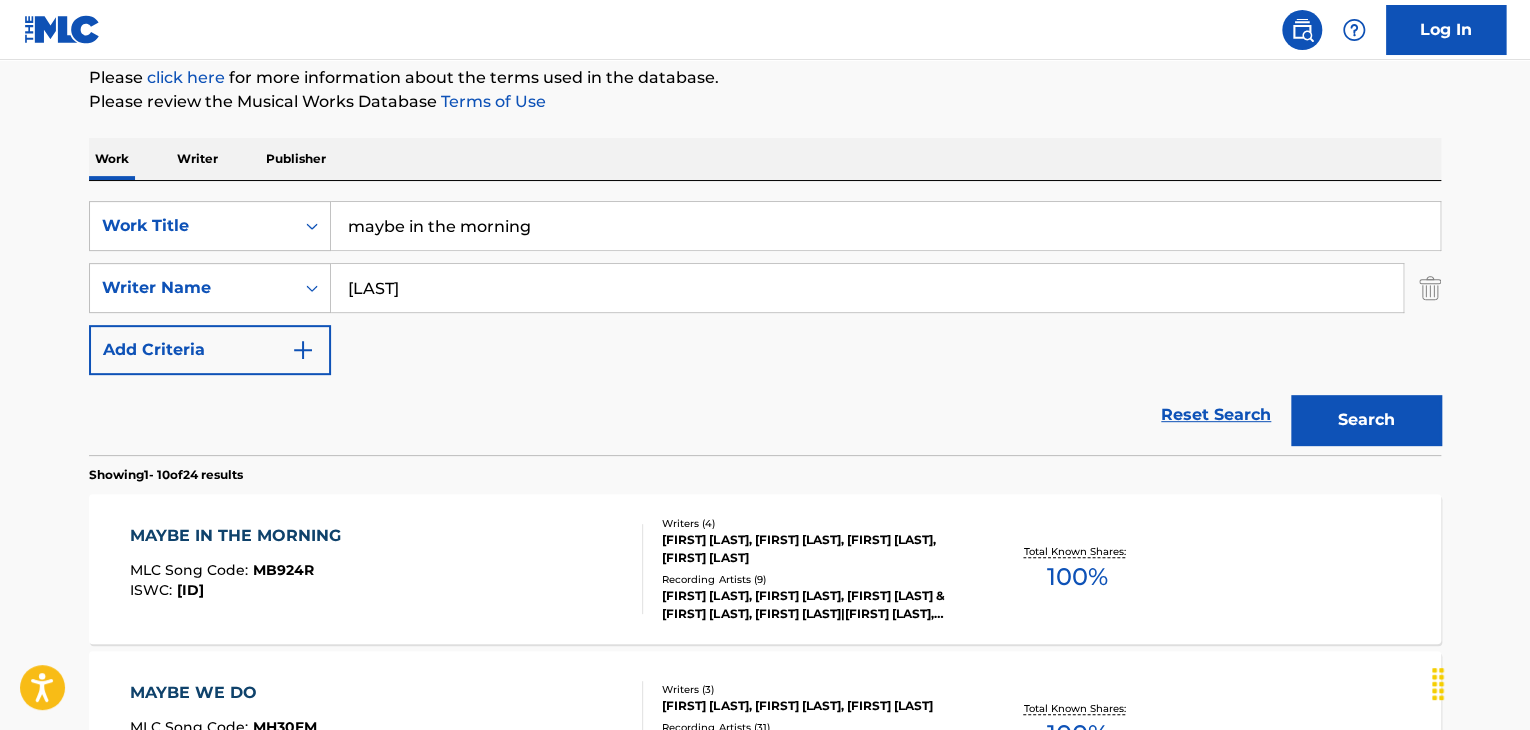 drag, startPoint x: 549, startPoint y: 218, endPoint x: 354, endPoint y: 219, distance: 195.00256 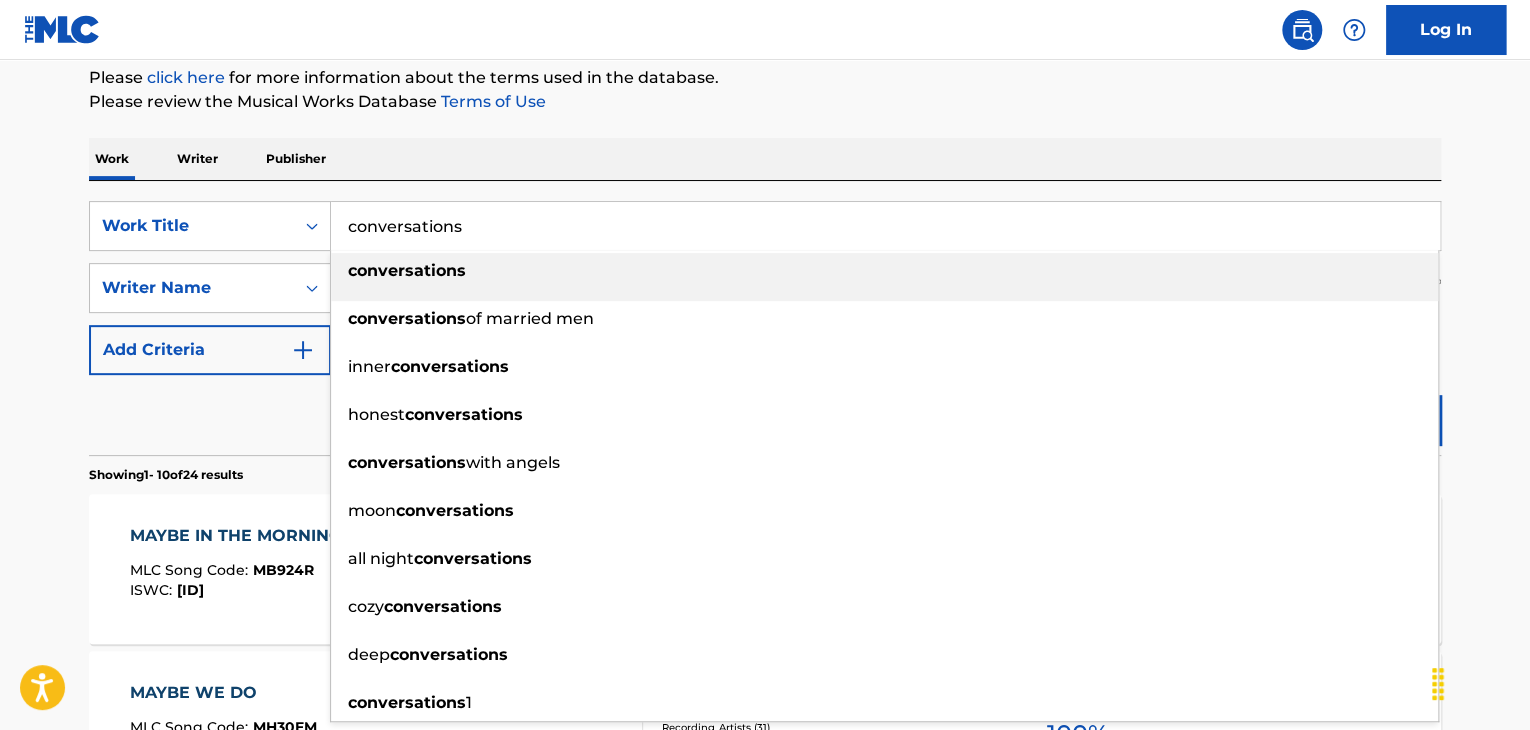 type on "conversations" 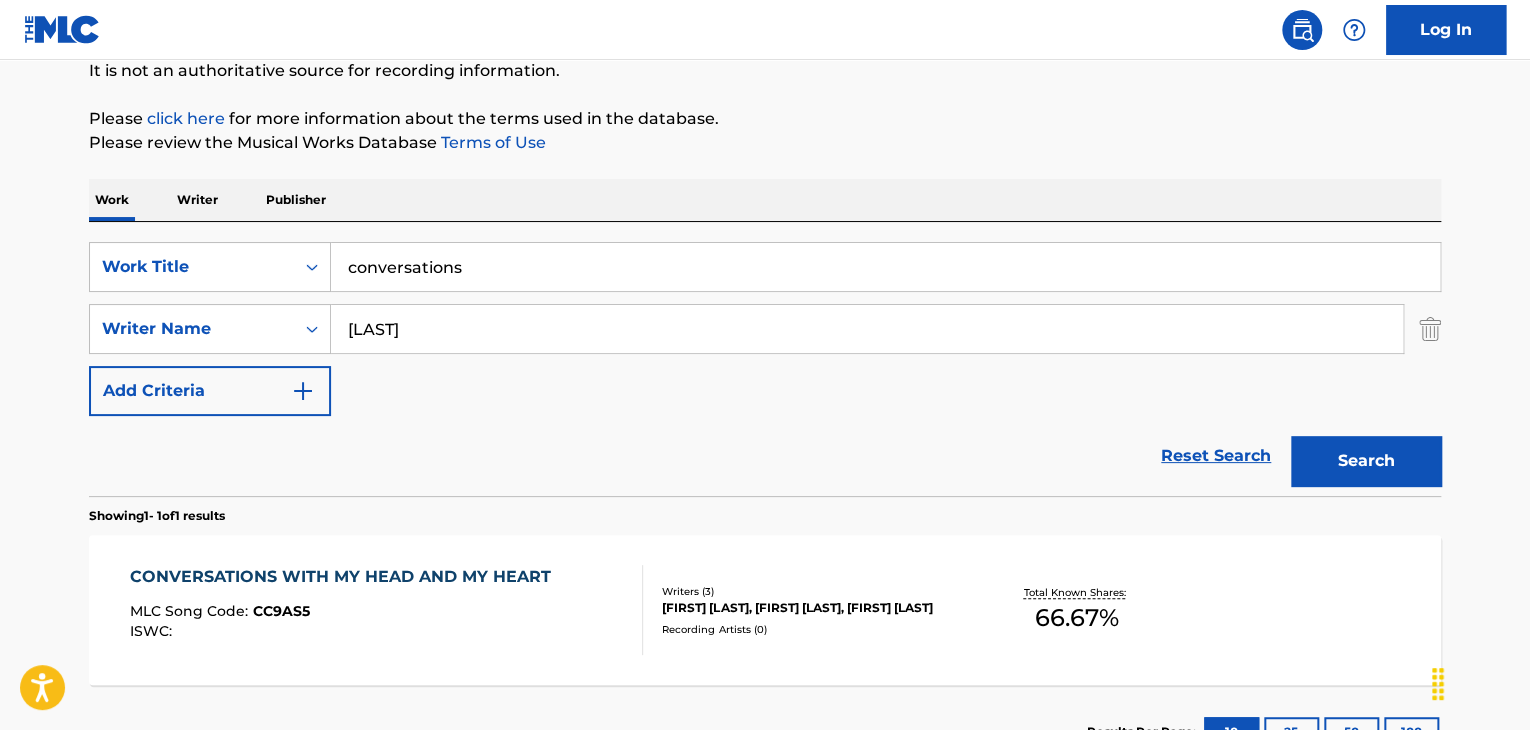 scroll, scrollTop: 244, scrollLeft: 0, axis: vertical 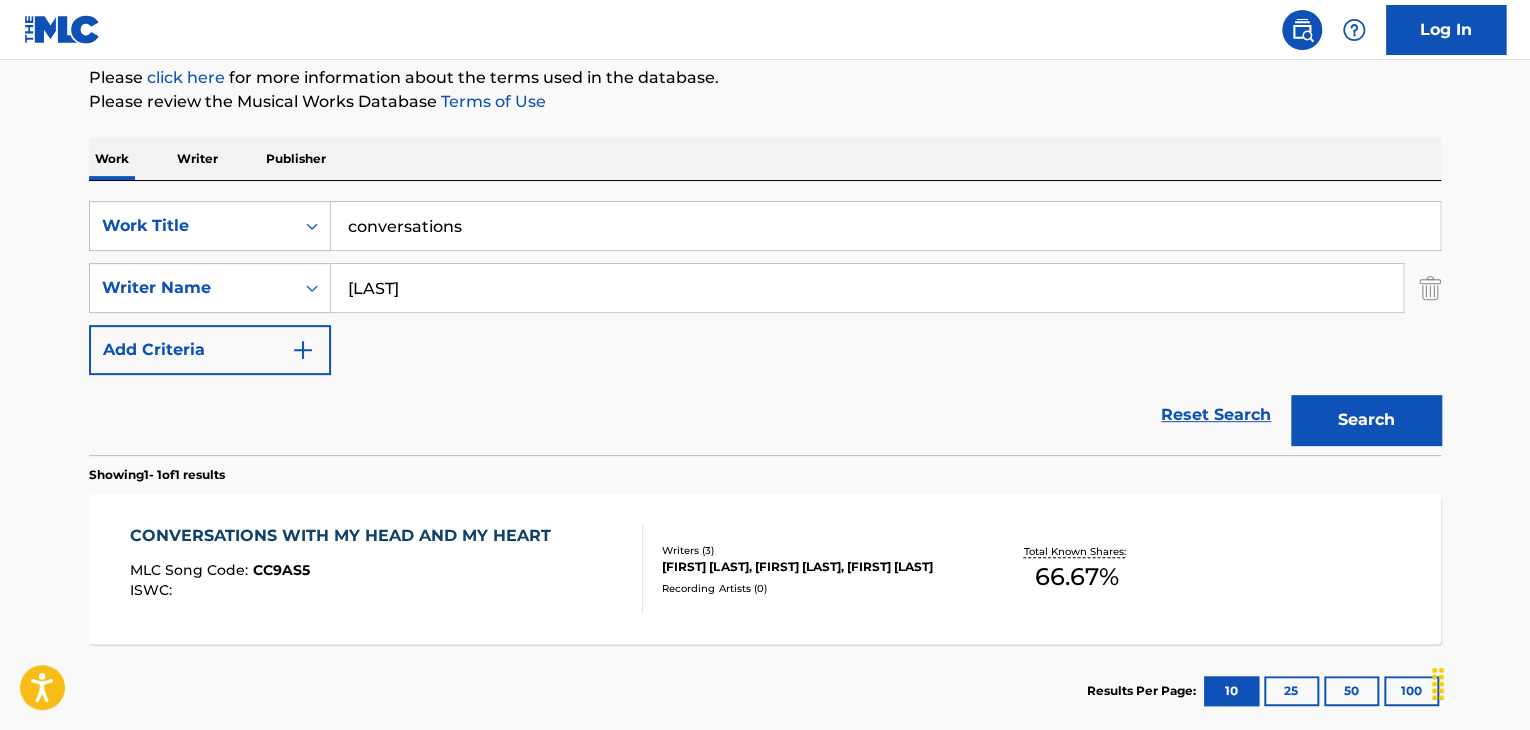 click on "CONVERSATIONS WITH MY HEAD AND MY HEART MLC Song Code : CC9AS5 ISWC :" at bounding box center (387, 569) 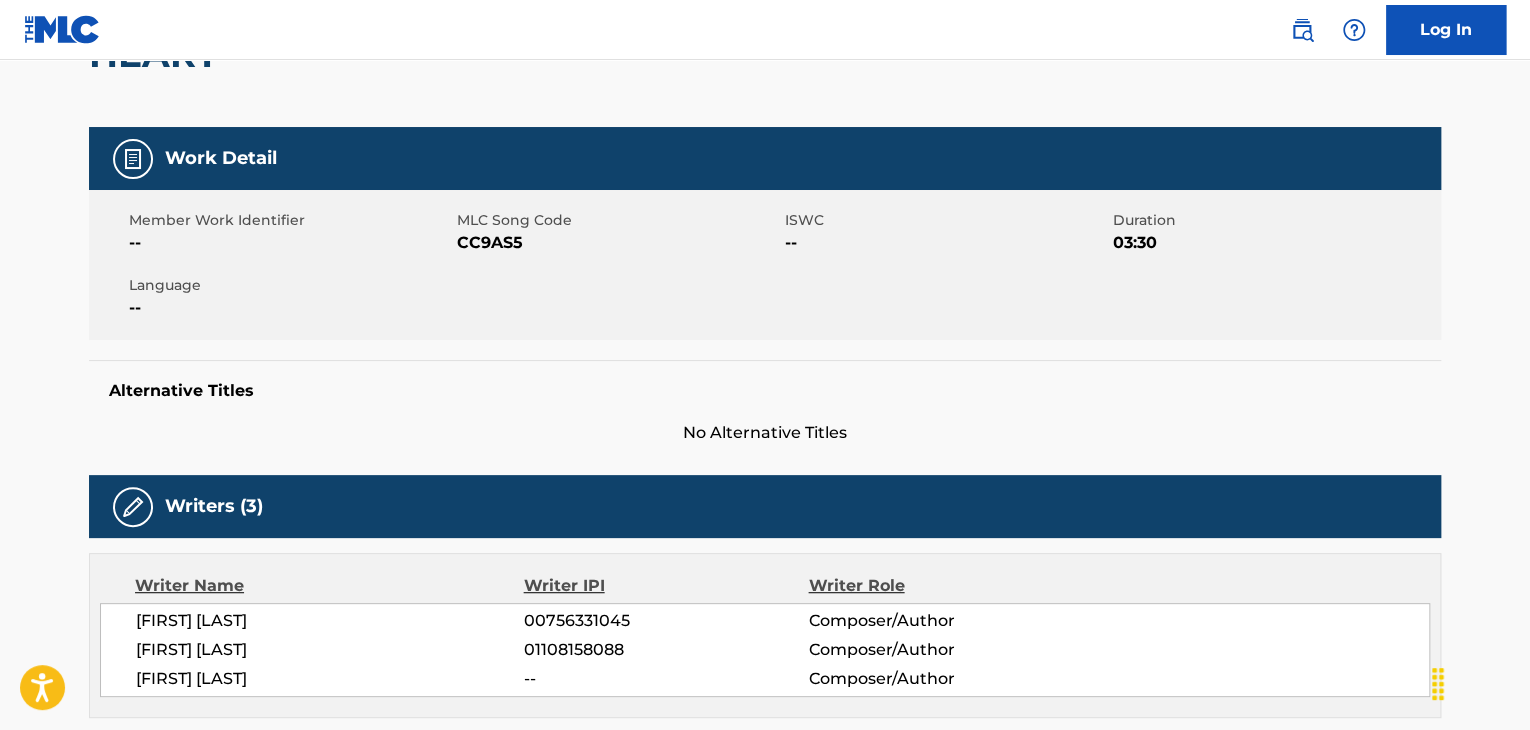scroll, scrollTop: 0, scrollLeft: 0, axis: both 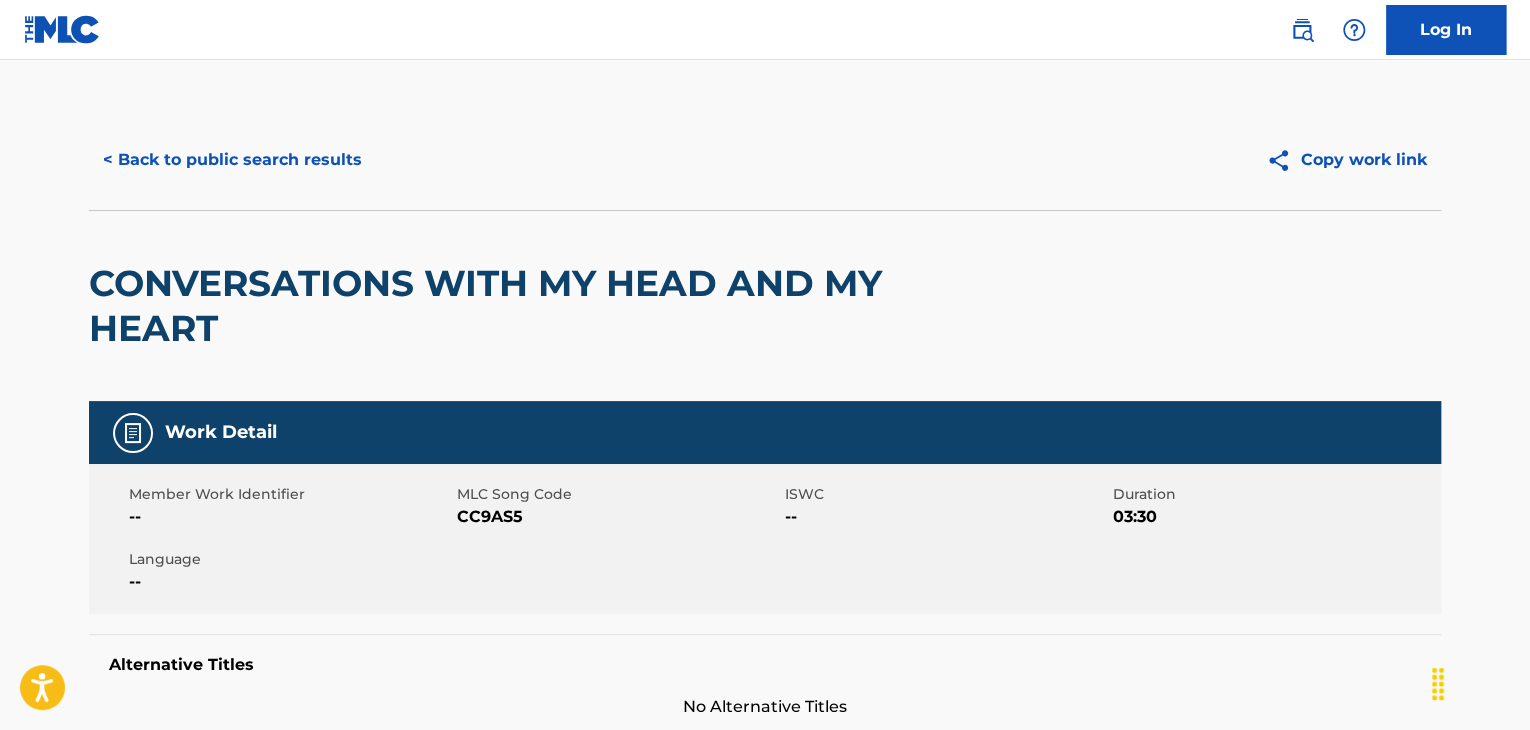 click on "< Back to public search results" at bounding box center (232, 160) 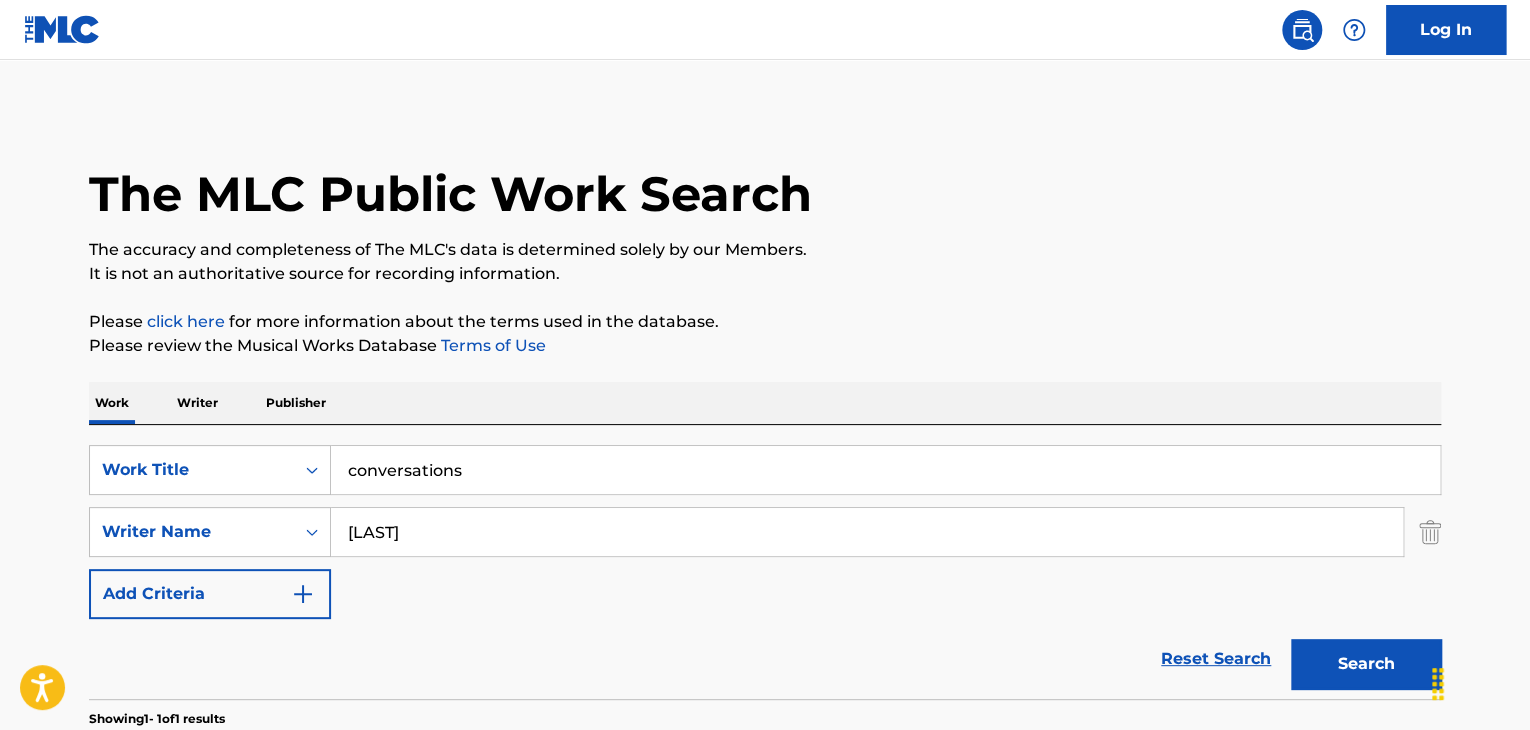 scroll, scrollTop: 244, scrollLeft: 0, axis: vertical 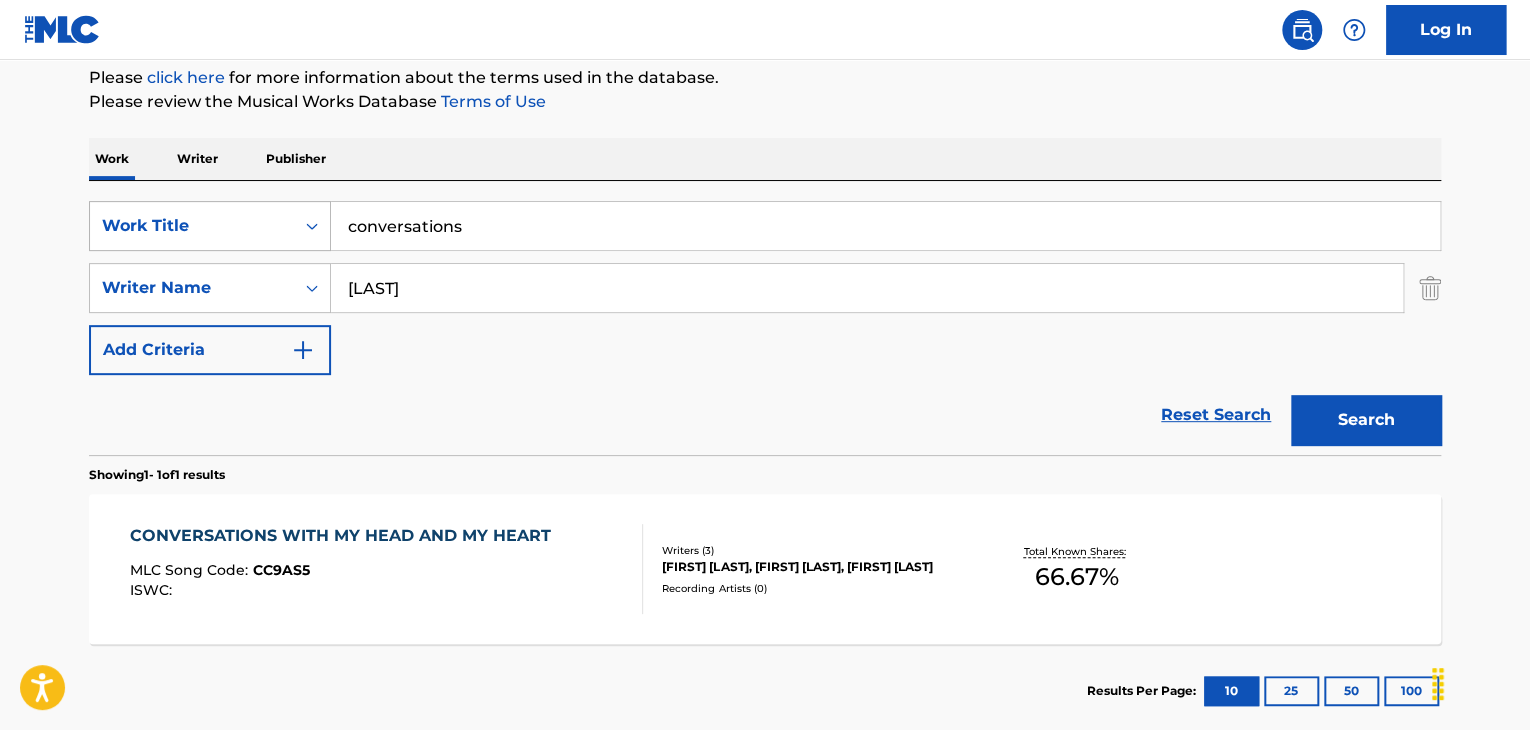 drag, startPoint x: 614, startPoint y: 221, endPoint x: 111, endPoint y: 232, distance: 503.12027 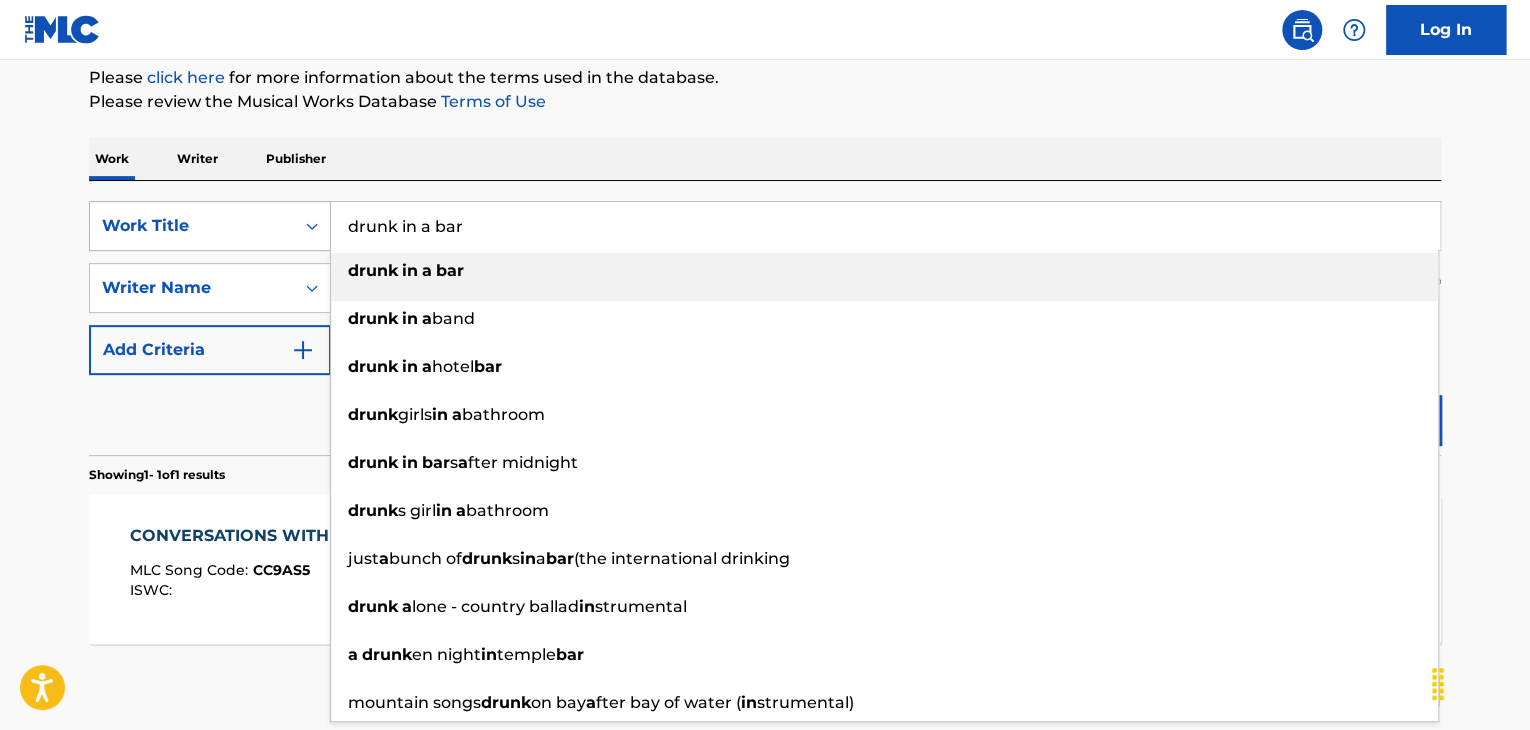 type on "drunk in a bar" 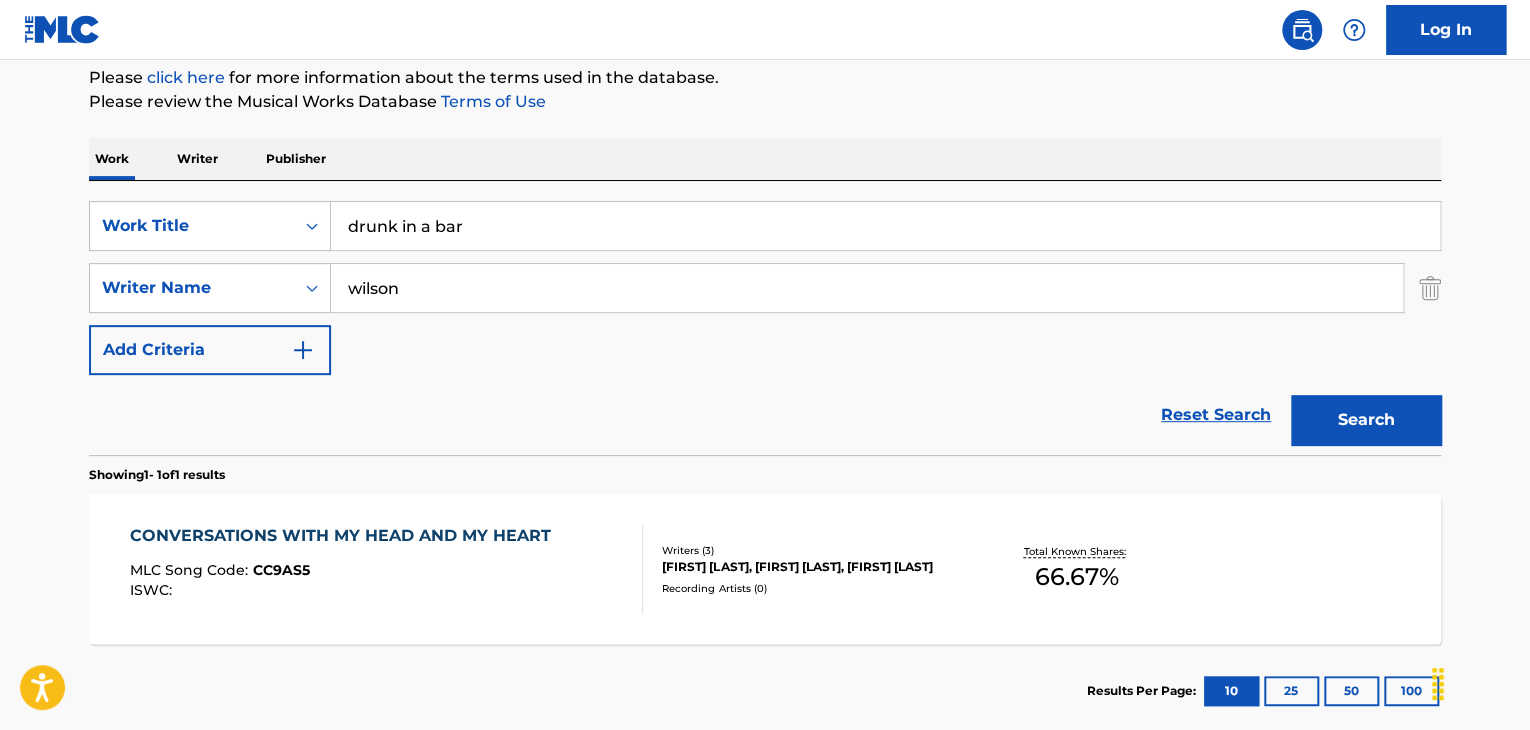 type on "wilson" 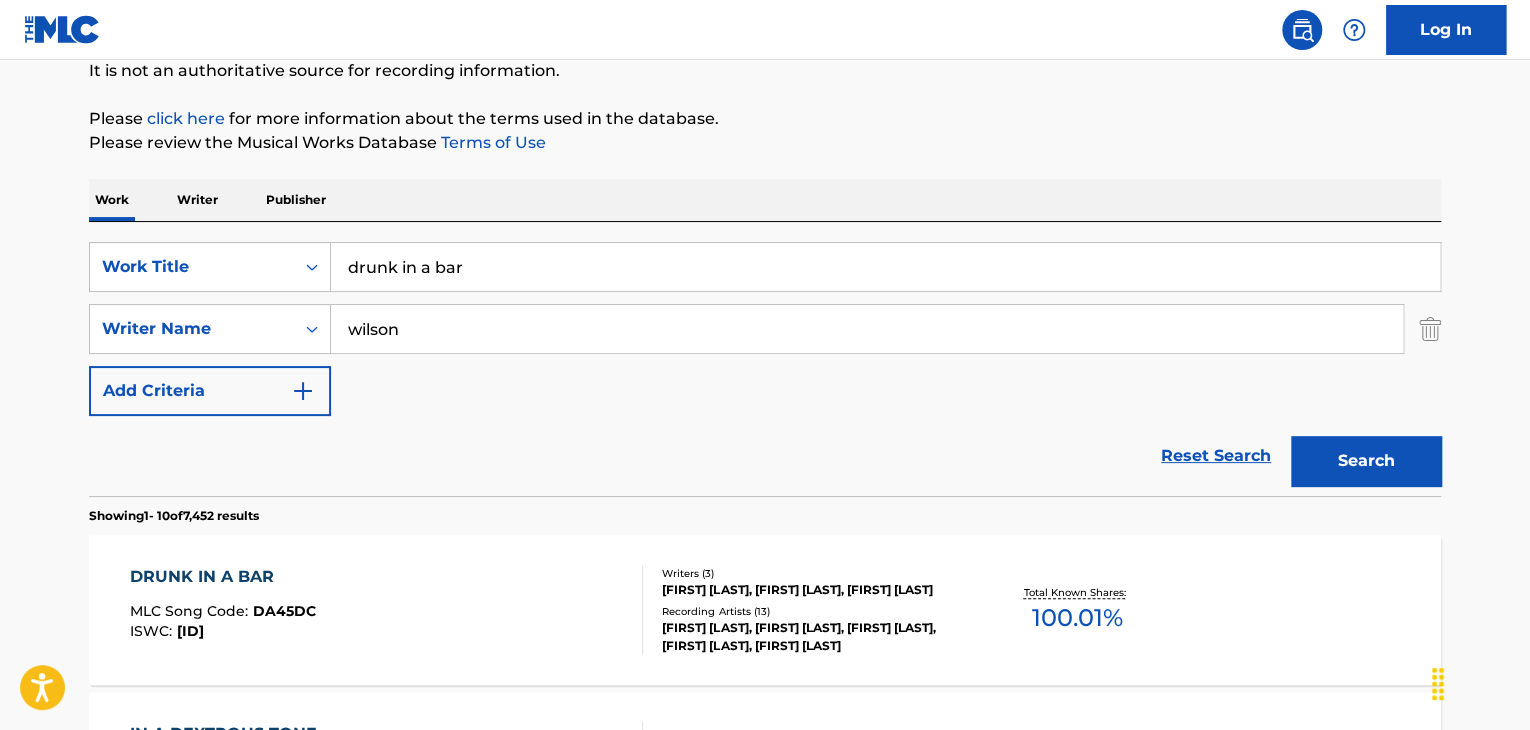 scroll, scrollTop: 244, scrollLeft: 0, axis: vertical 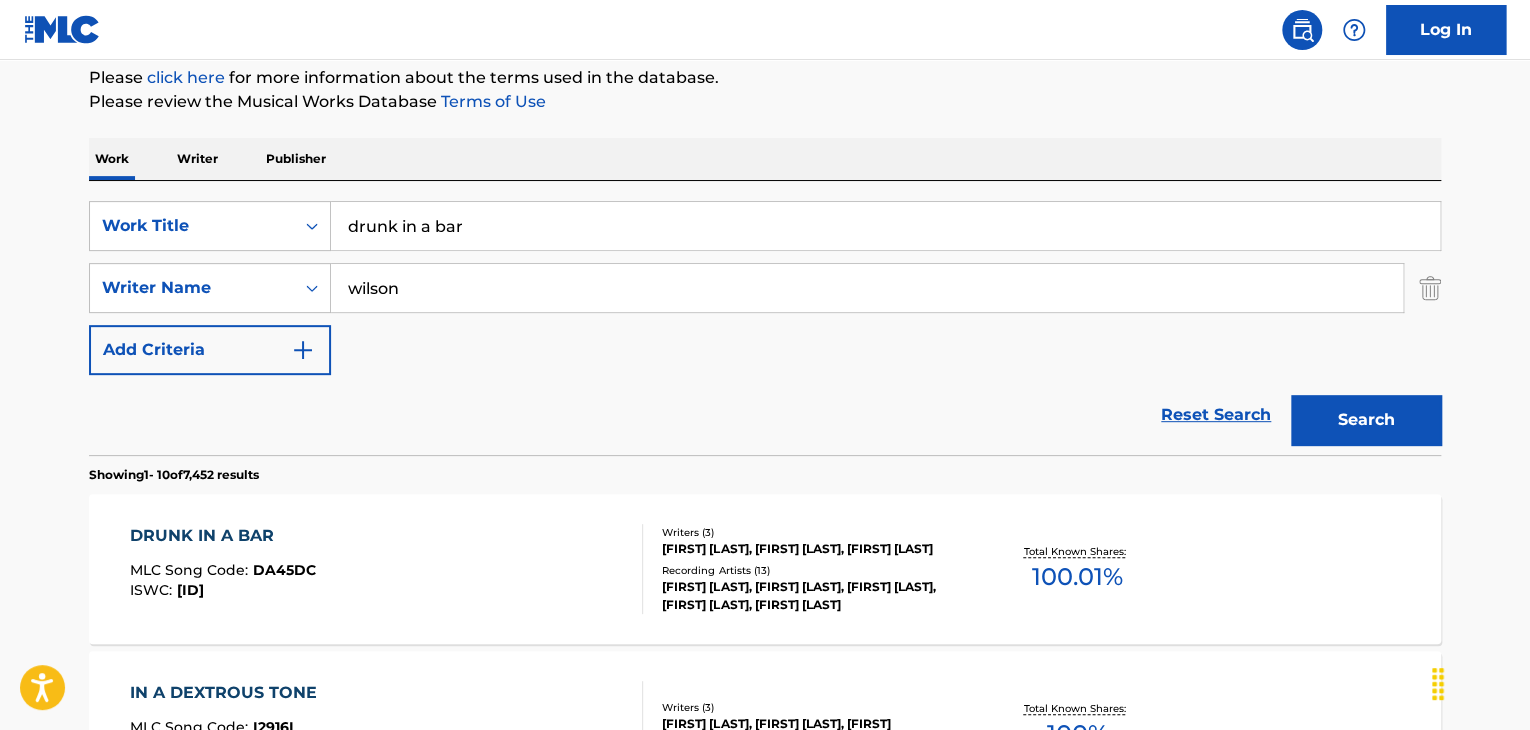 click on "DRUNK IN A BAR MLC Song Code : DA45DC ISWC : Writers ( 3 ) [FIRST] [LAST], [FIRST] [LAST], [FIRST] [LAST] Recording Artists ( 13 ) [FIRST] [LAST], [FIRST] [LAST], [FIRST] [LAST], [FIRST] [LAST], [FIRST] [LAST] Total Known Shares: 100.01 %" at bounding box center [765, 569] 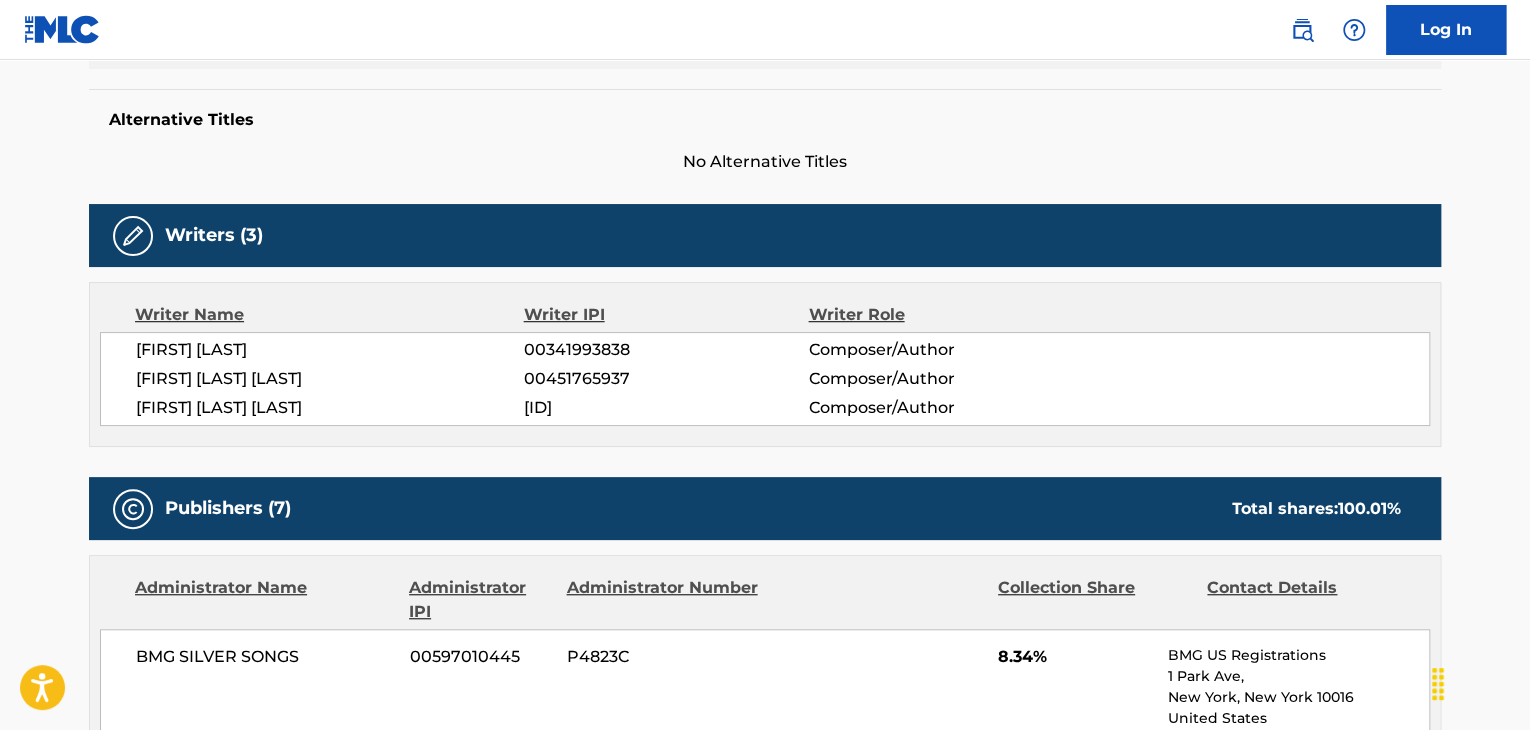 scroll, scrollTop: 900, scrollLeft: 0, axis: vertical 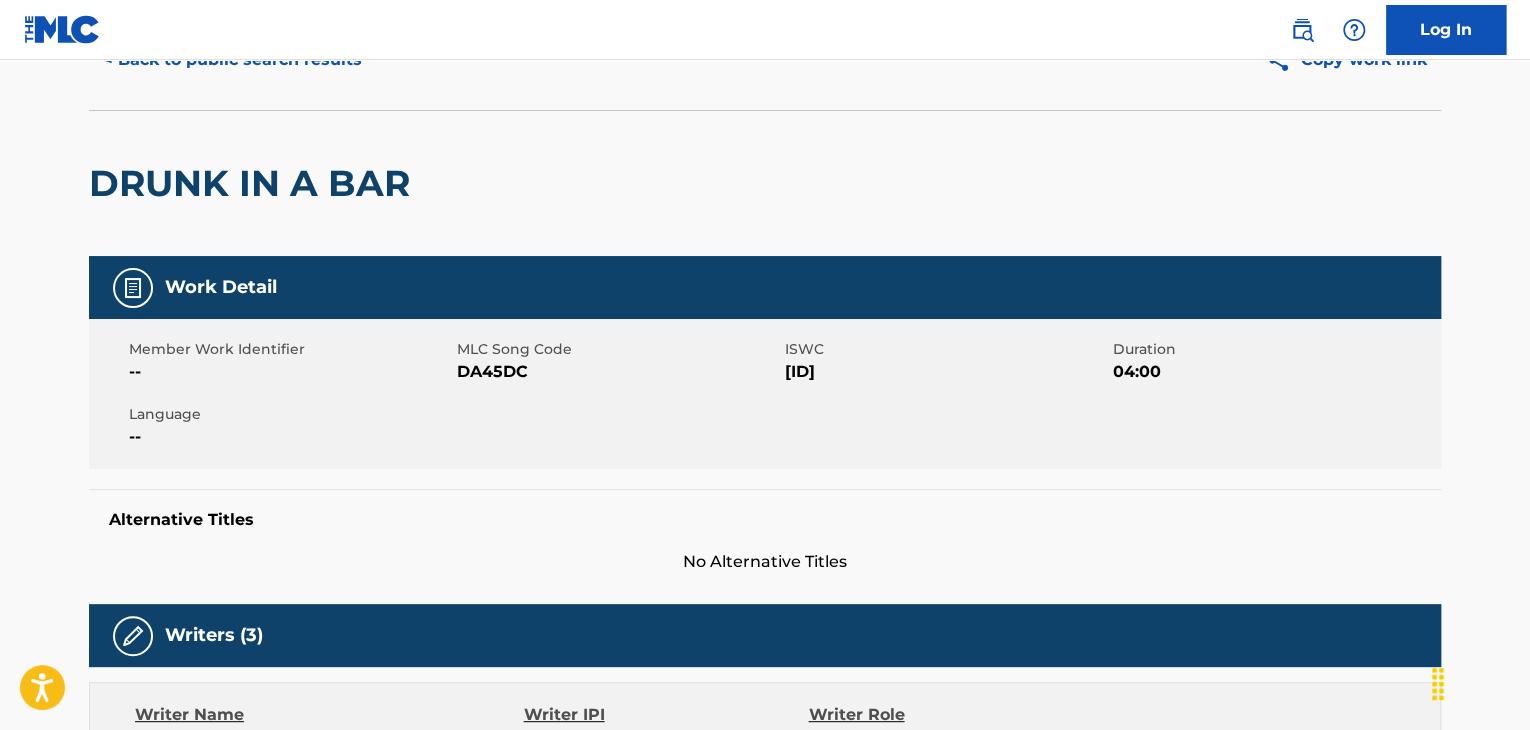 click on "< Back to public search results" at bounding box center [232, 60] 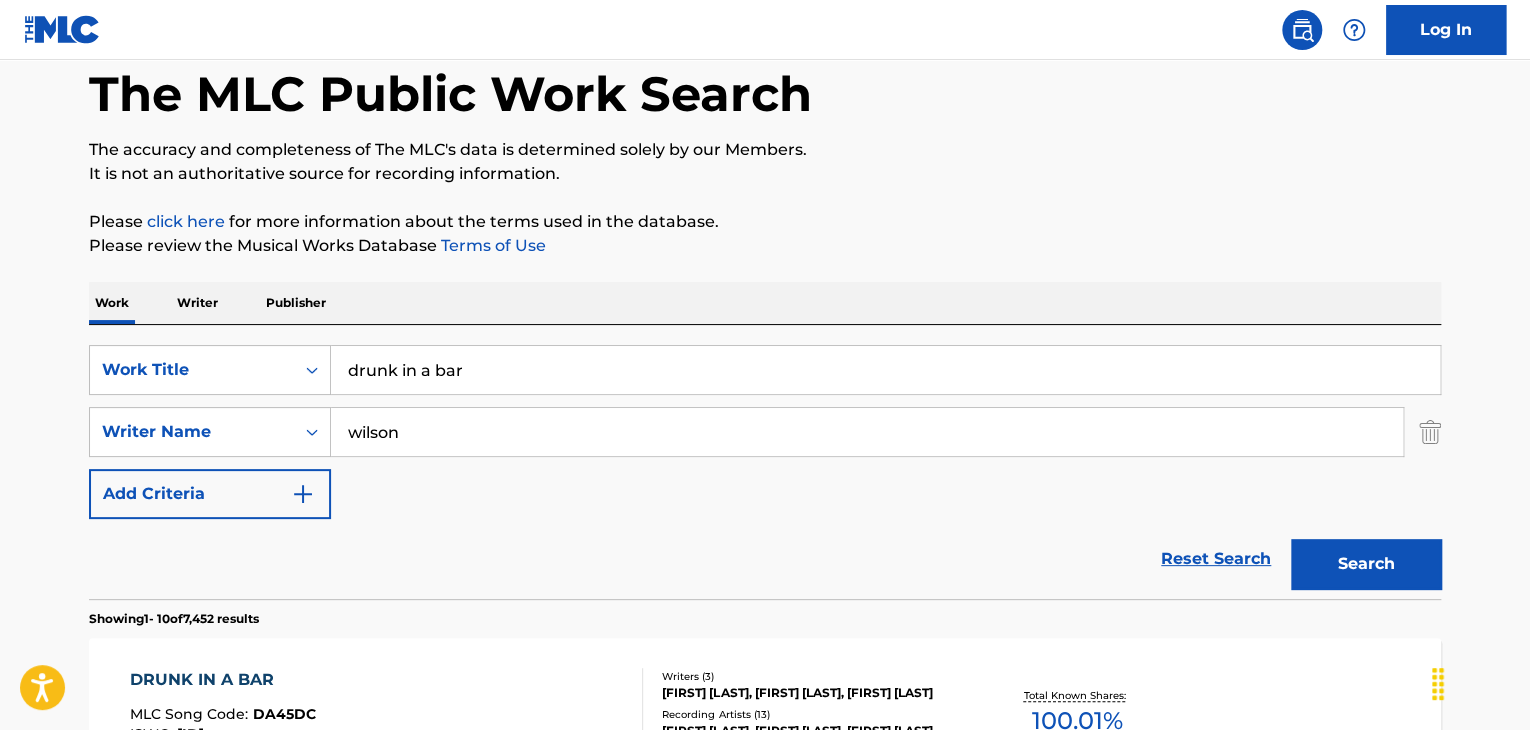 scroll, scrollTop: 244, scrollLeft: 0, axis: vertical 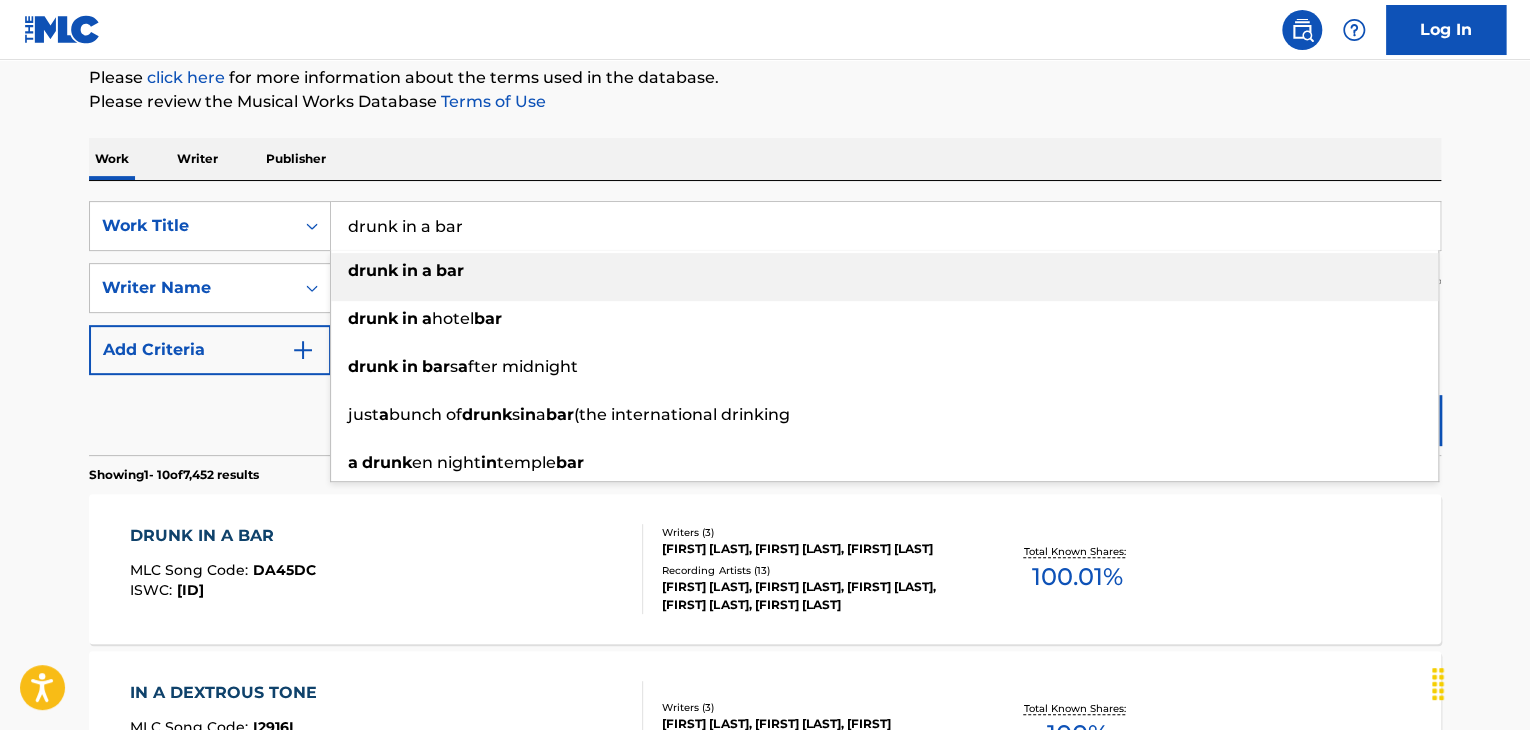 drag, startPoint x: 547, startPoint y: 223, endPoint x: 322, endPoint y: 194, distance: 226.86119 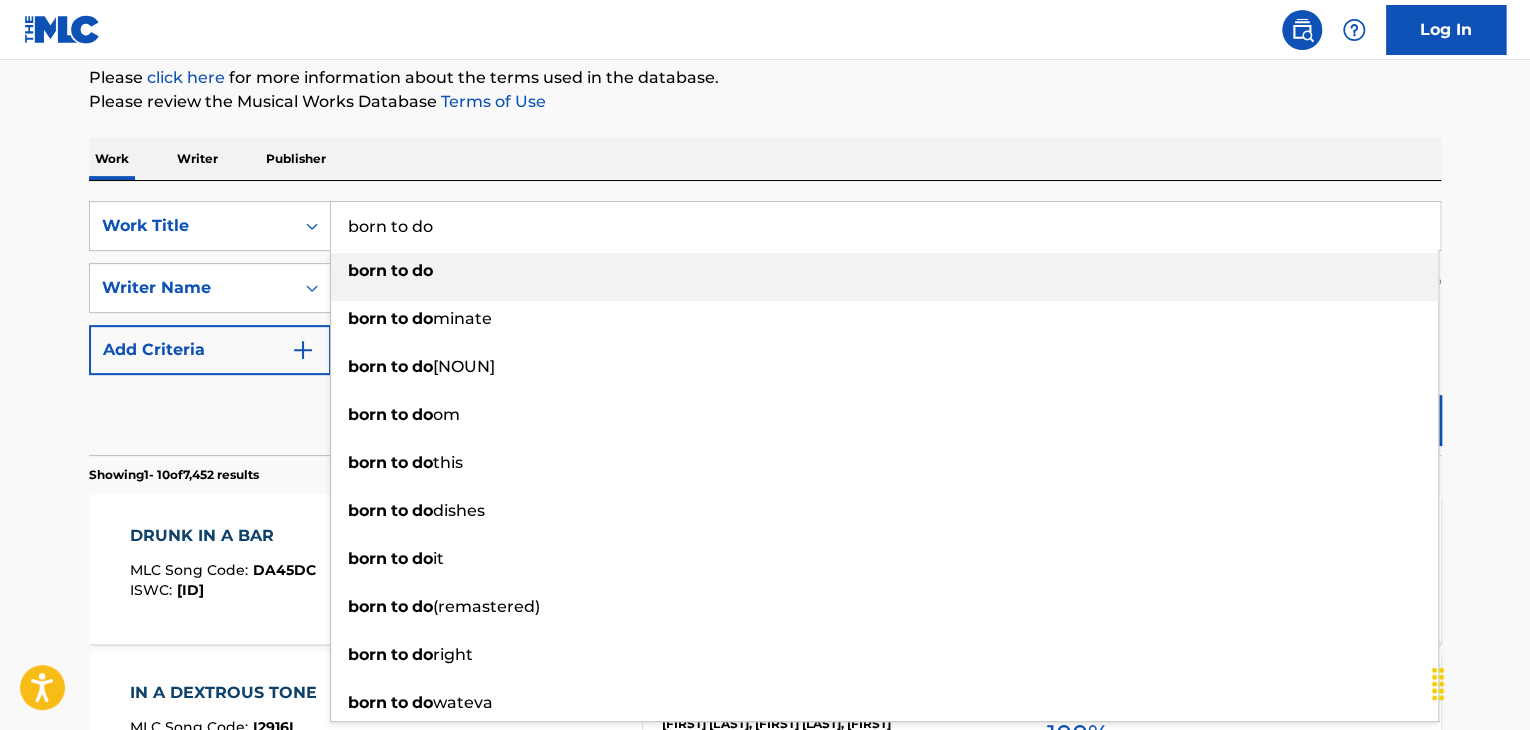 type on "born to do" 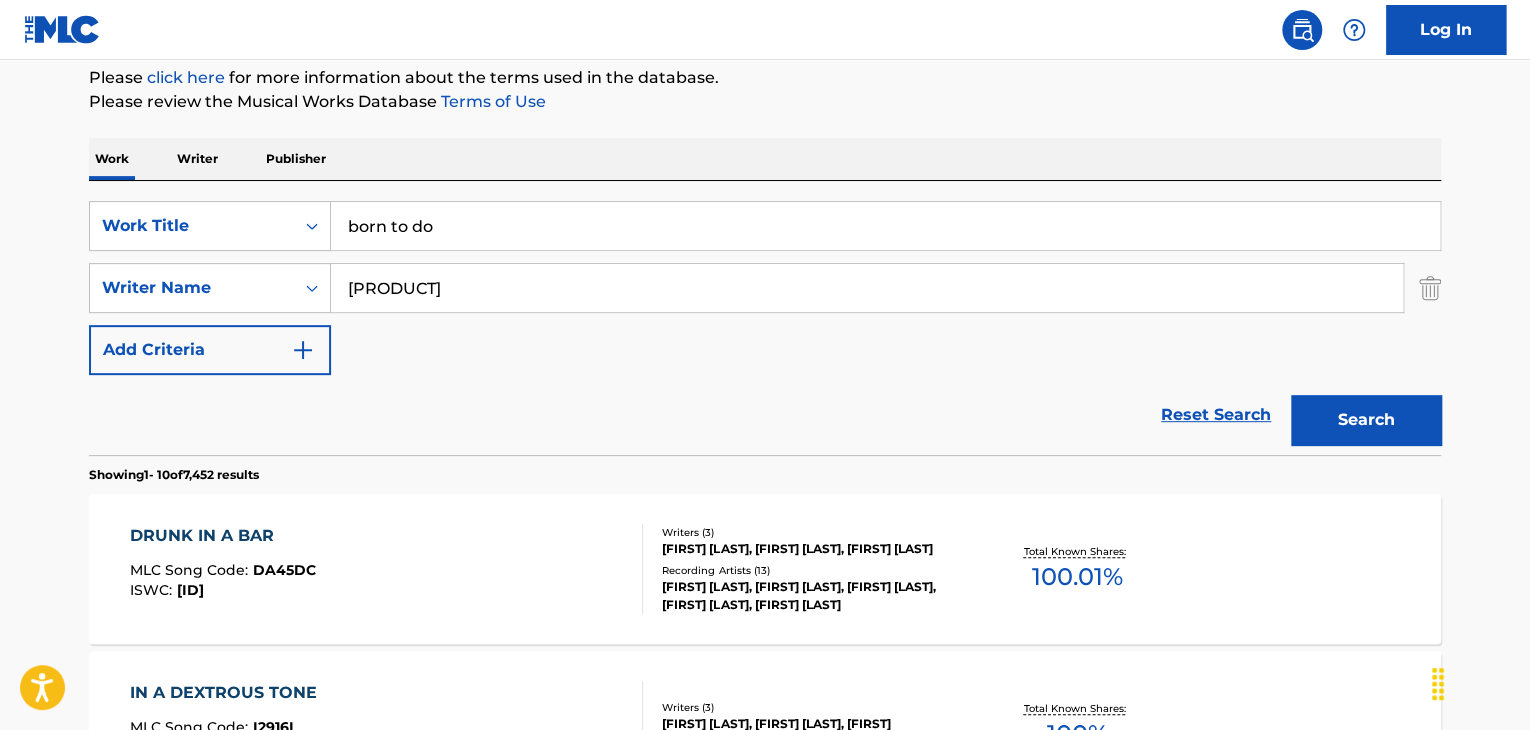 click on "Search" at bounding box center [1366, 420] 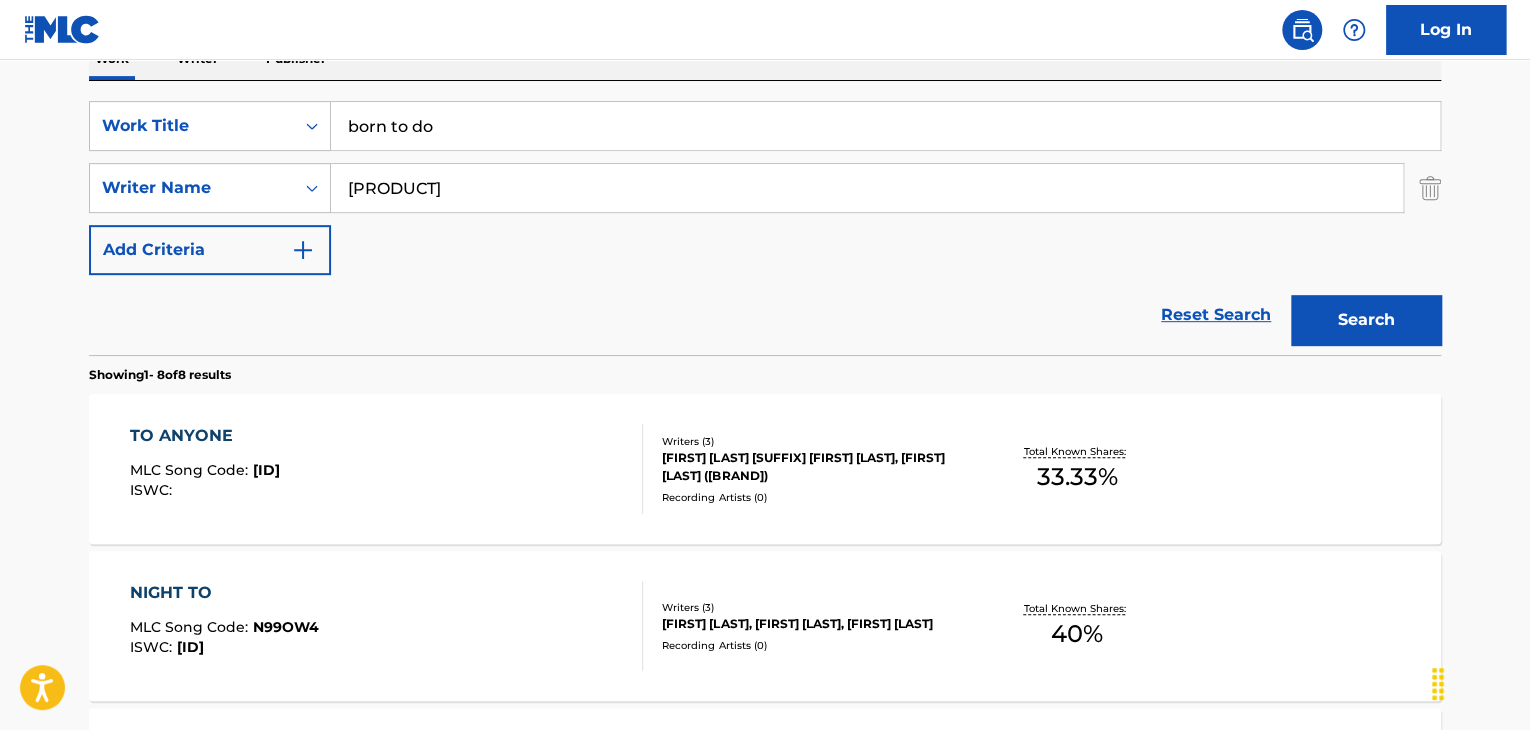 scroll, scrollTop: 144, scrollLeft: 0, axis: vertical 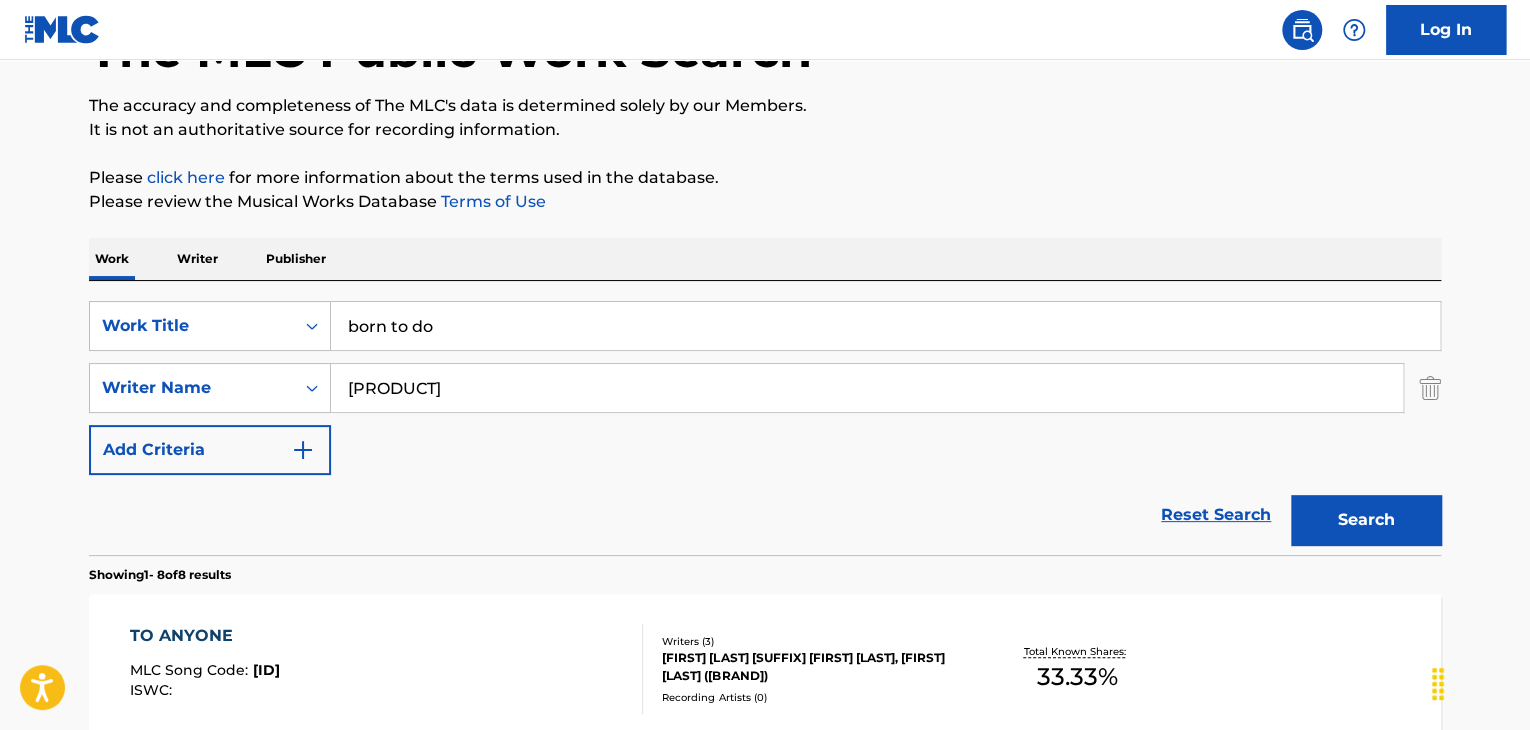 drag, startPoint x: 460, startPoint y: 364, endPoint x: 2, endPoint y: 375, distance: 458.13208 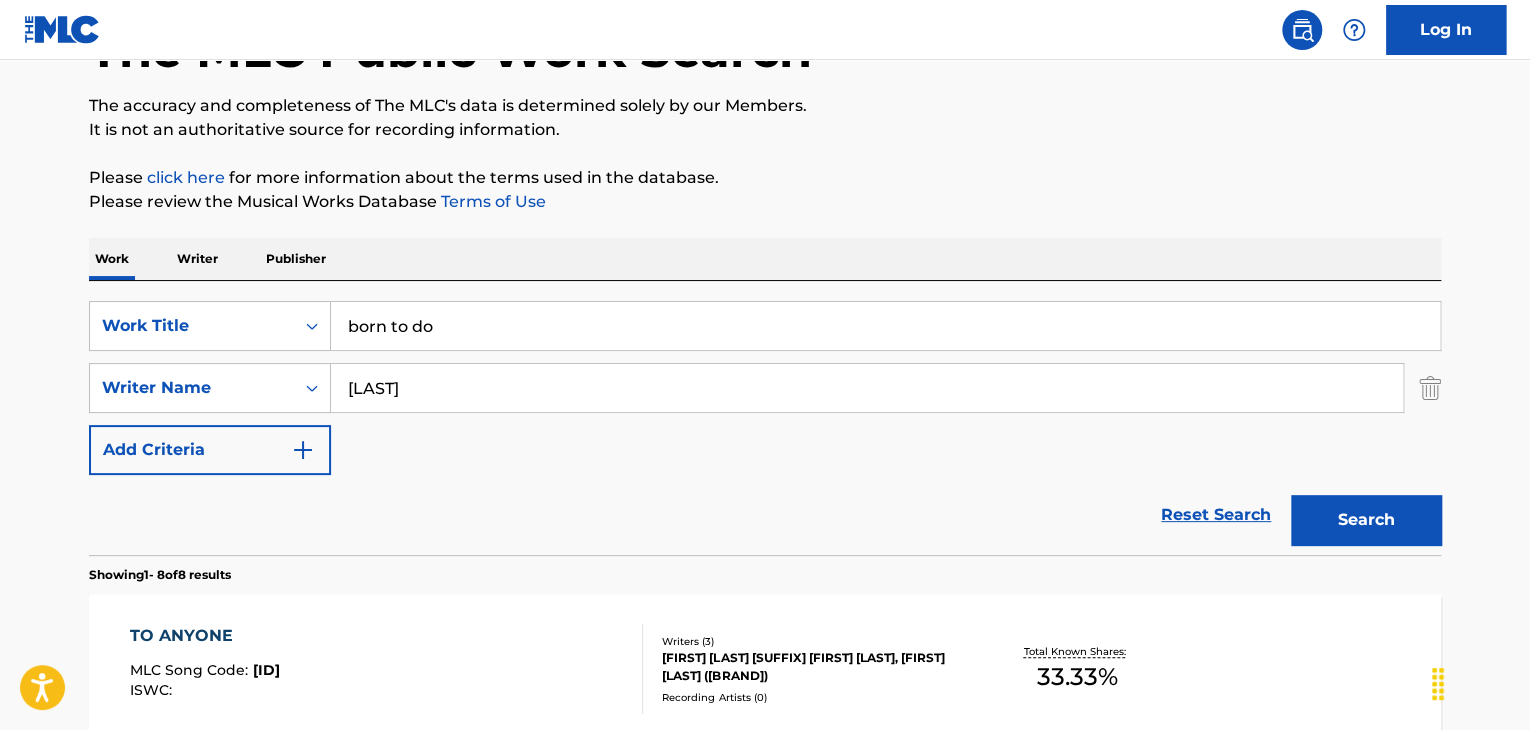 type on "[LAST]" 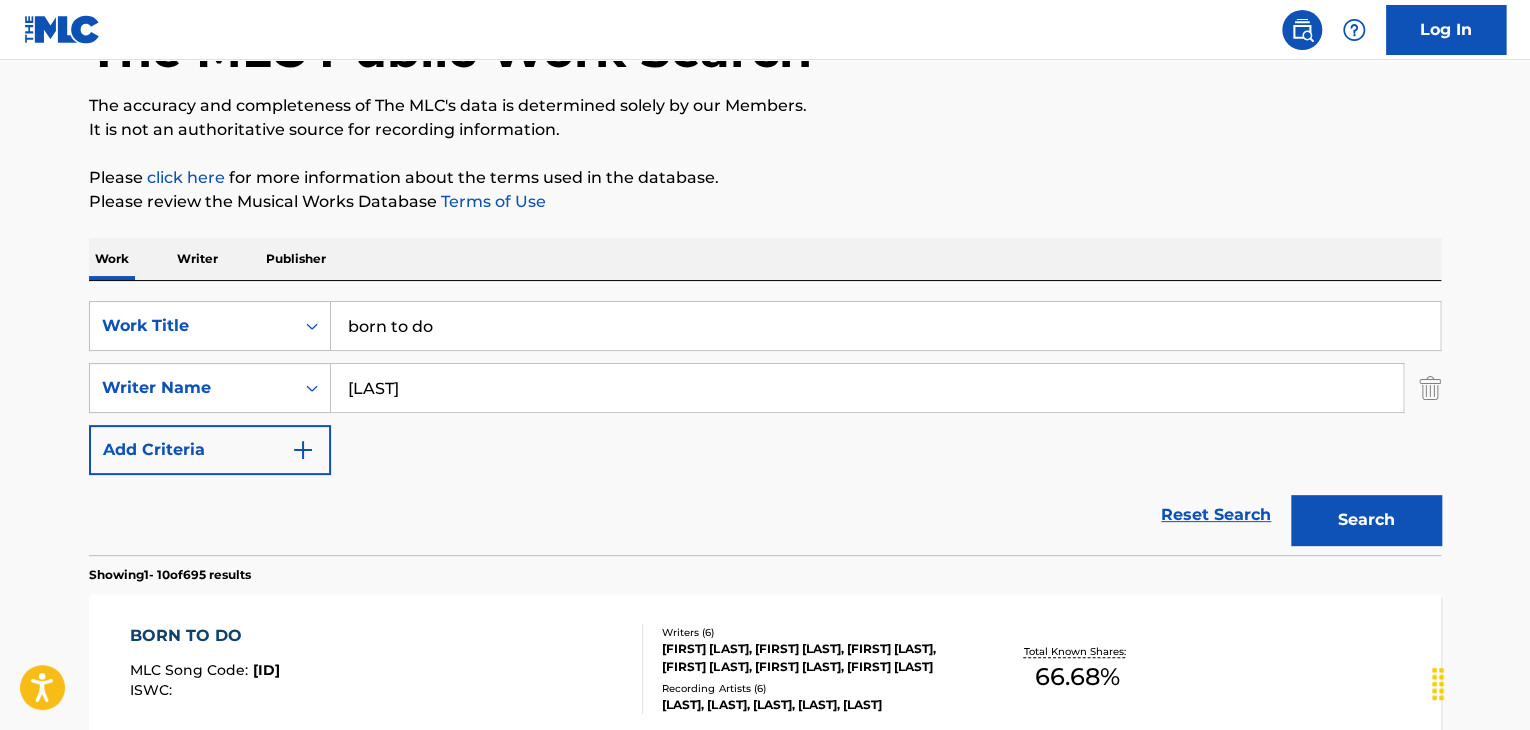 scroll, scrollTop: 244, scrollLeft: 0, axis: vertical 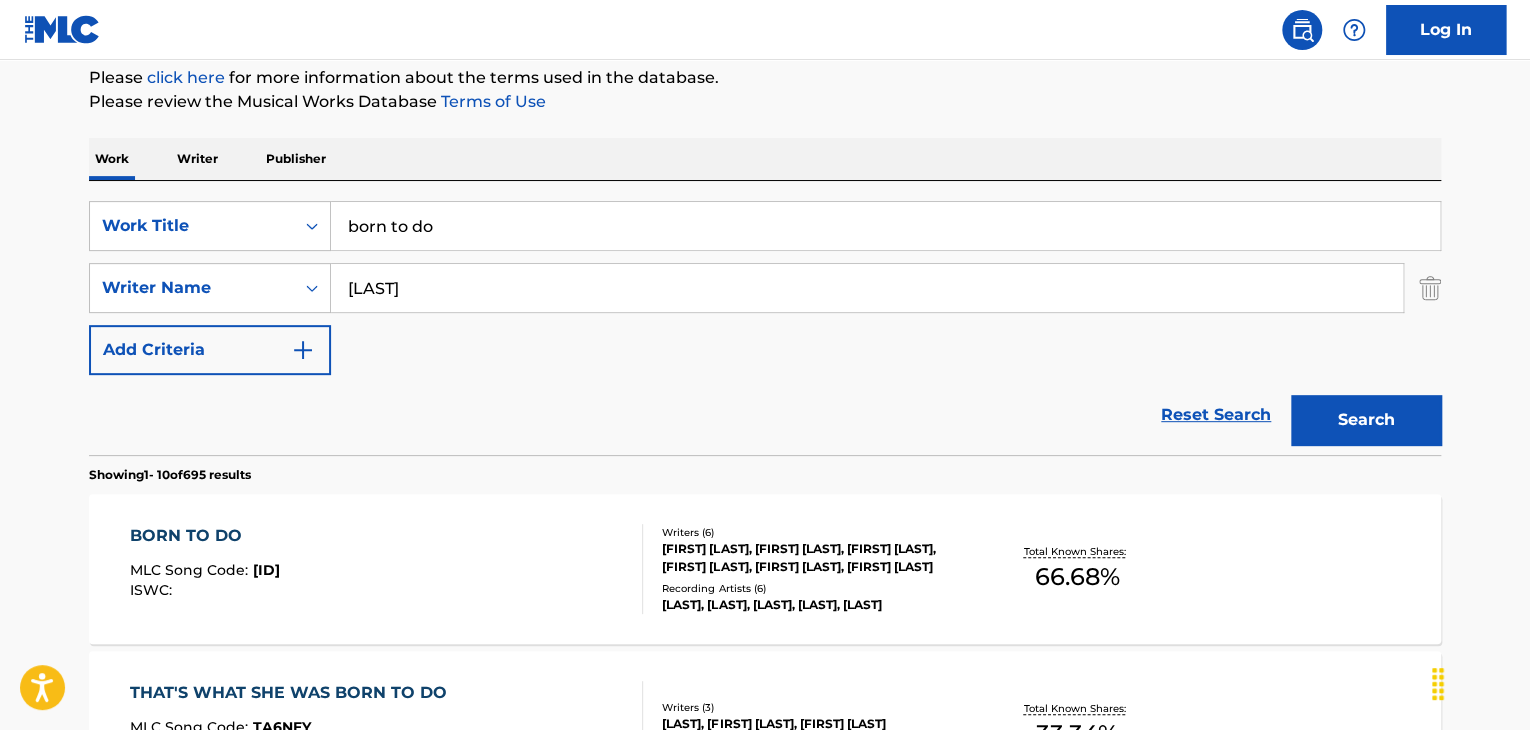 click on "BORN TO DO MLC Song Code : BB4AUW ISWC : Writers ( 6 ) [FIRST] [LAST], [FIRST] [LAST], [FIRST] [LAST], [FIRST] [LAST], [FIRST] [LAST], [FIRST] [LAST] Recording Artists ( 6 ) [LAST], [LAST], [LAST], [LAST], [LAST] Total Known Shares: 66.68 %" at bounding box center [765, 569] 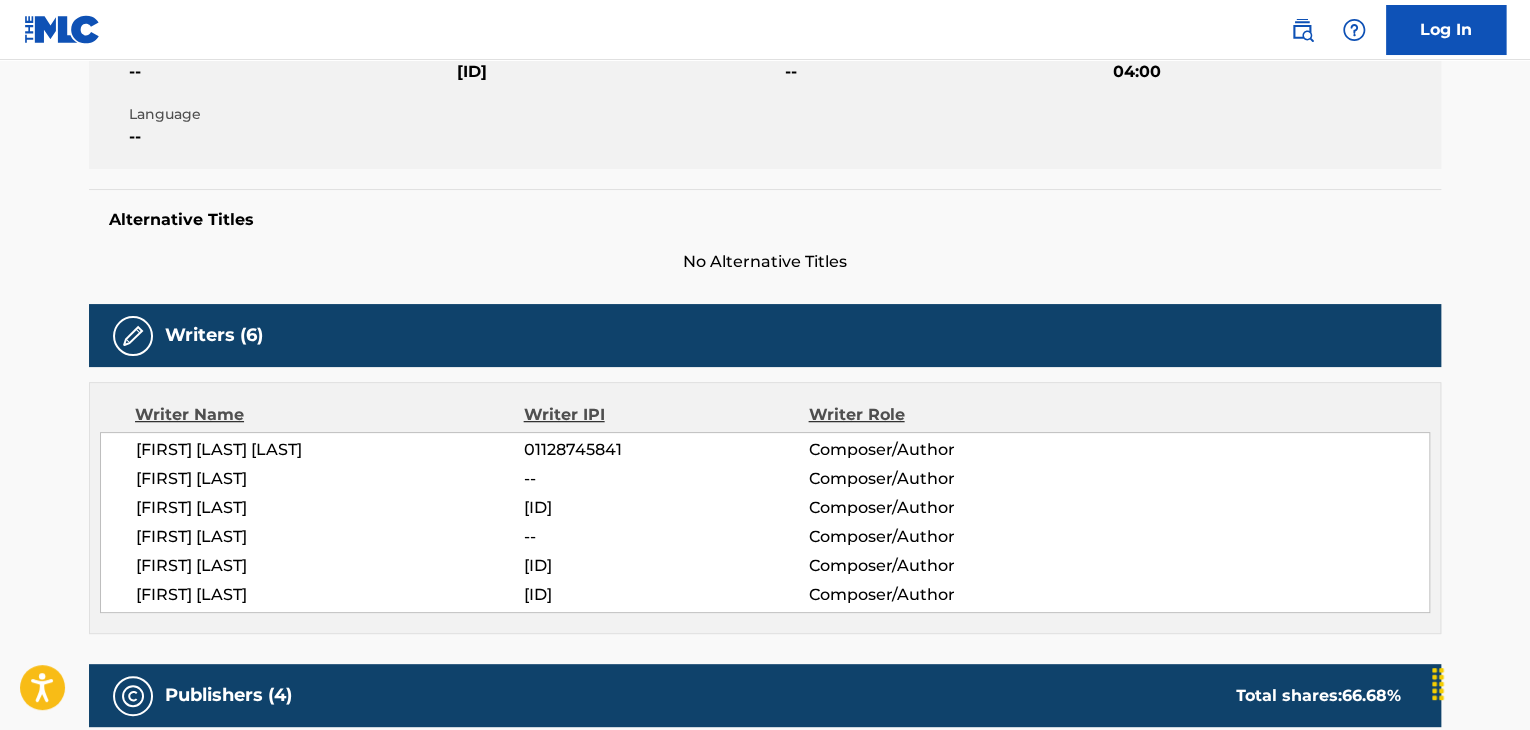 scroll, scrollTop: 0, scrollLeft: 0, axis: both 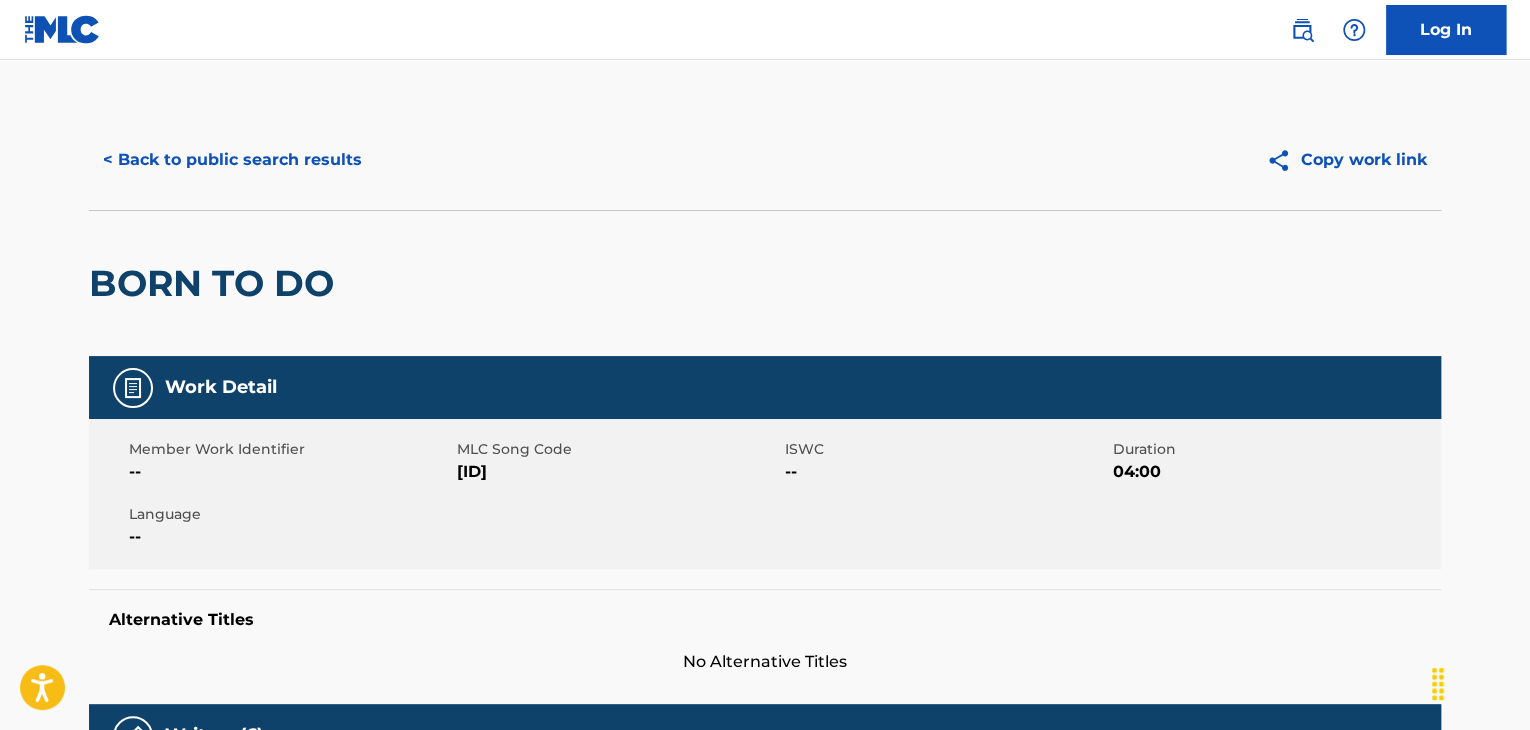 click on "< Back to public search results" at bounding box center [232, 160] 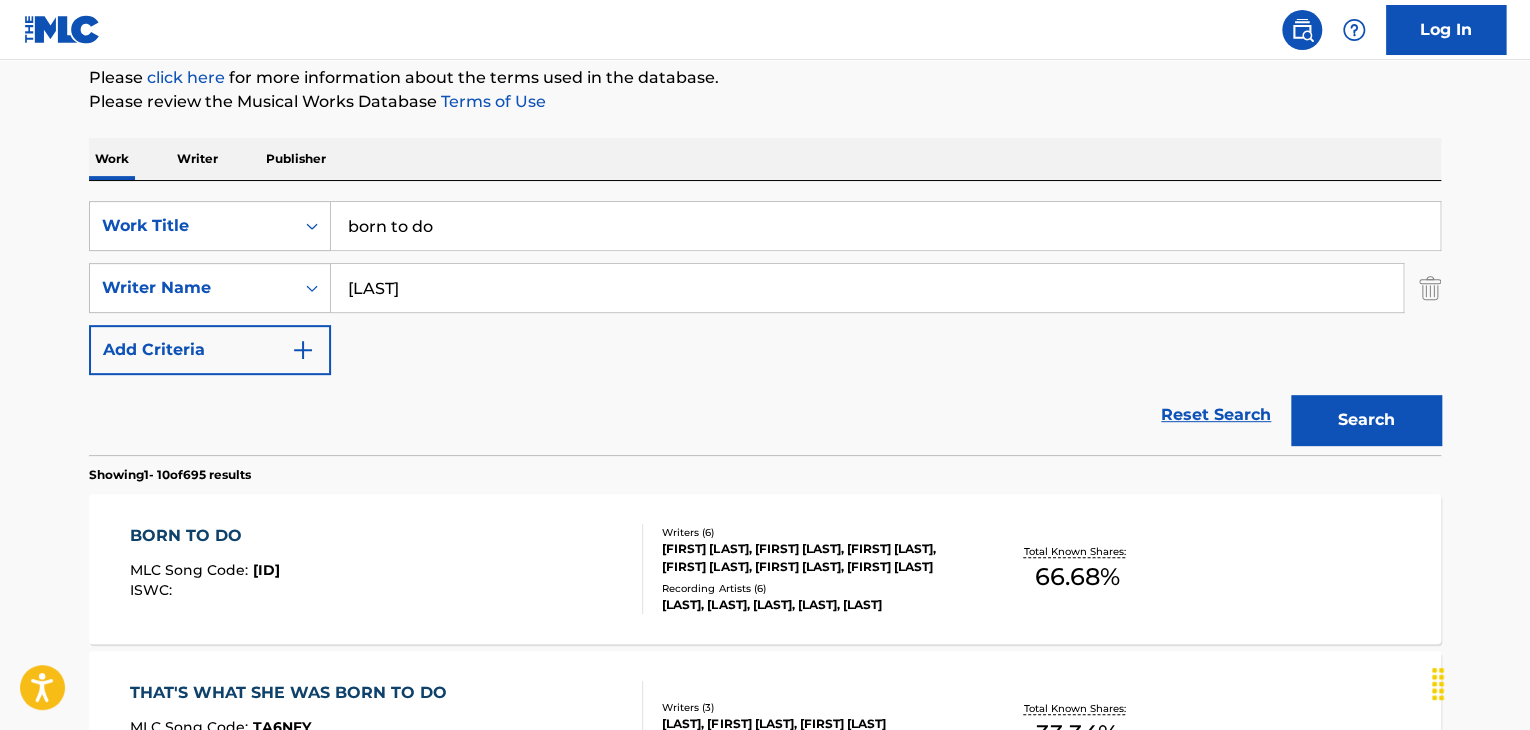 drag, startPoint x: 512, startPoint y: 281, endPoint x: 13, endPoint y: 324, distance: 500.84927 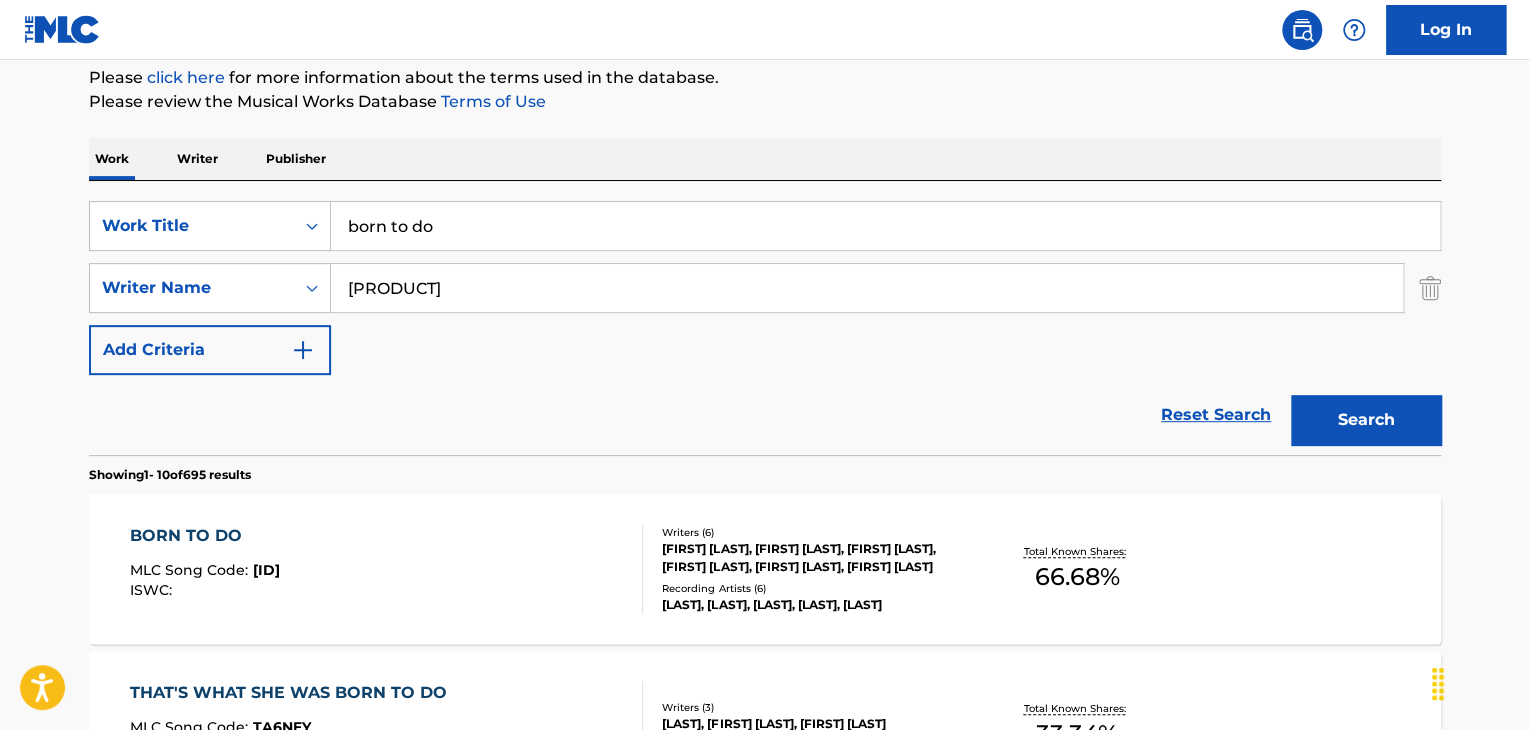type on "[PRODUCT]" 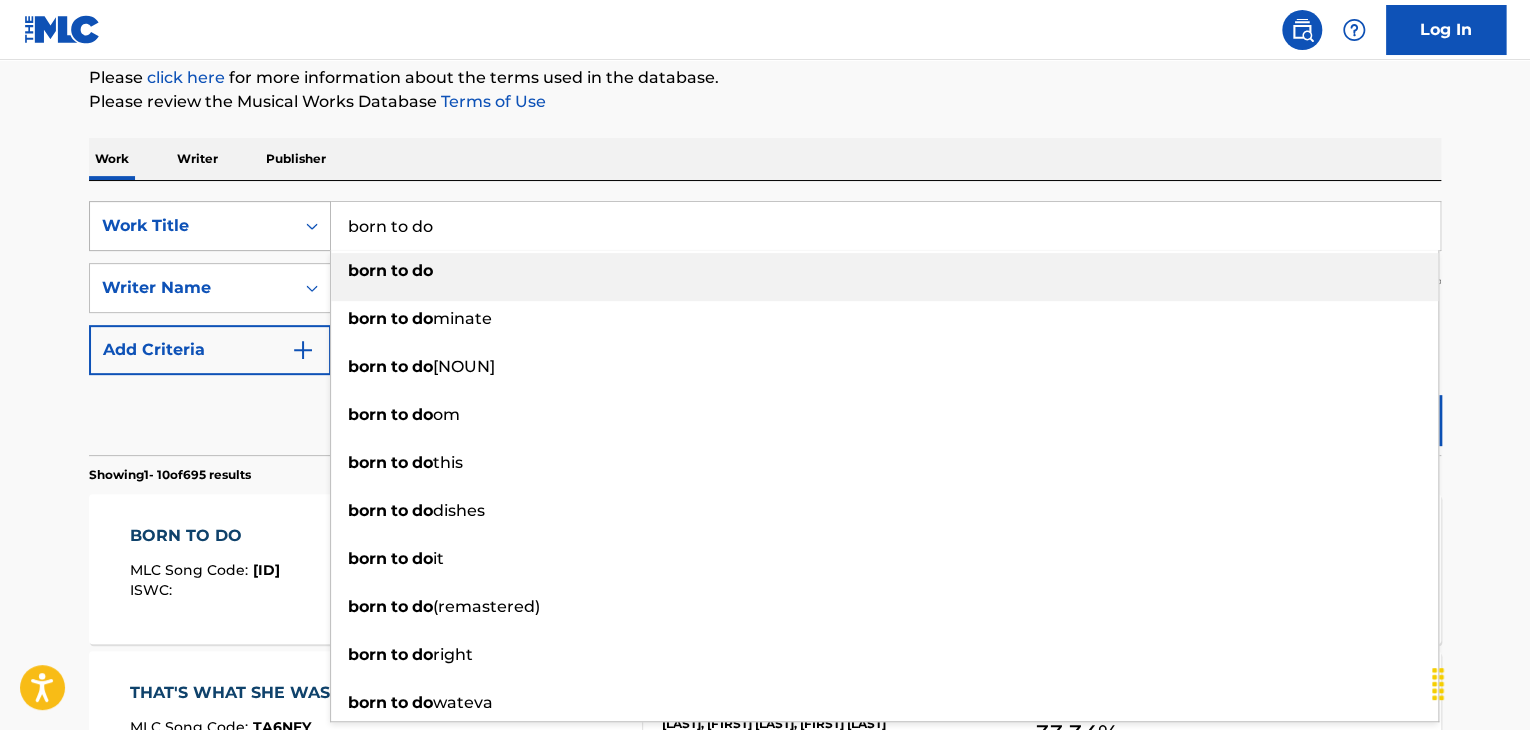 drag, startPoint x: 436, startPoint y: 224, endPoint x: 312, endPoint y: 221, distance: 124.036285 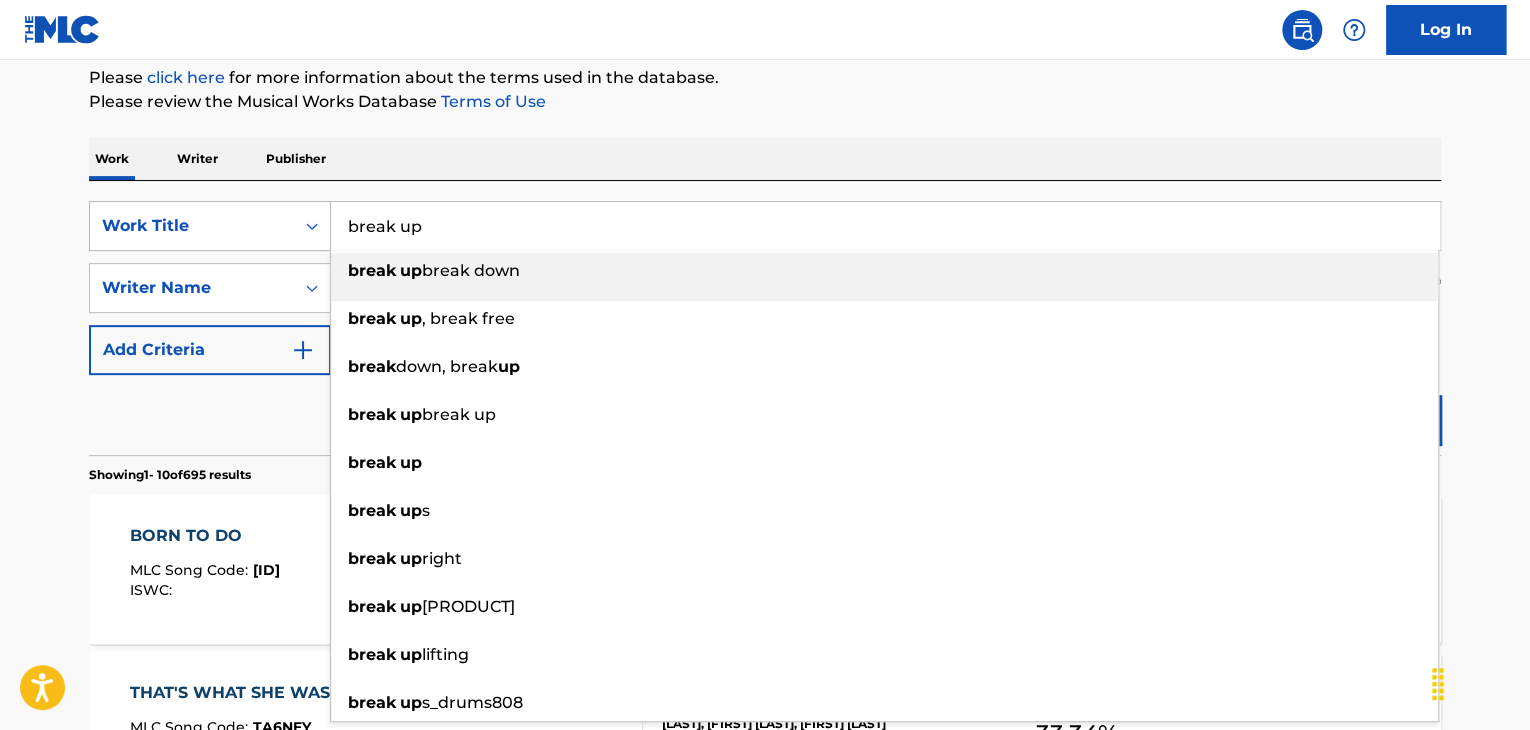 type on "break up" 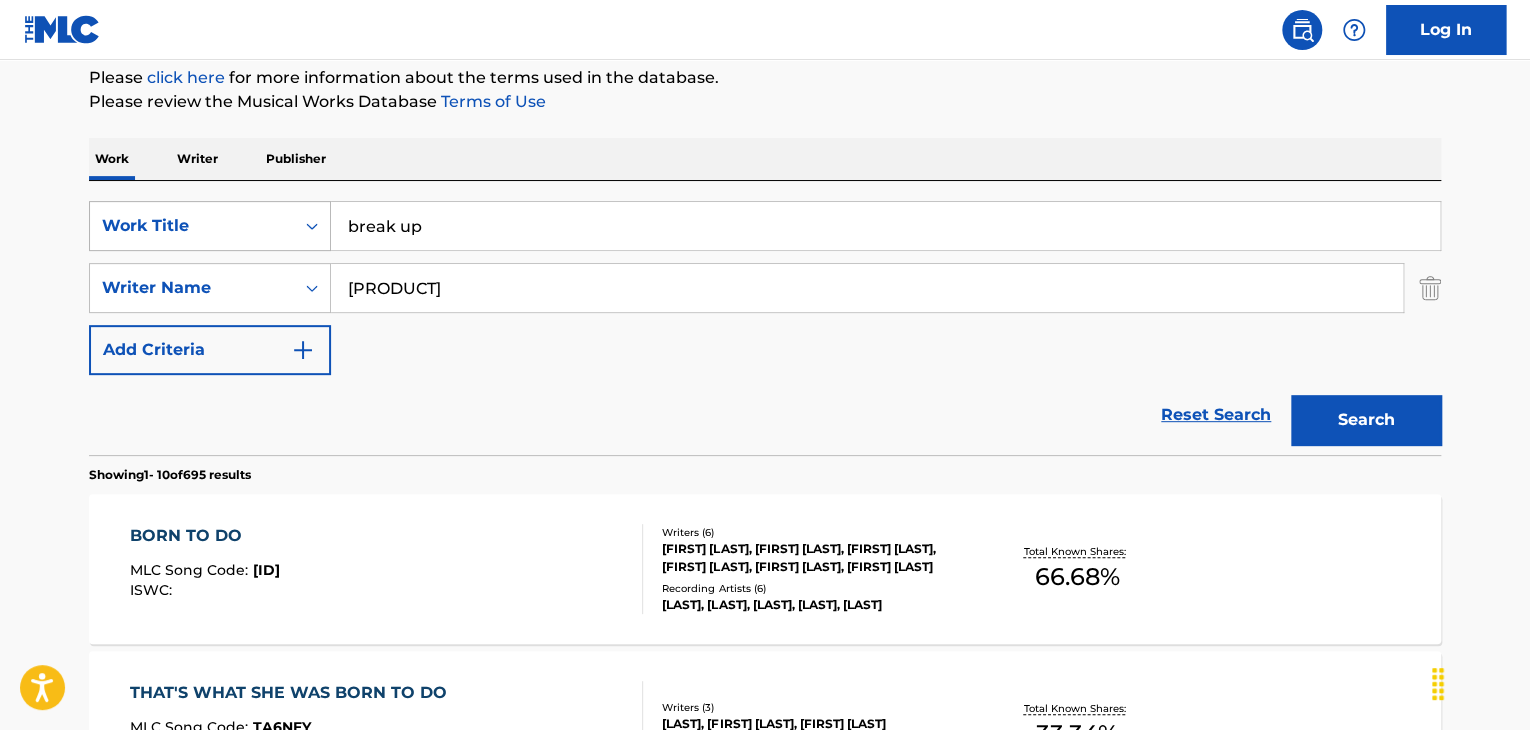 click on "Search" at bounding box center [1366, 420] 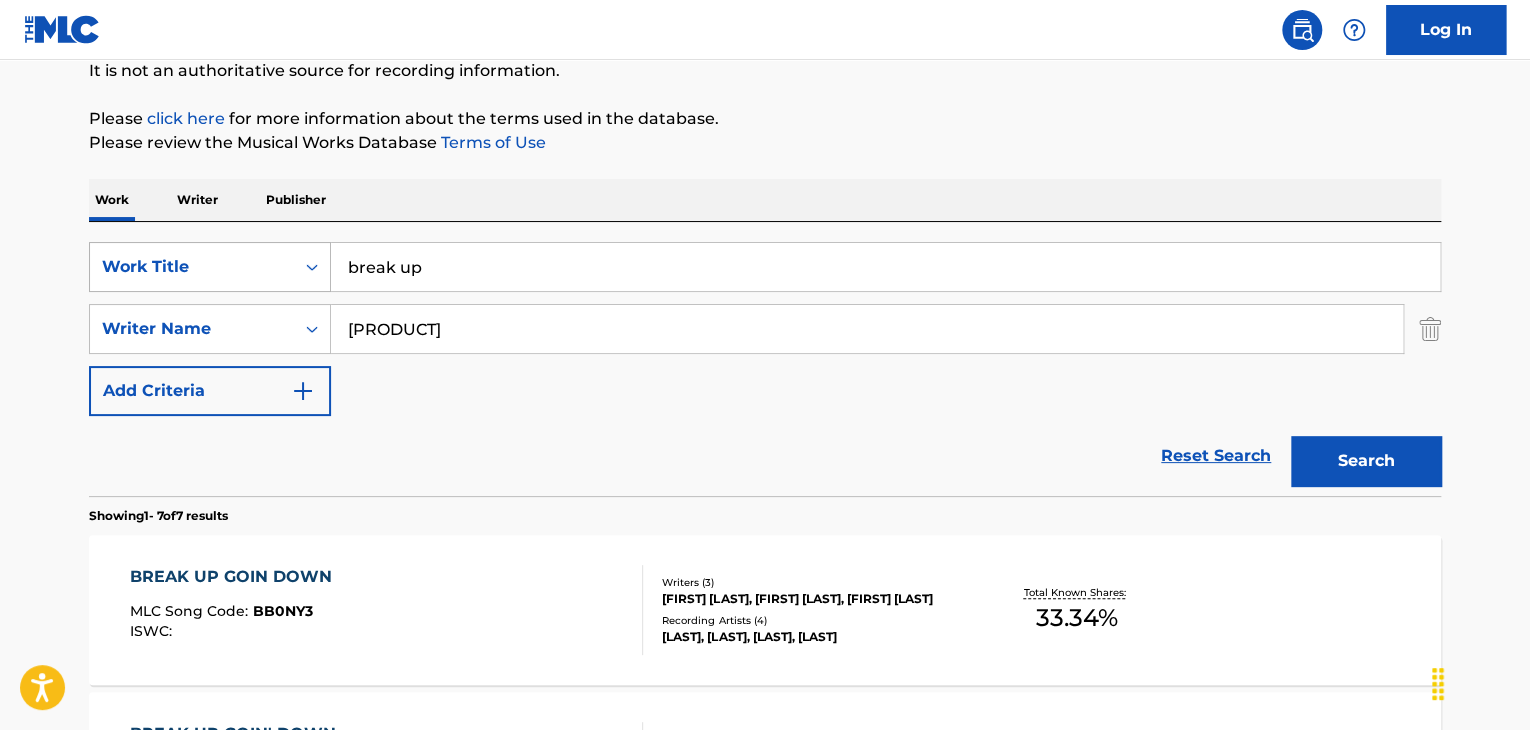 scroll, scrollTop: 244, scrollLeft: 0, axis: vertical 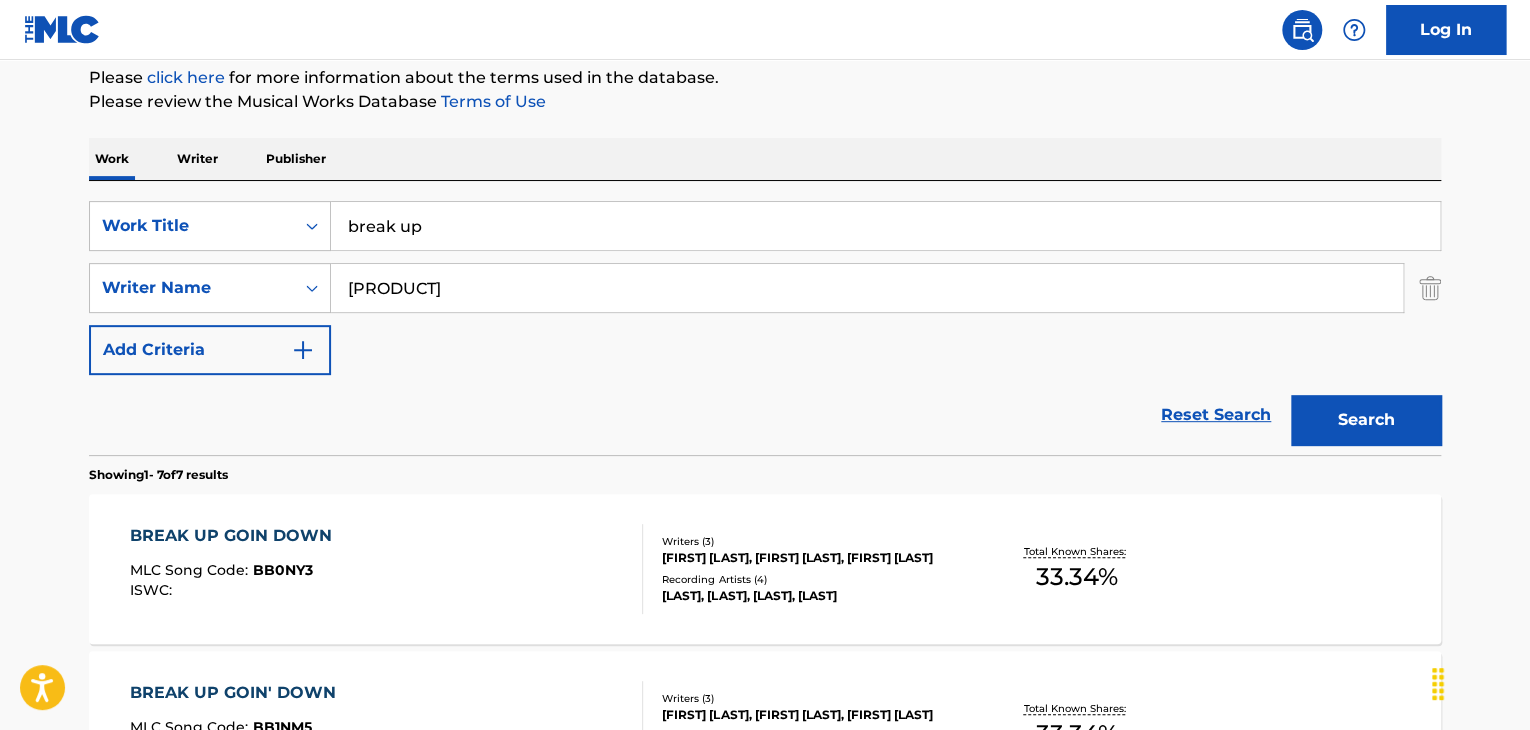click on "BREAK UP GOIN DOWN MLC Song Code : BB0NY3 ISWC :" at bounding box center [387, 569] 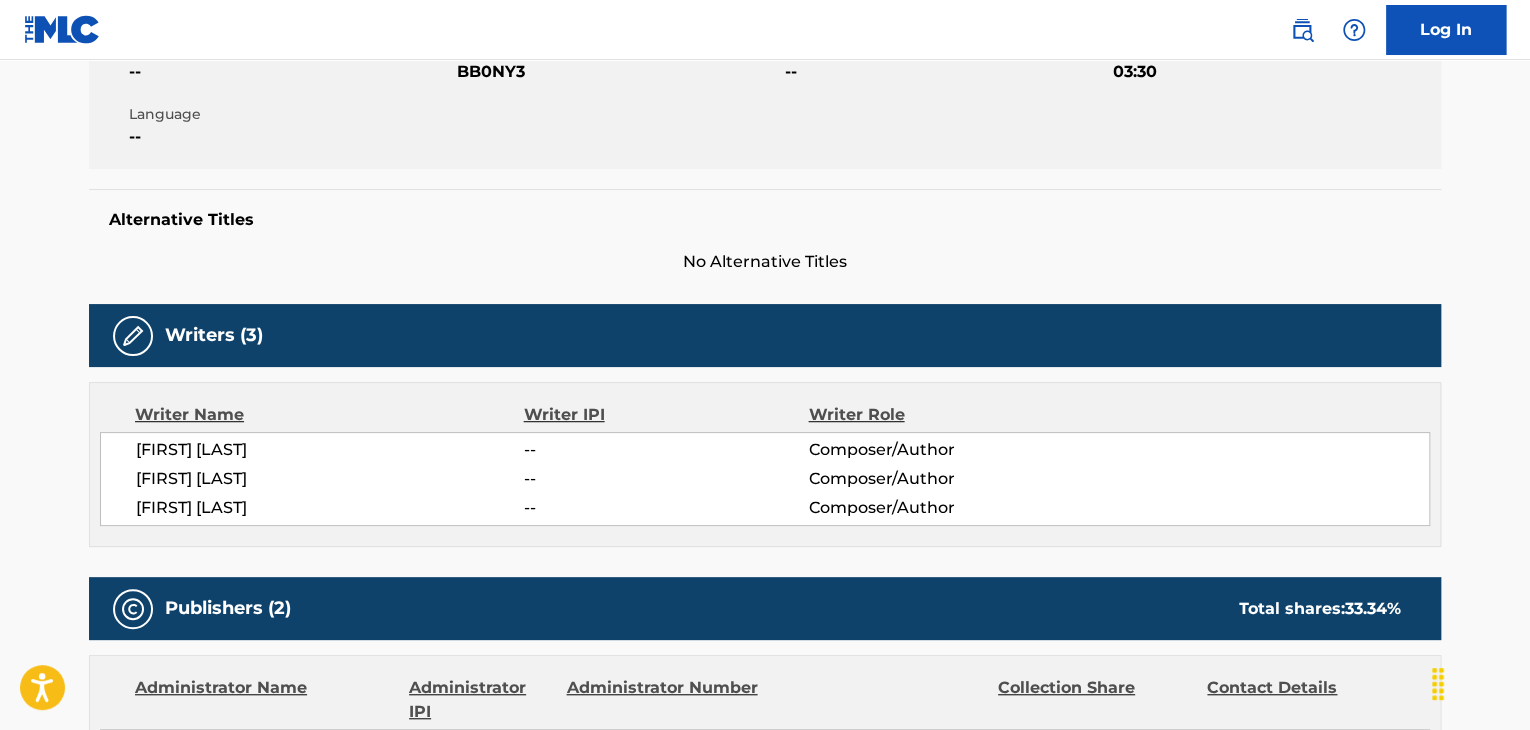 scroll, scrollTop: 0, scrollLeft: 0, axis: both 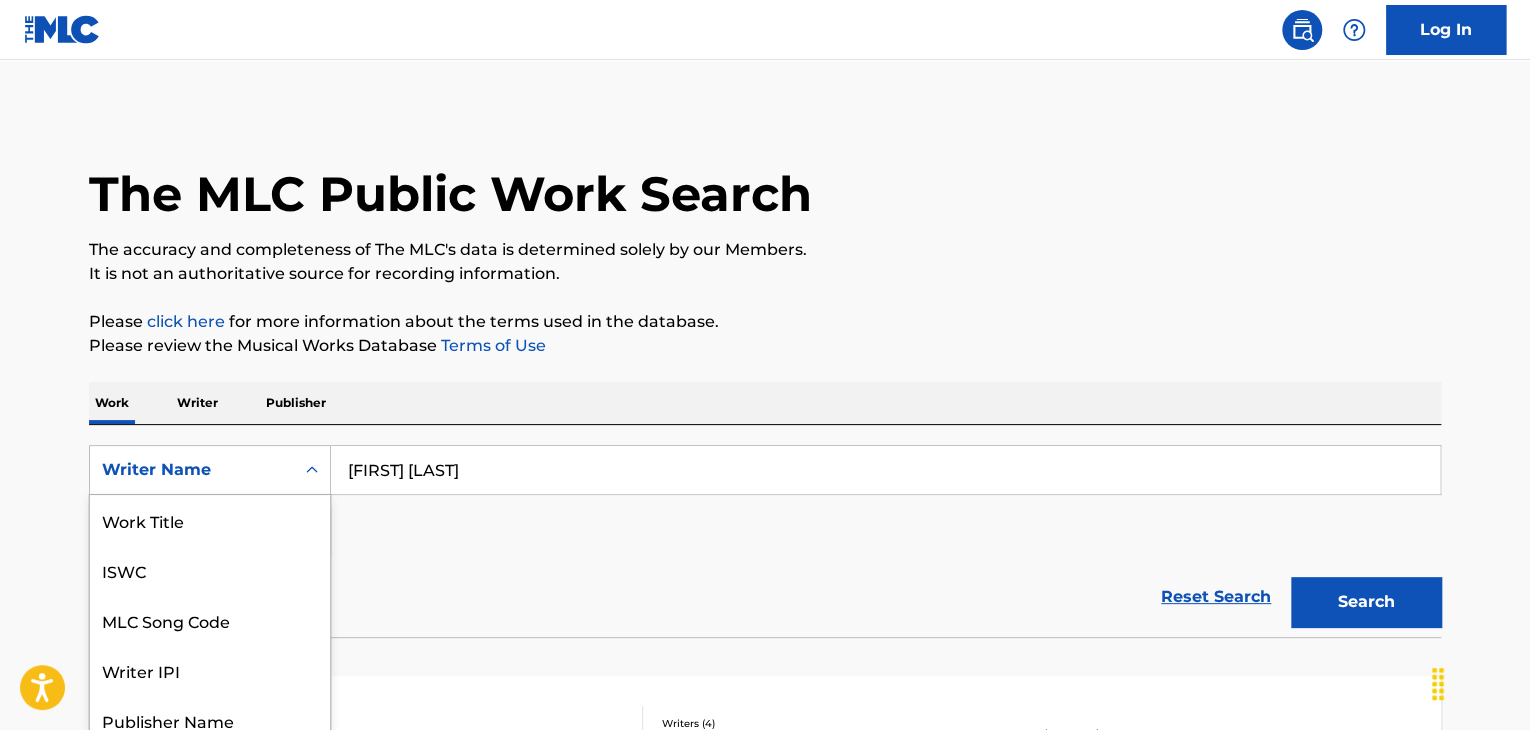 click on "Writer Name Work Title ISWC MLC Song Code Writer IPI Publisher Name Publisher IPI MLC Publisher Number Writer Name" at bounding box center (210, 470) 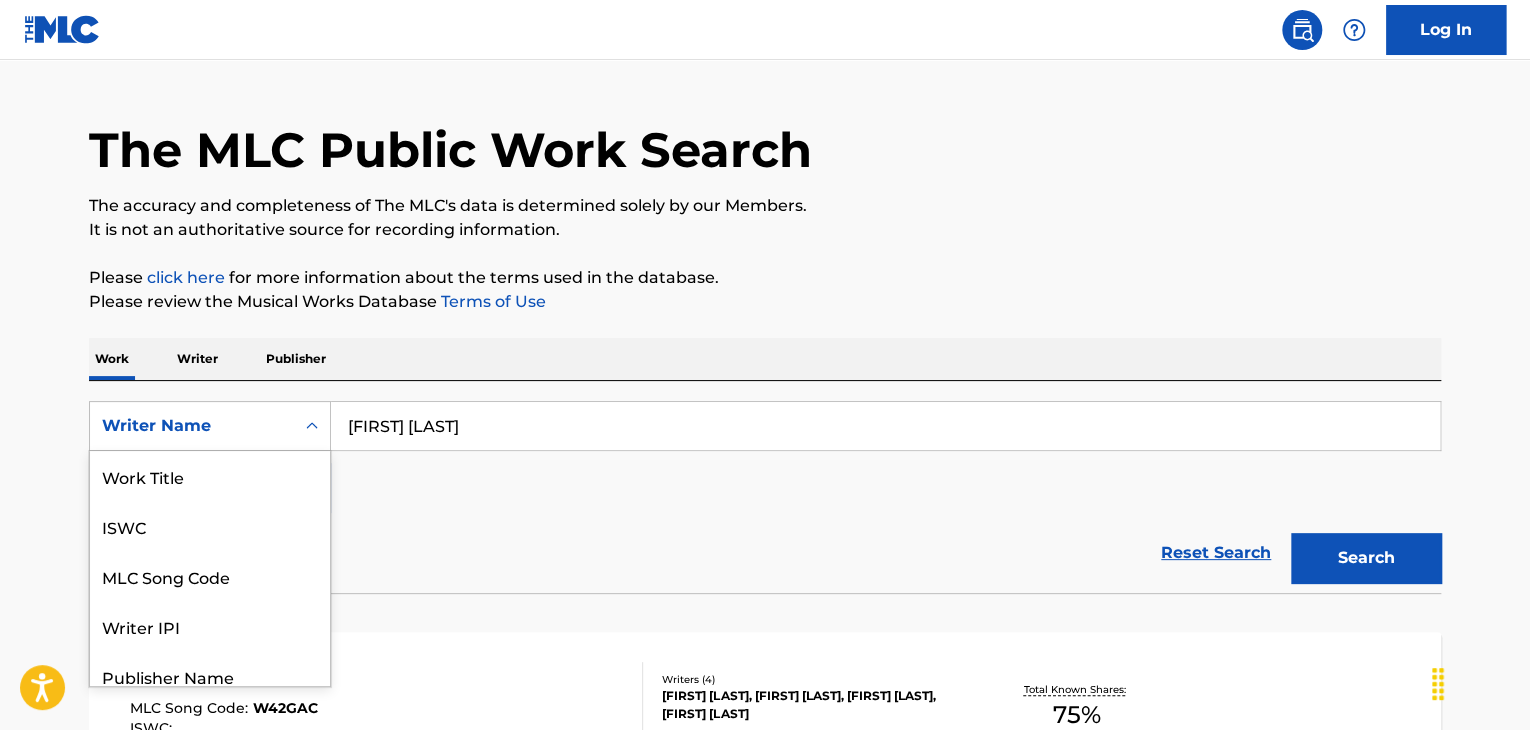 scroll, scrollTop: 100, scrollLeft: 0, axis: vertical 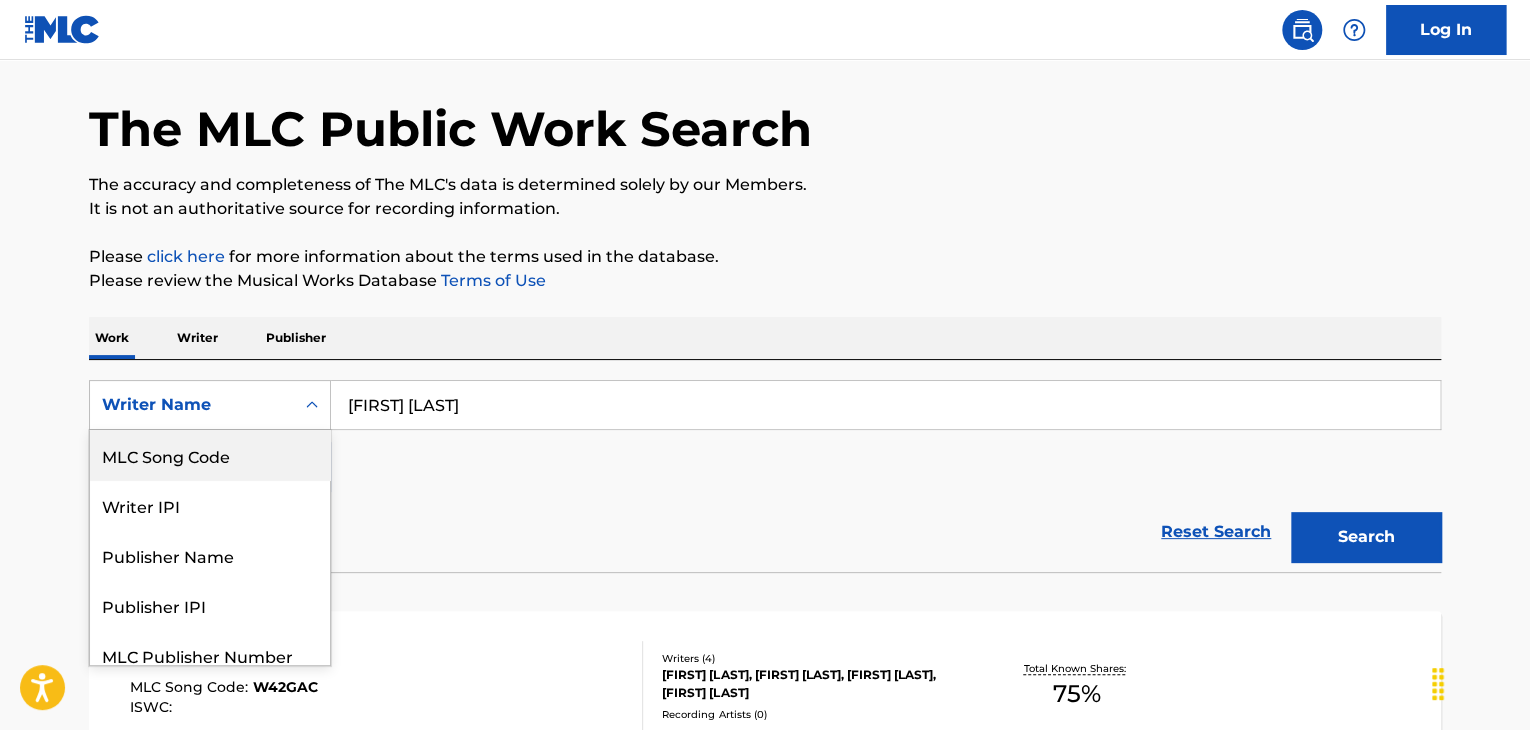 click on "aaron presley" at bounding box center [885, 405] 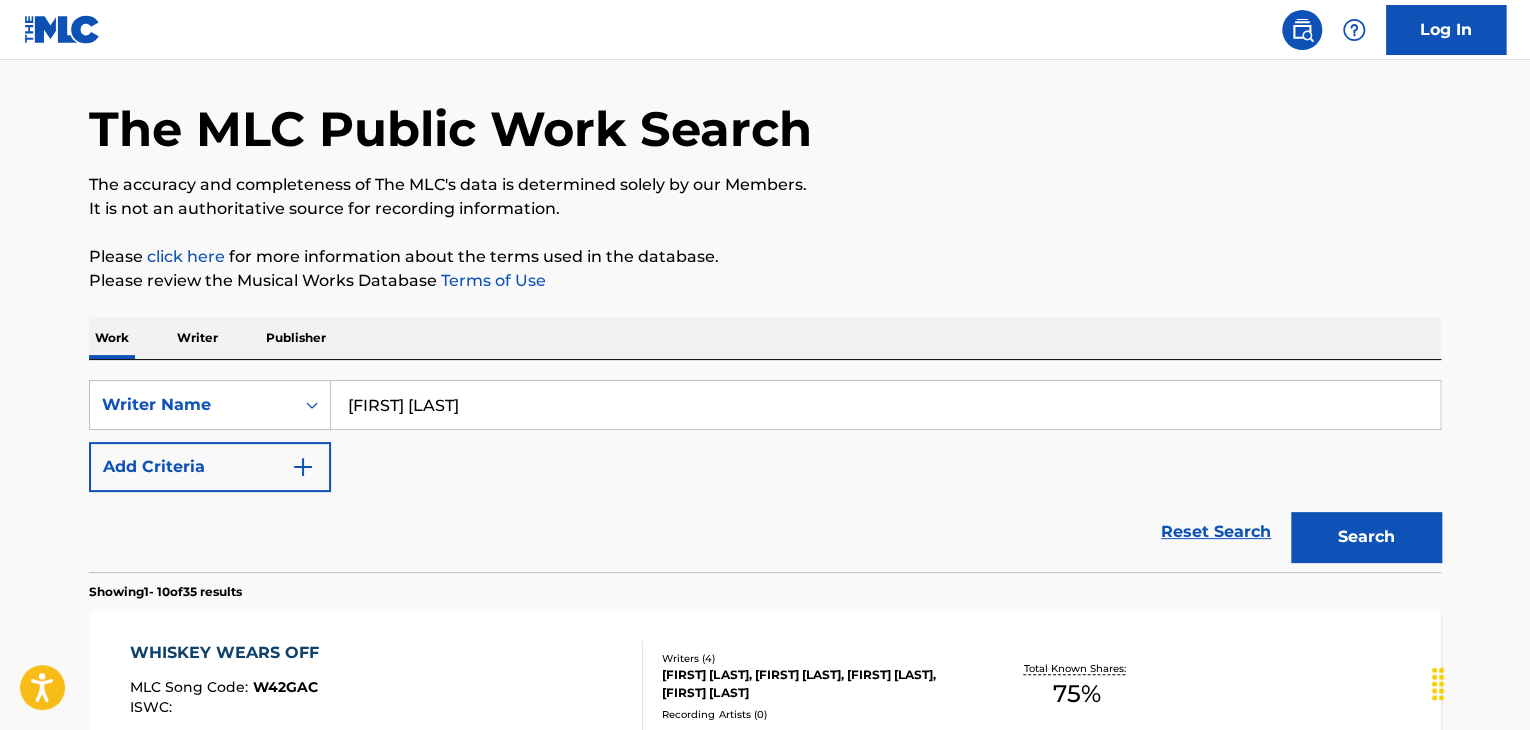 click on "aaron presley" at bounding box center (885, 405) 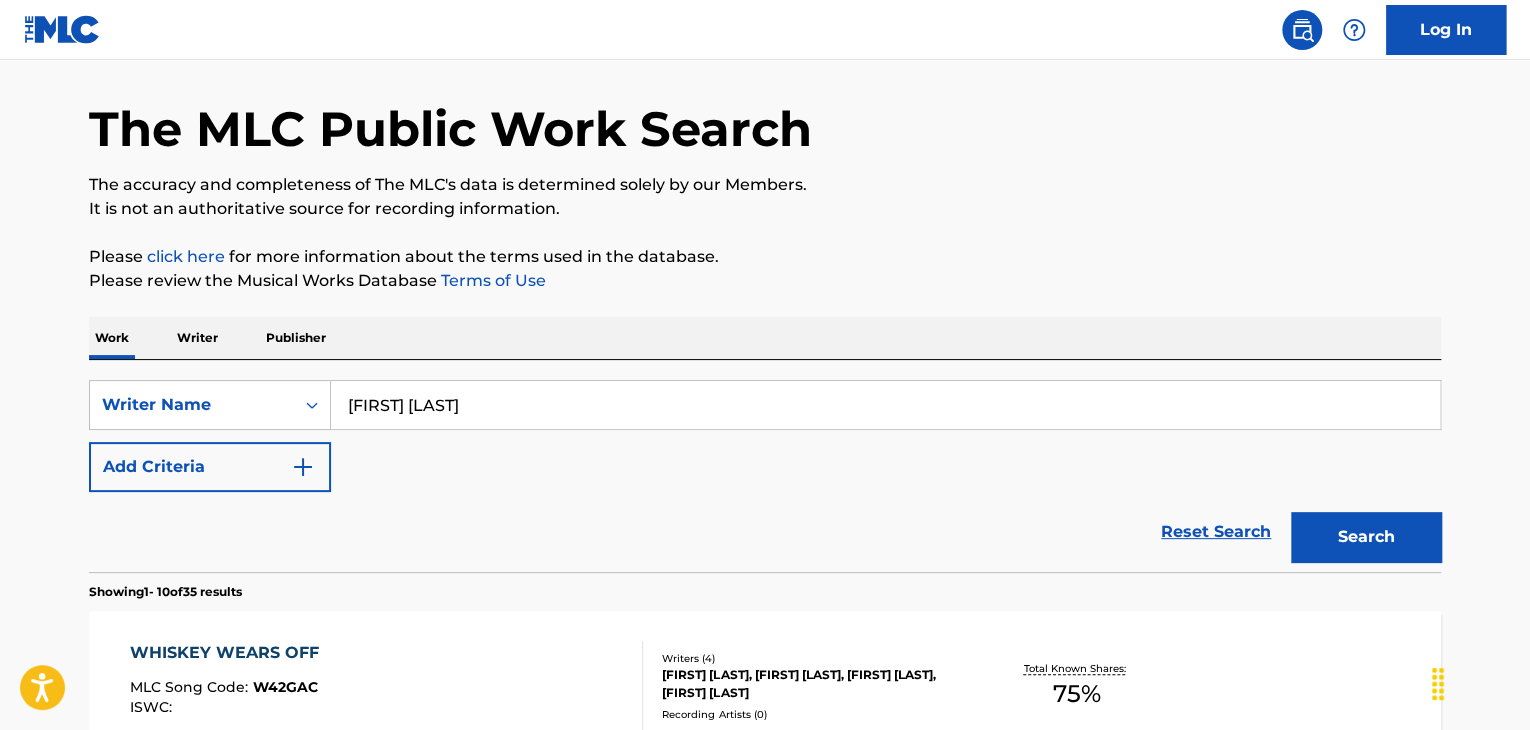 type on "rob ricotta" 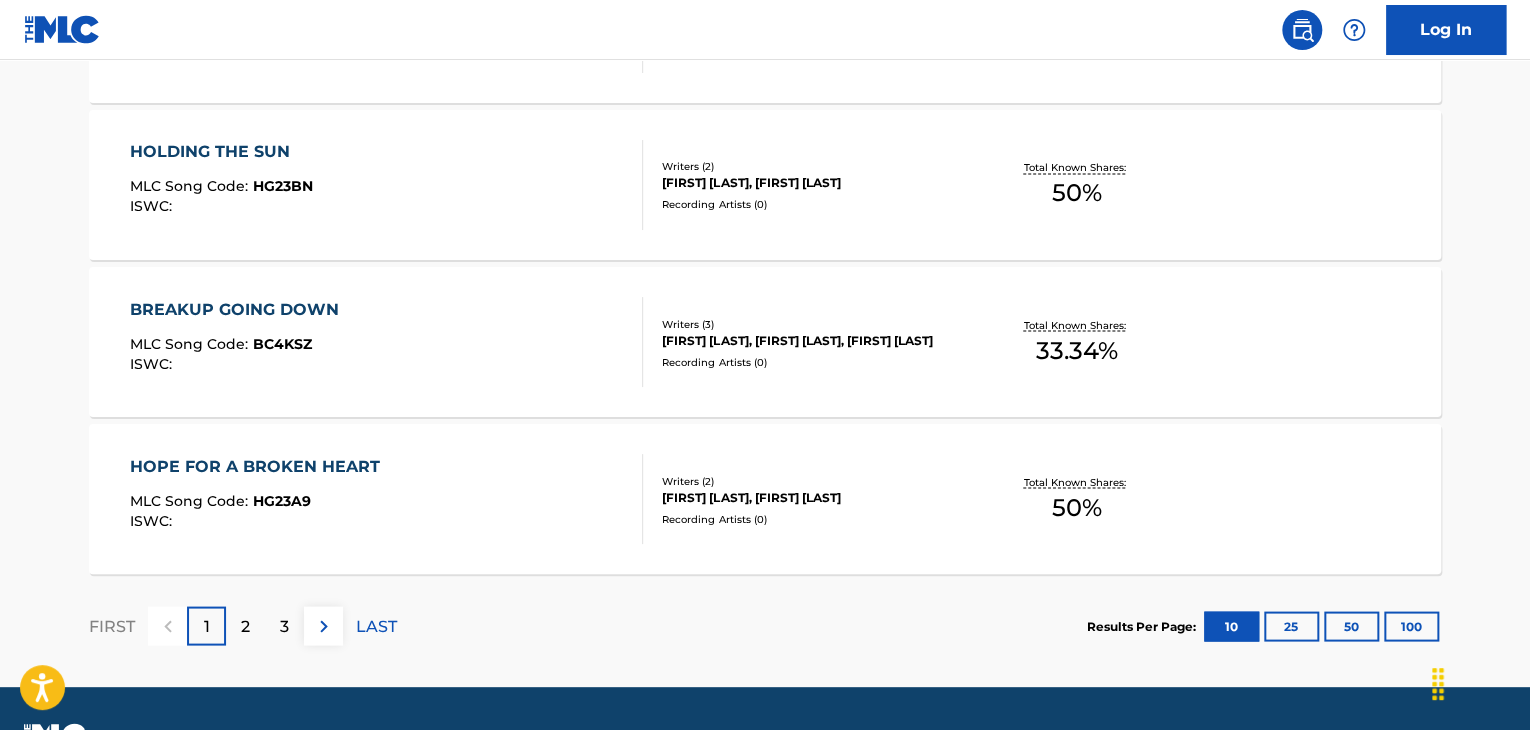 scroll, scrollTop: 1718, scrollLeft: 0, axis: vertical 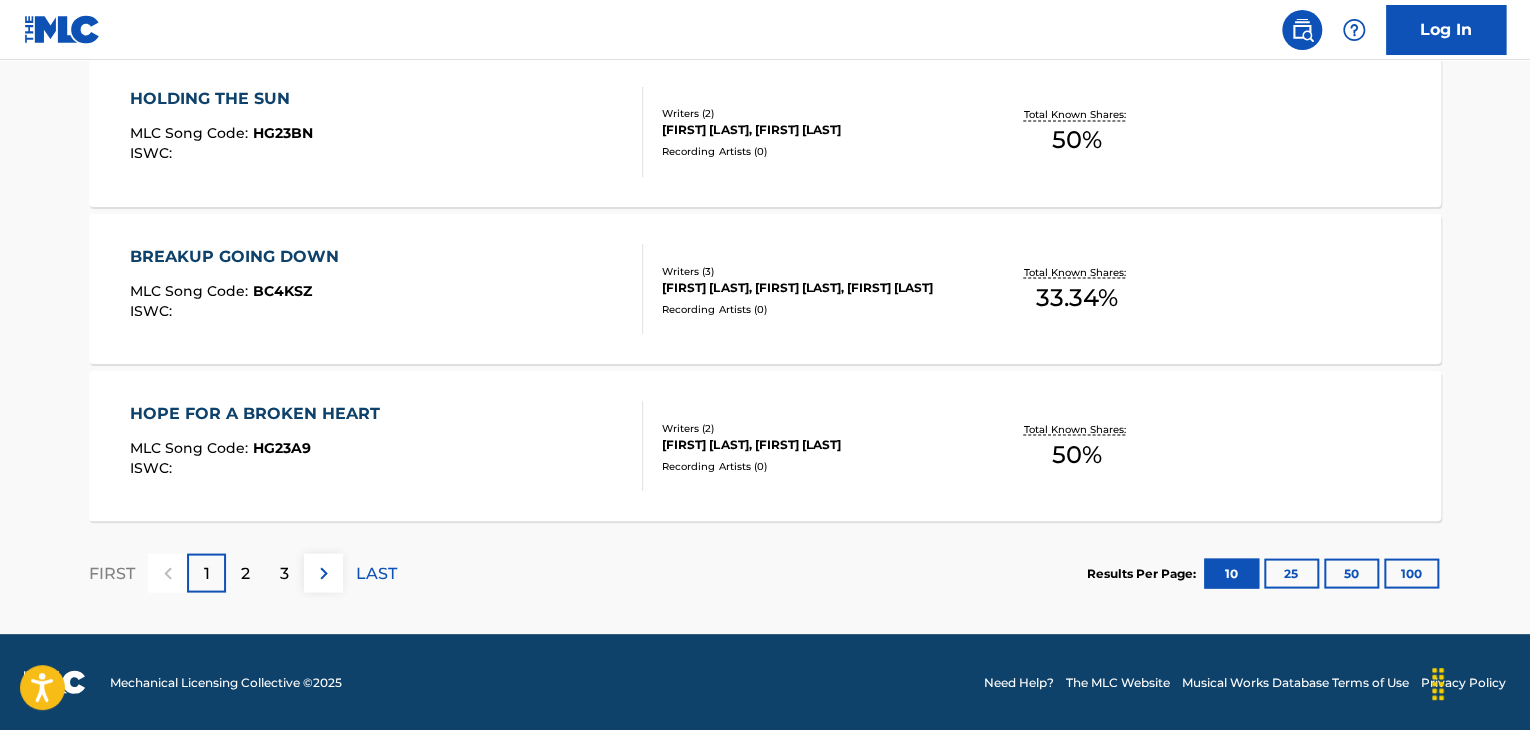click on "100" at bounding box center [1411, 573] 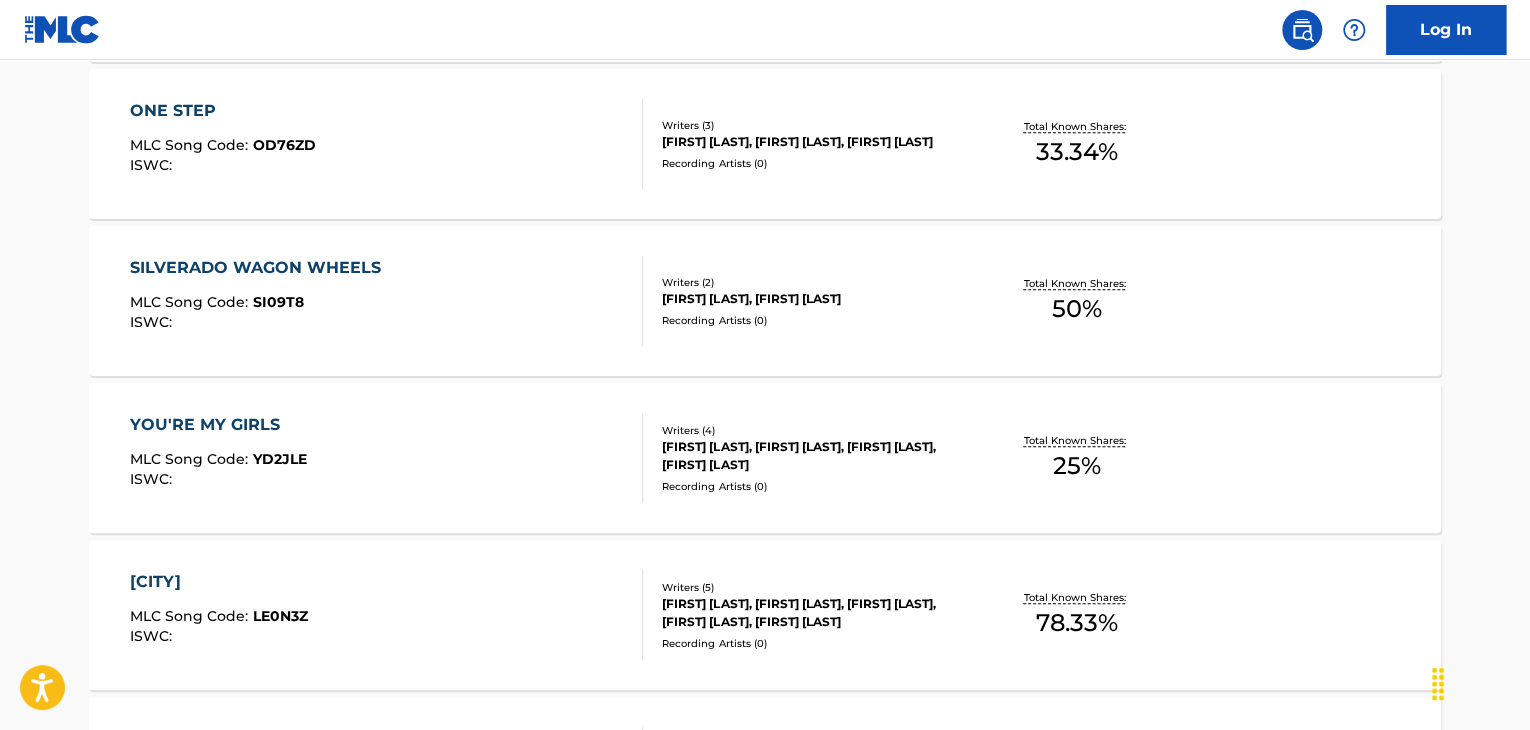 scroll, scrollTop: 4518, scrollLeft: 0, axis: vertical 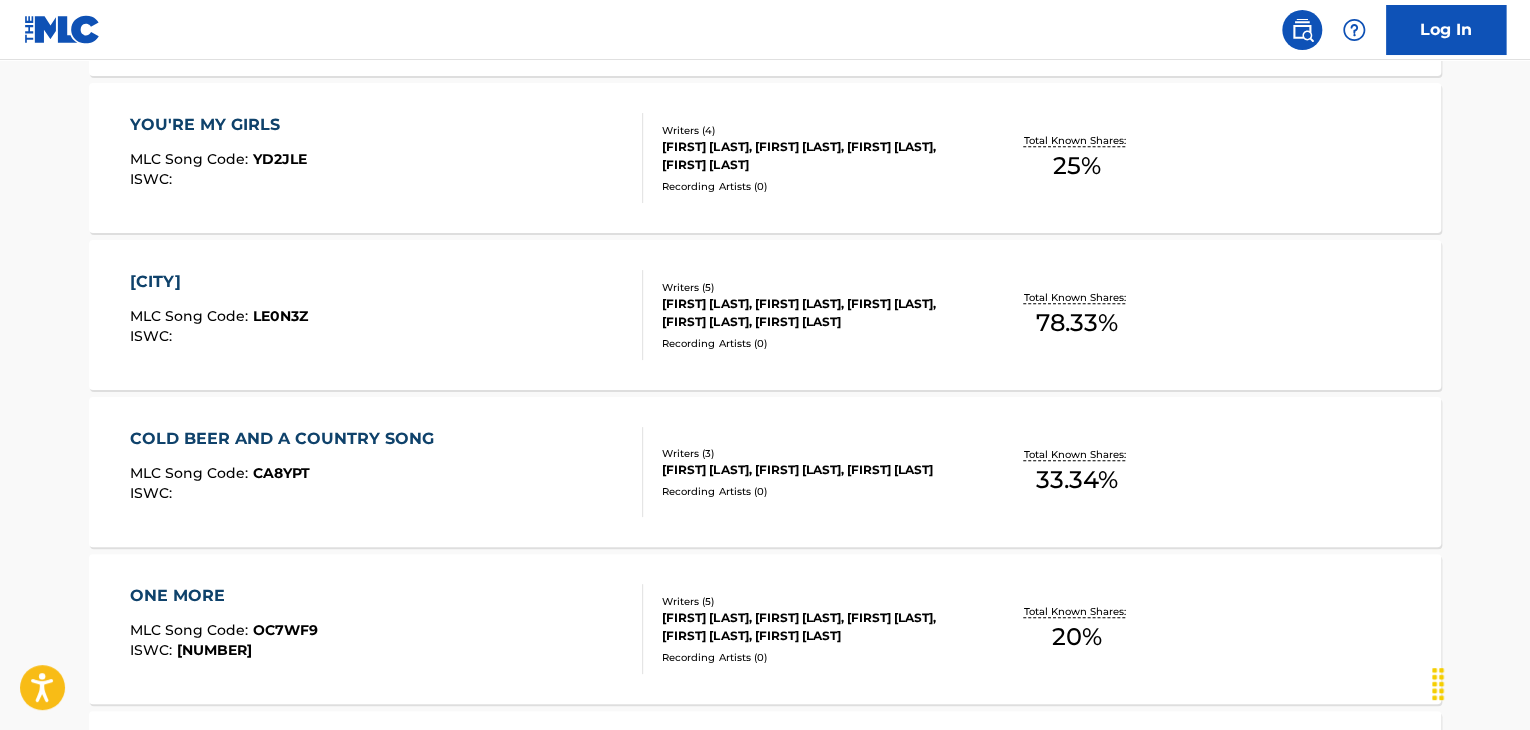 click on "LEESBURG MLC Song Code : LE0N3Z ISWC :" at bounding box center [387, 315] 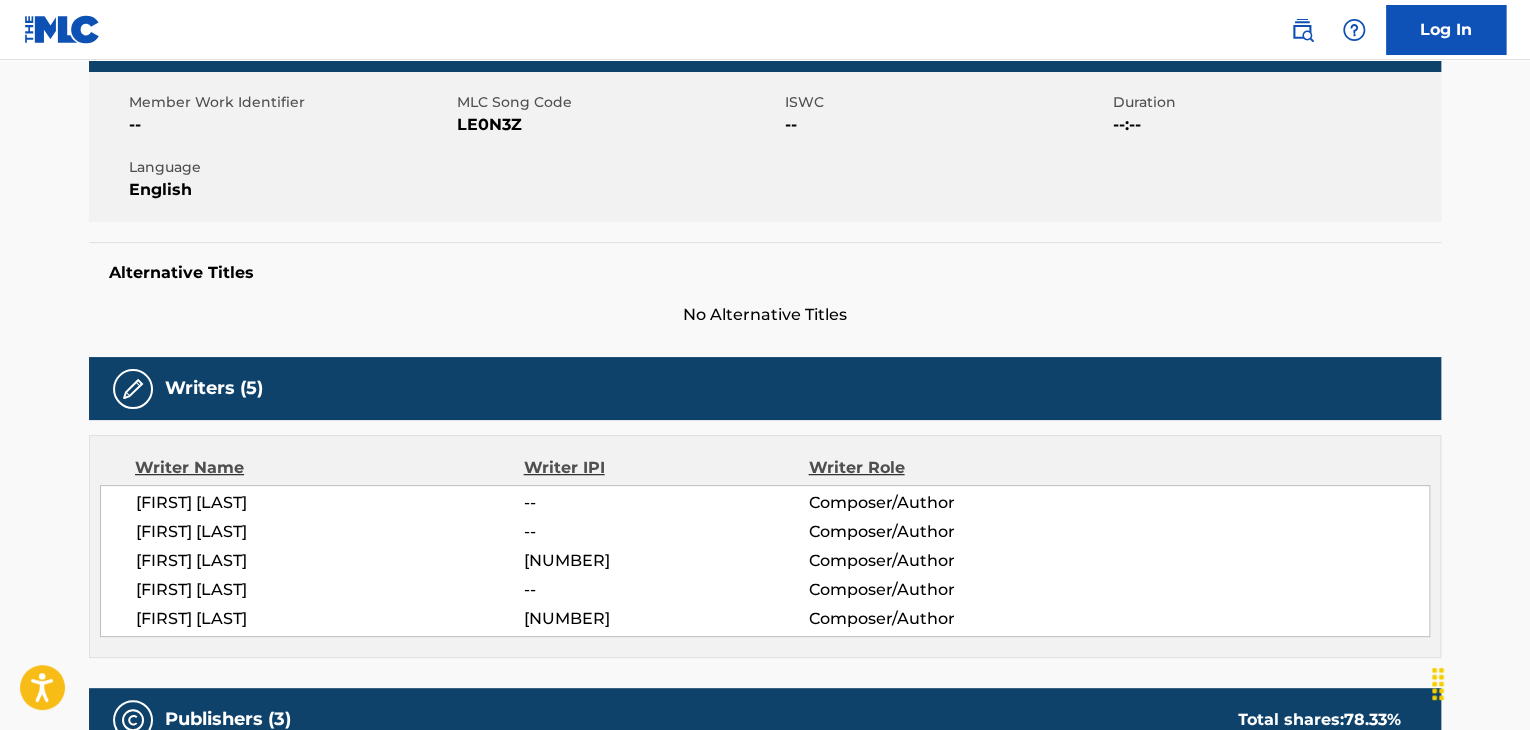scroll, scrollTop: 0, scrollLeft: 0, axis: both 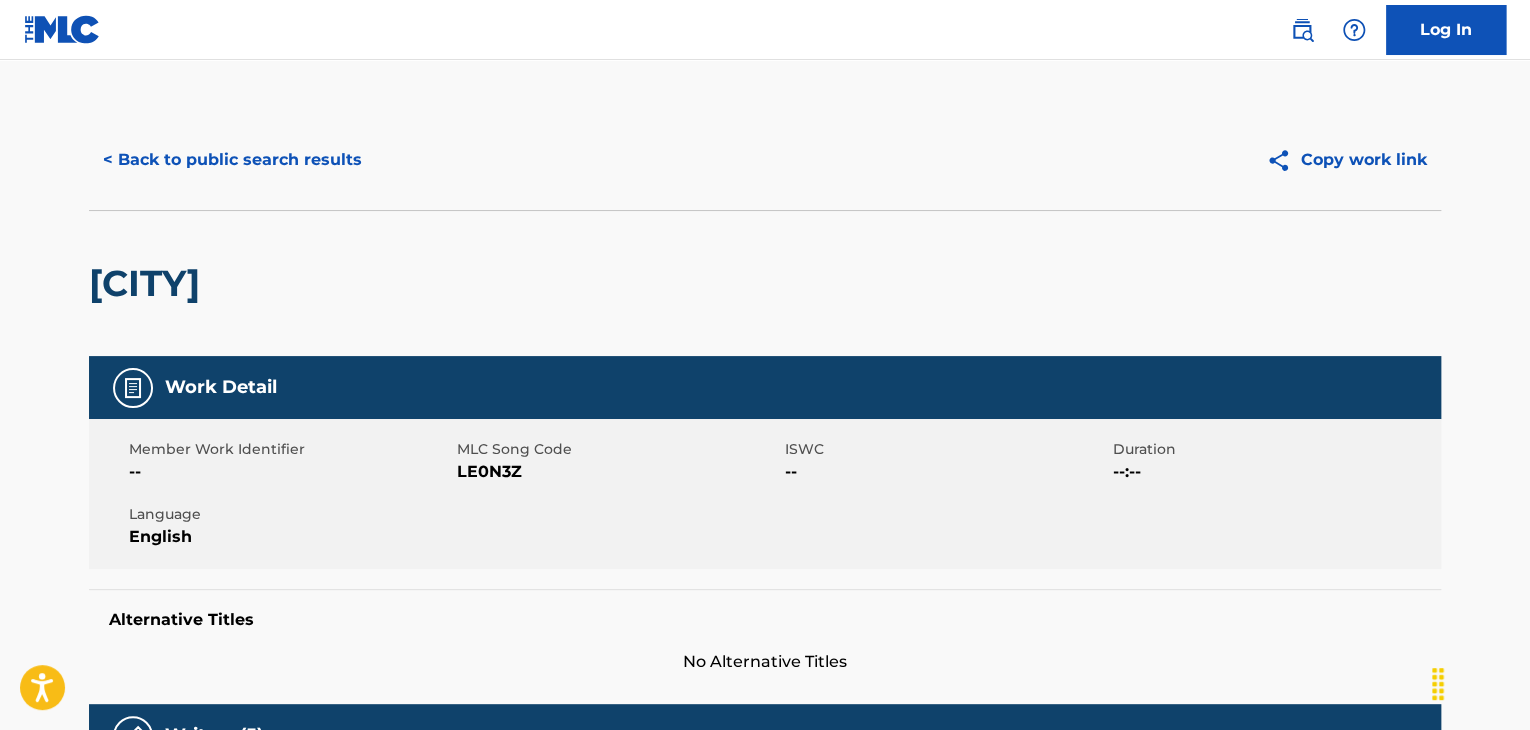 click on "< Back to public search results" at bounding box center [232, 160] 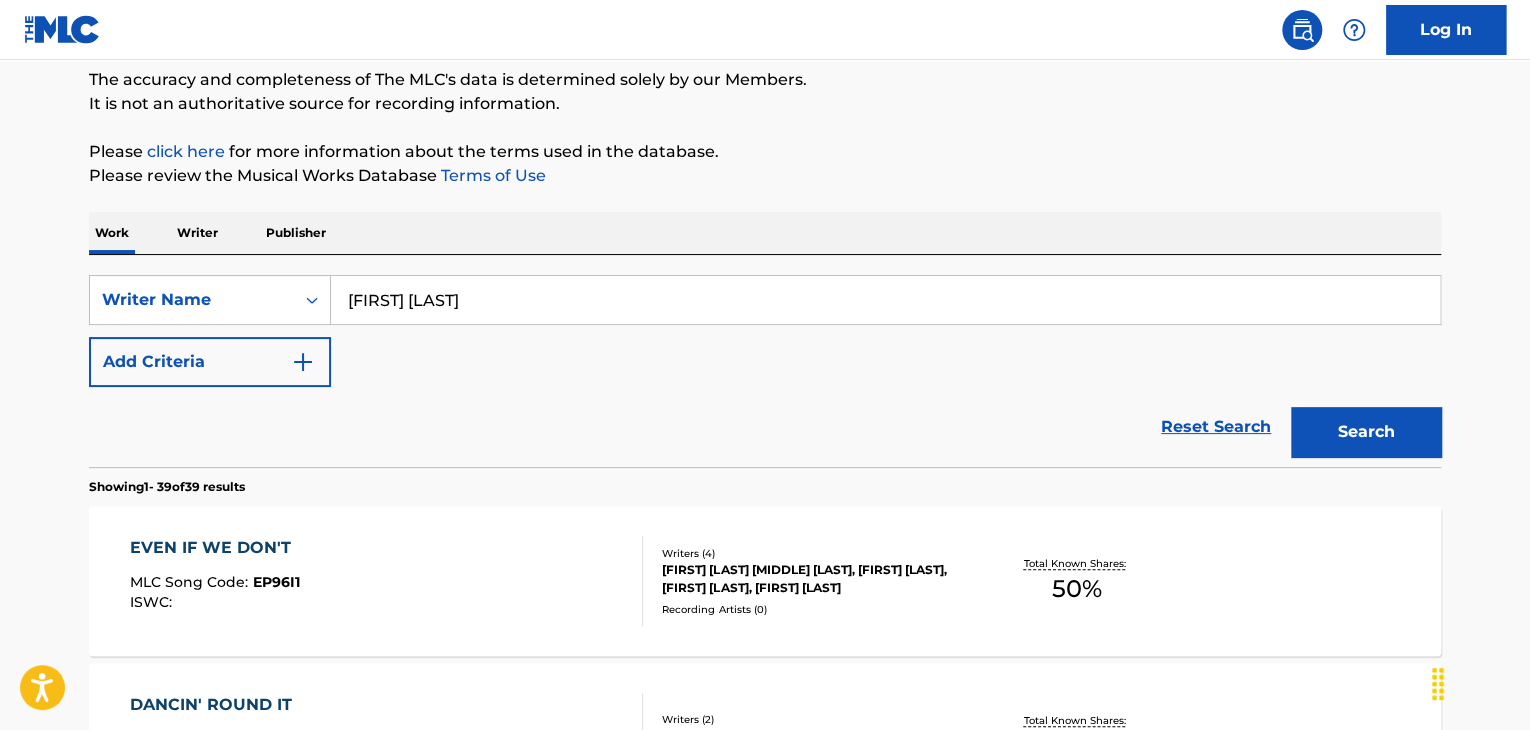scroll, scrollTop: 0, scrollLeft: 0, axis: both 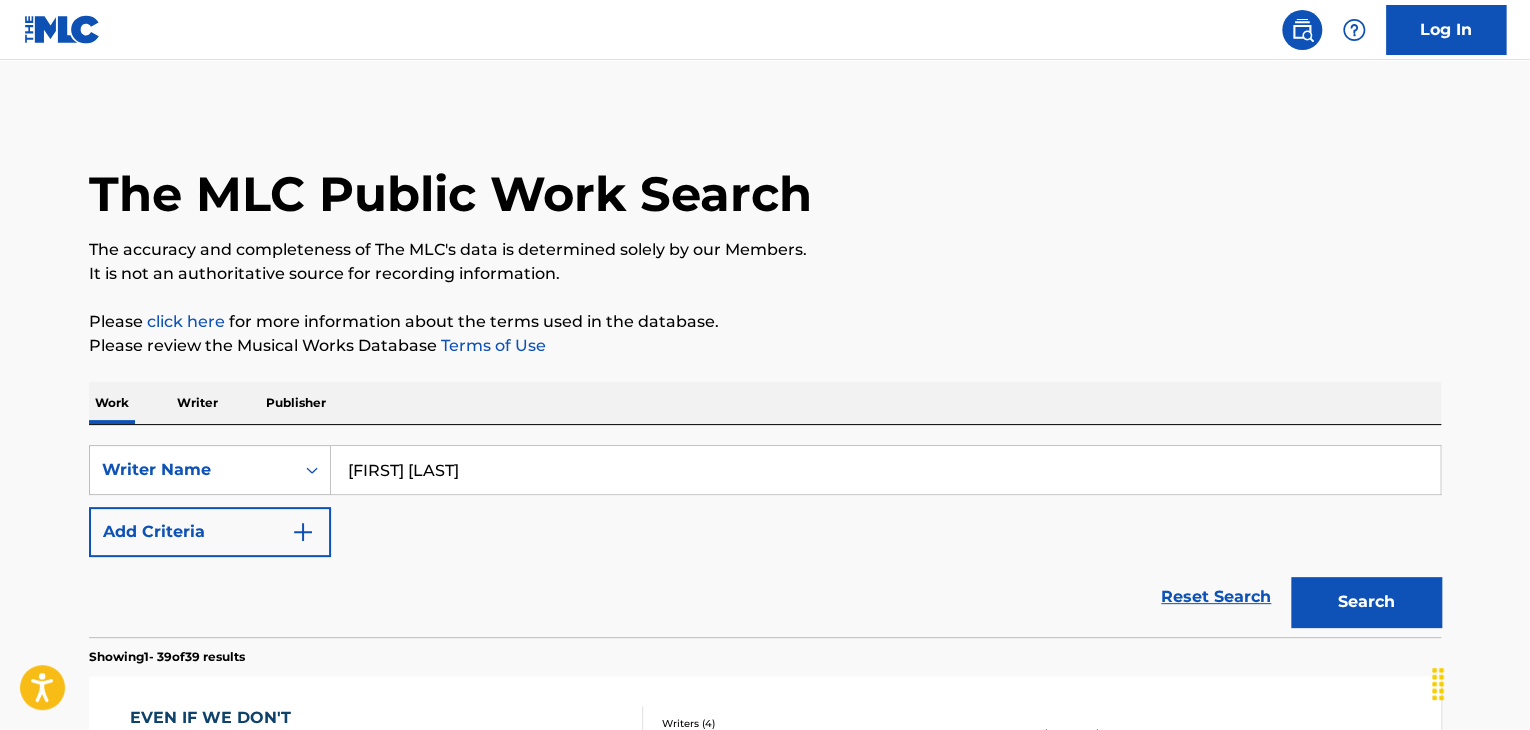 click on "rob ricotta" at bounding box center [885, 470] 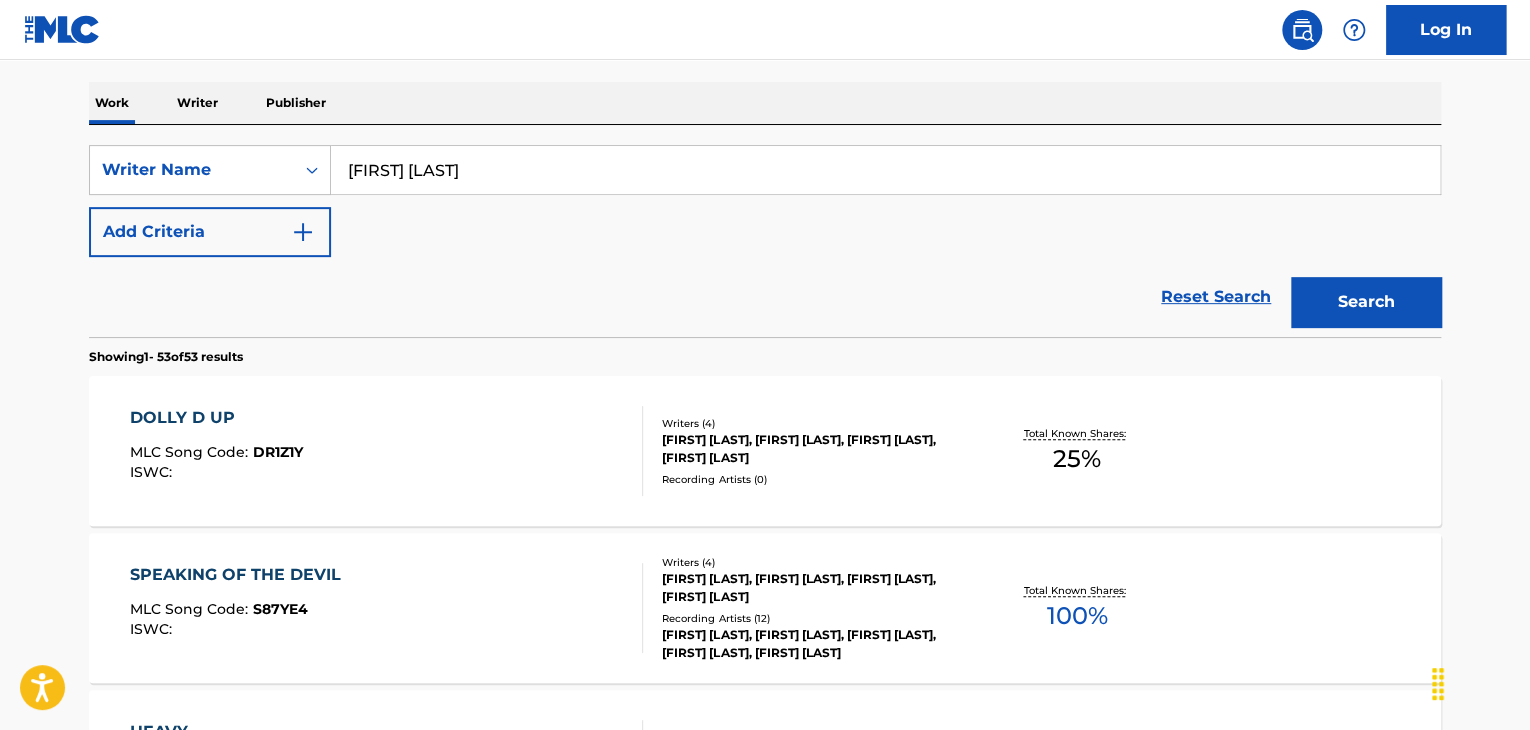 scroll, scrollTop: 400, scrollLeft: 0, axis: vertical 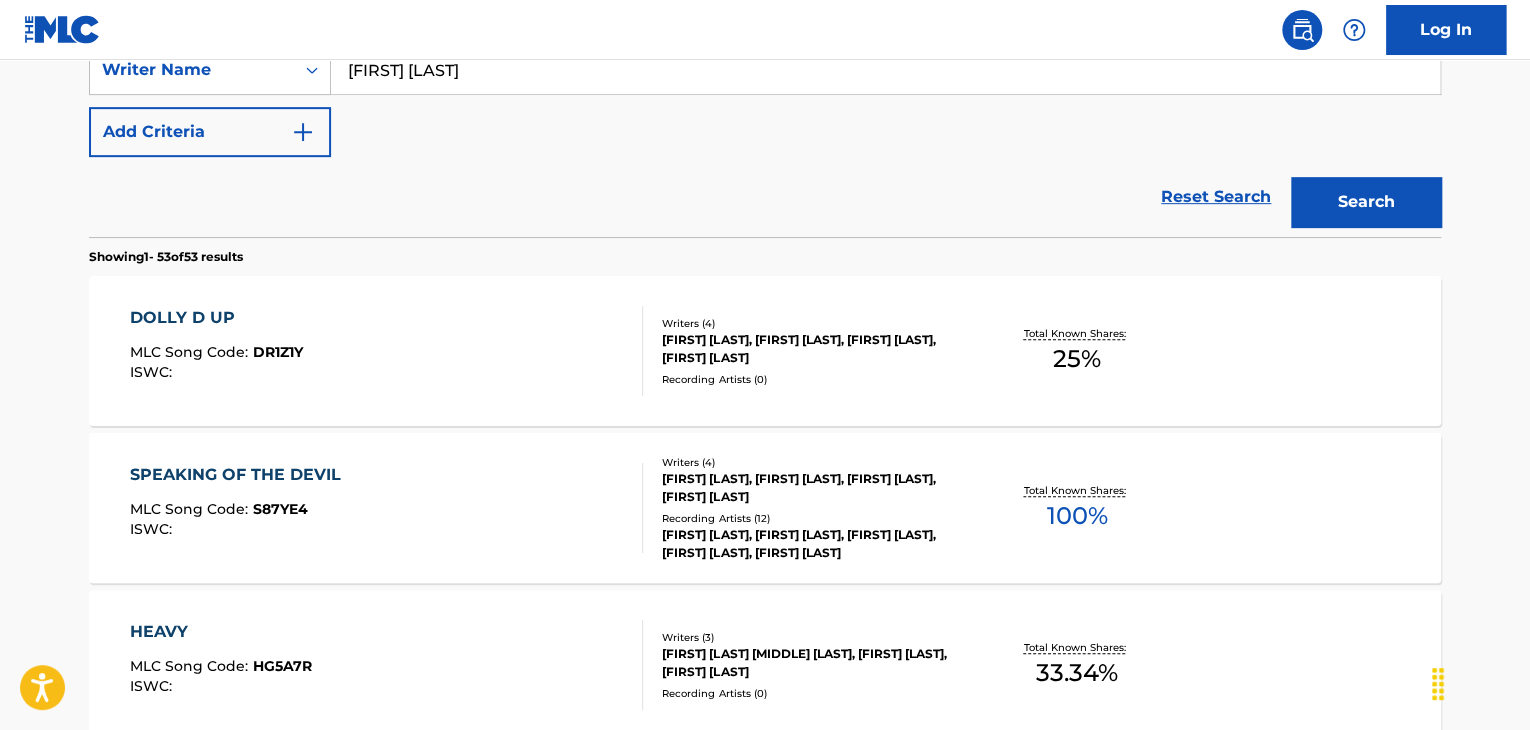 click on "SPEAKING OF THE DEVIL MLC Song Code : S87YE4 ISWC :" at bounding box center (387, 508) 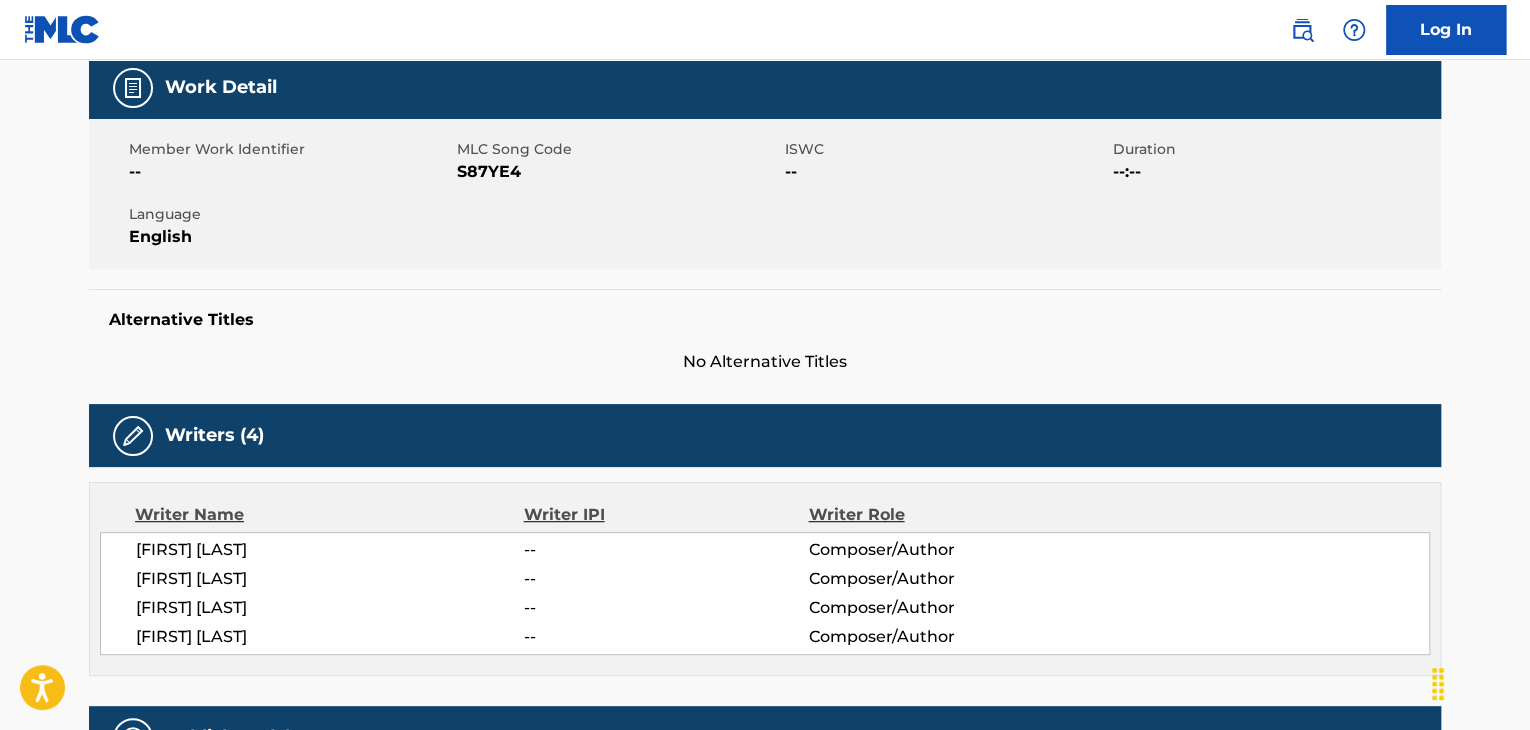 scroll, scrollTop: 0, scrollLeft: 0, axis: both 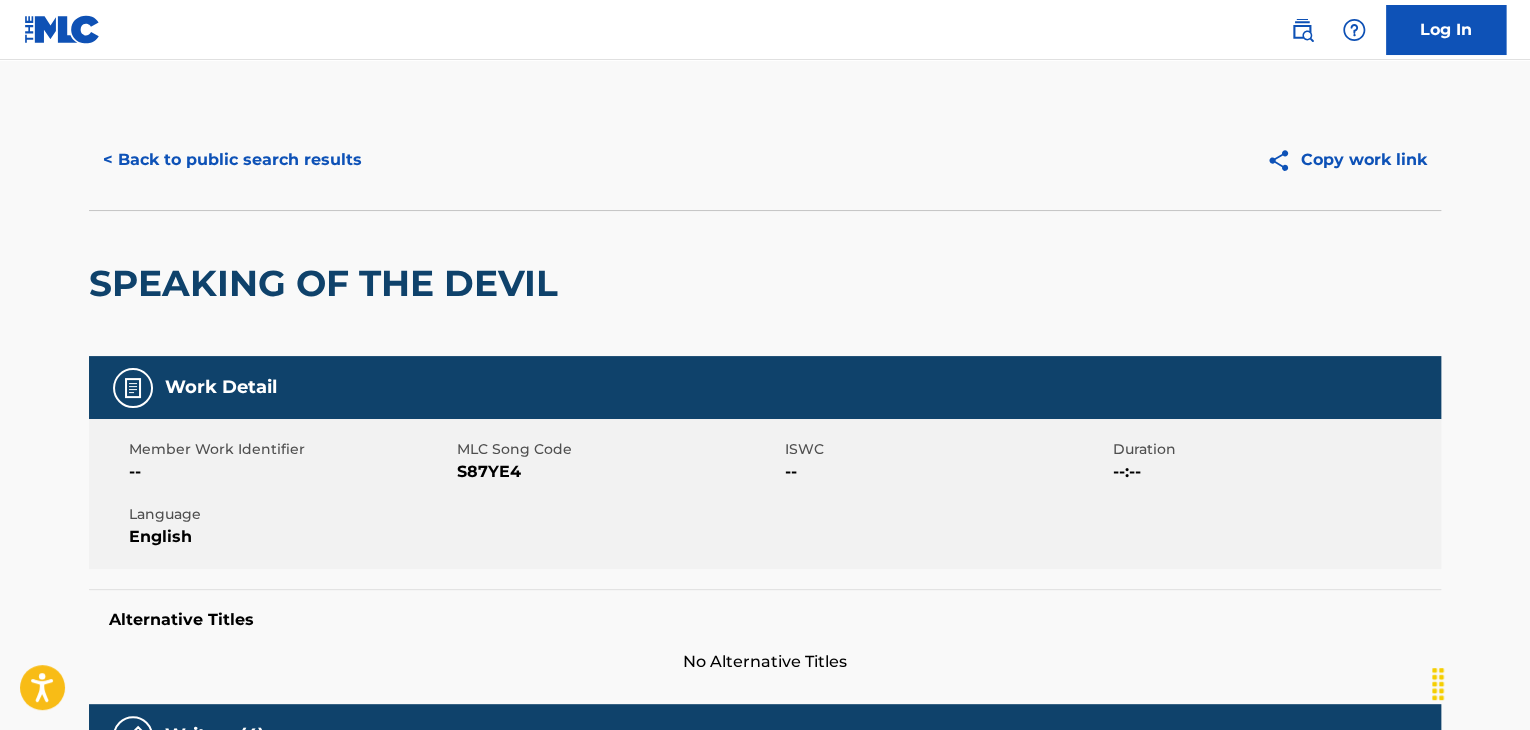 click on "< Back to public search results" at bounding box center (232, 160) 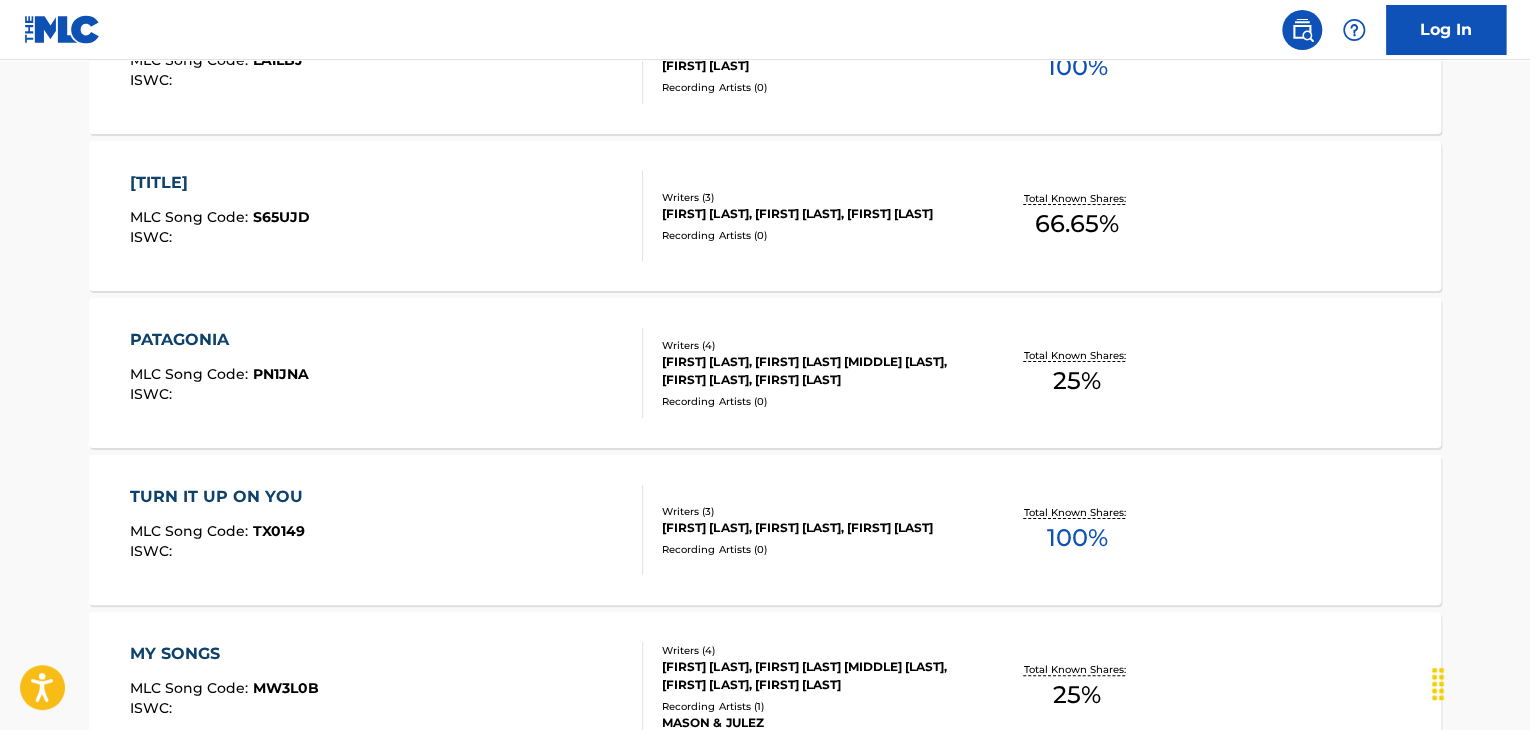 scroll, scrollTop: 7400, scrollLeft: 0, axis: vertical 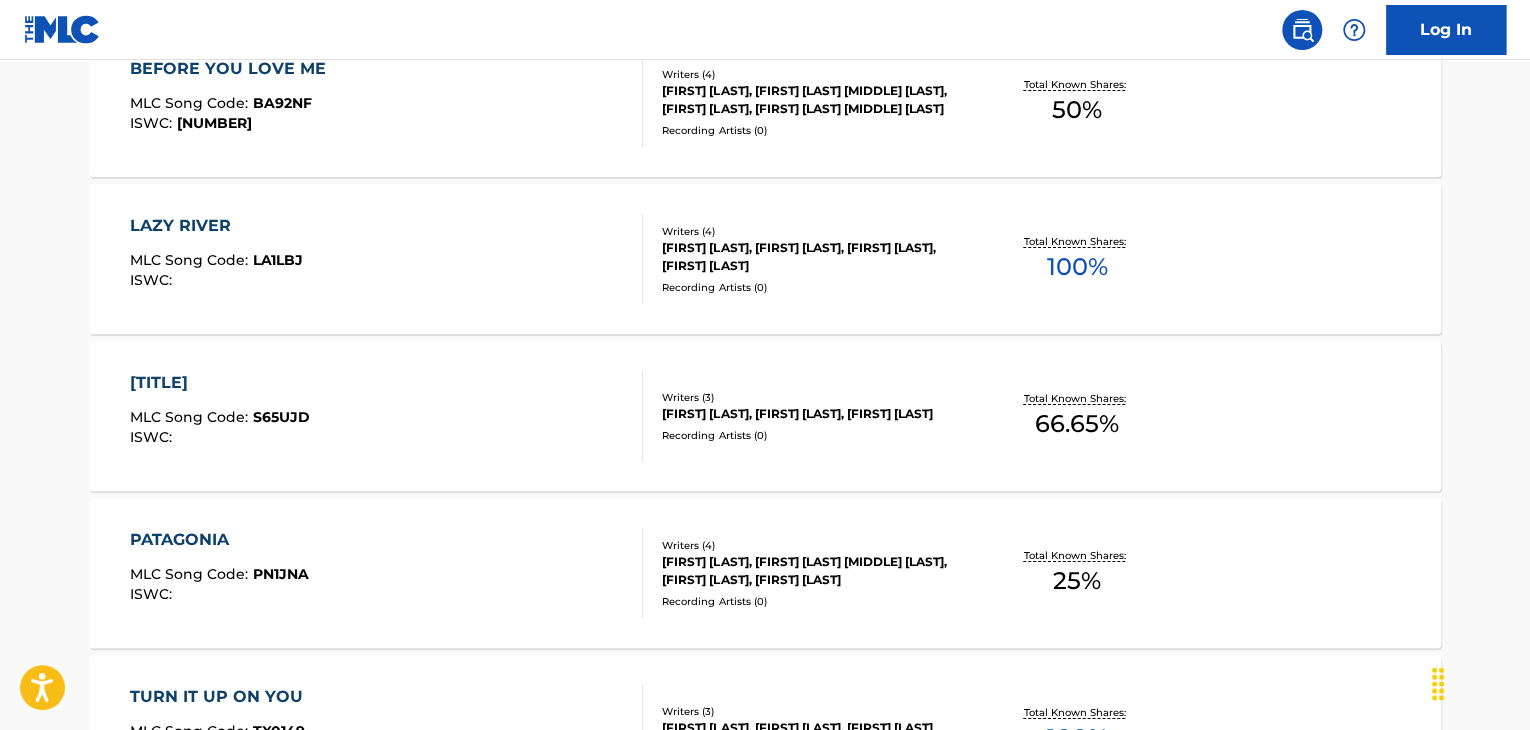 click on "LAZY RIVER MLC Song Code : LA1LBJ ISWC :" at bounding box center [387, 259] 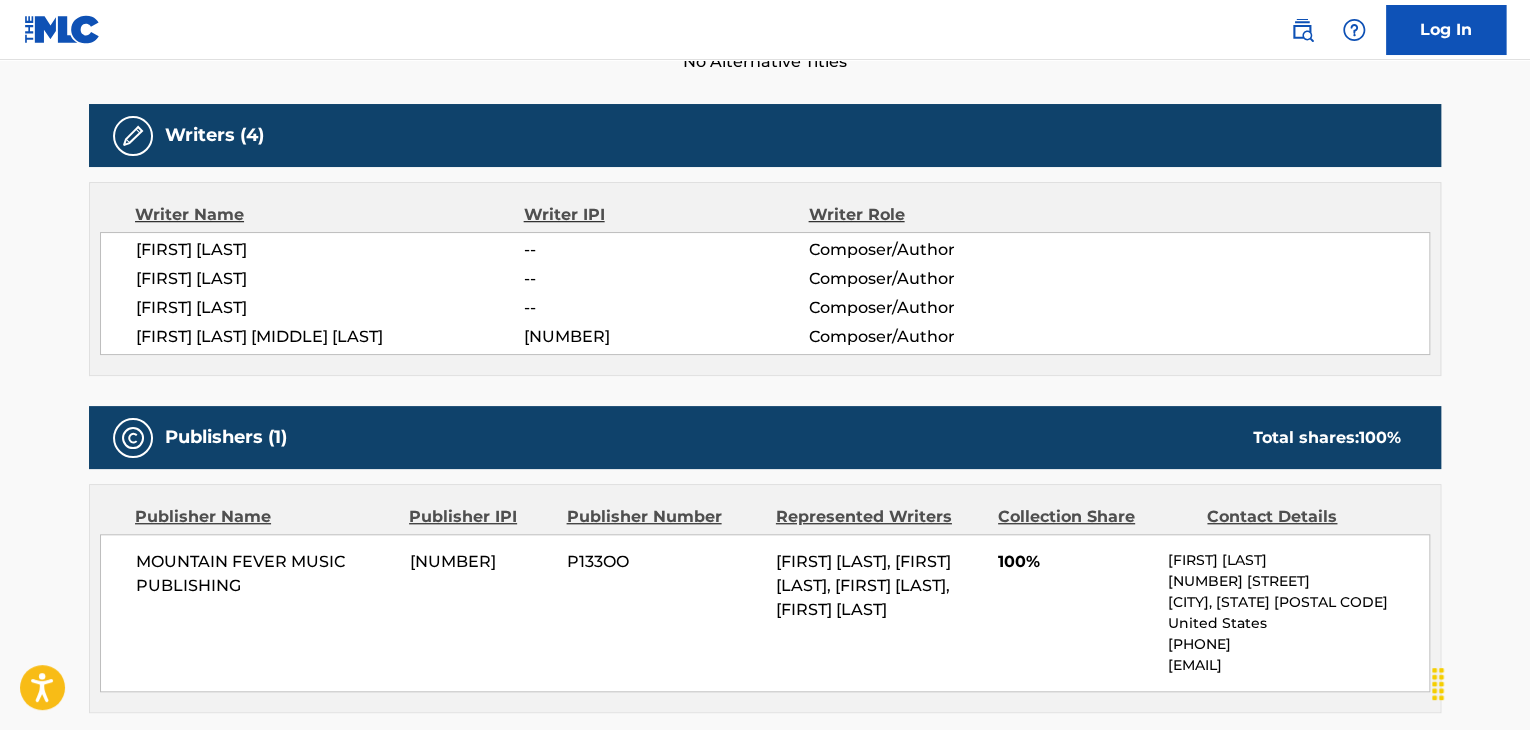 scroll, scrollTop: 700, scrollLeft: 0, axis: vertical 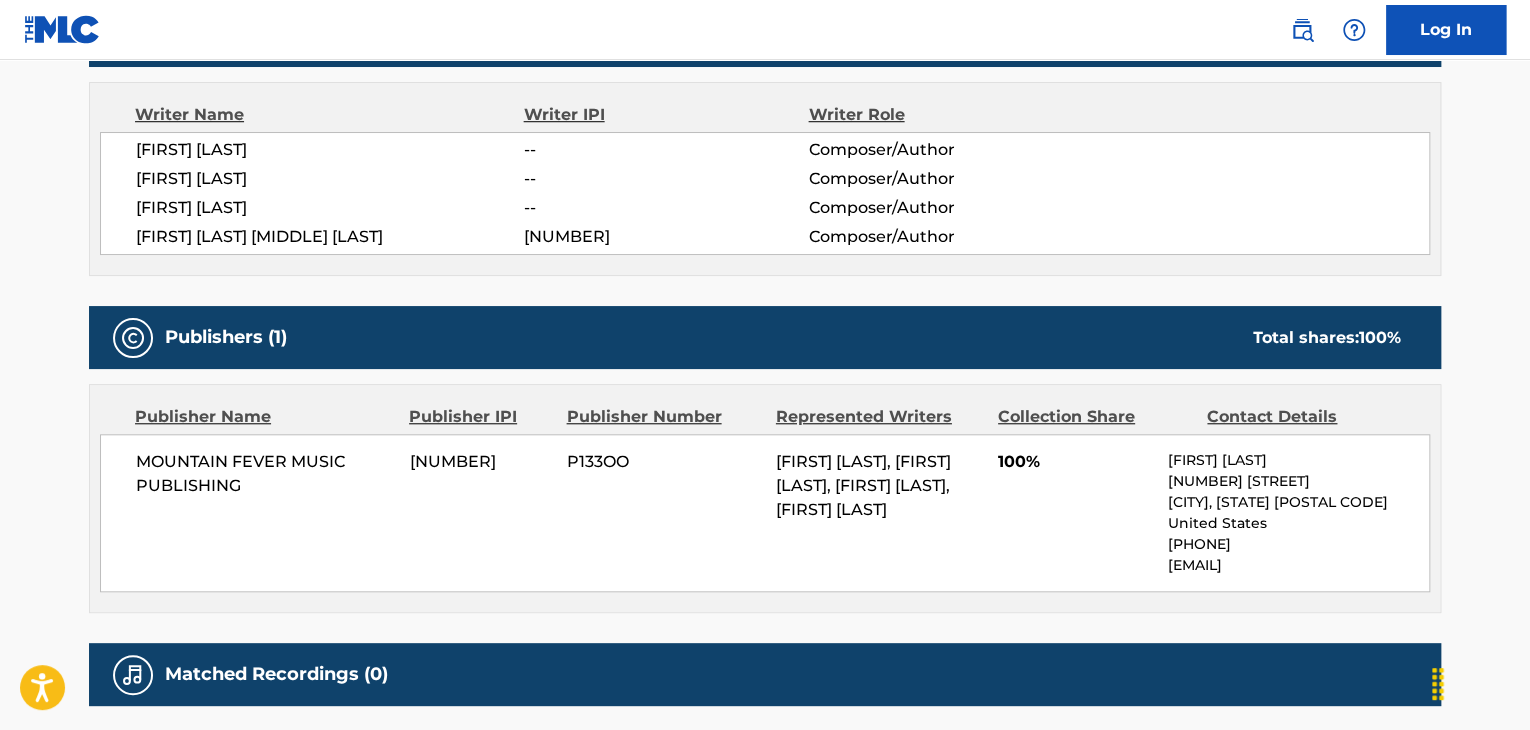 drag, startPoint x: 656, startPoint y: 241, endPoint x: 516, endPoint y: 238, distance: 140.03214 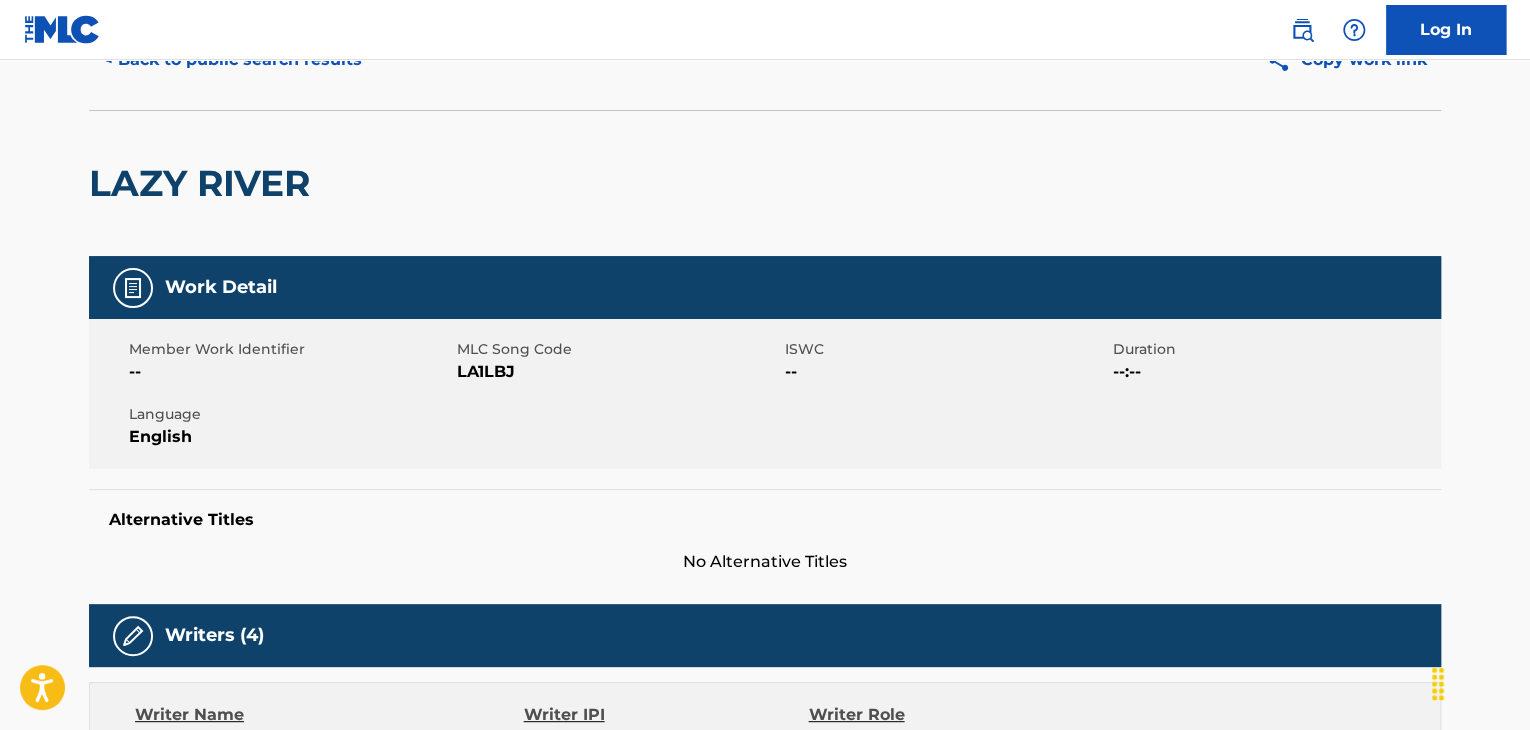 scroll, scrollTop: 0, scrollLeft: 0, axis: both 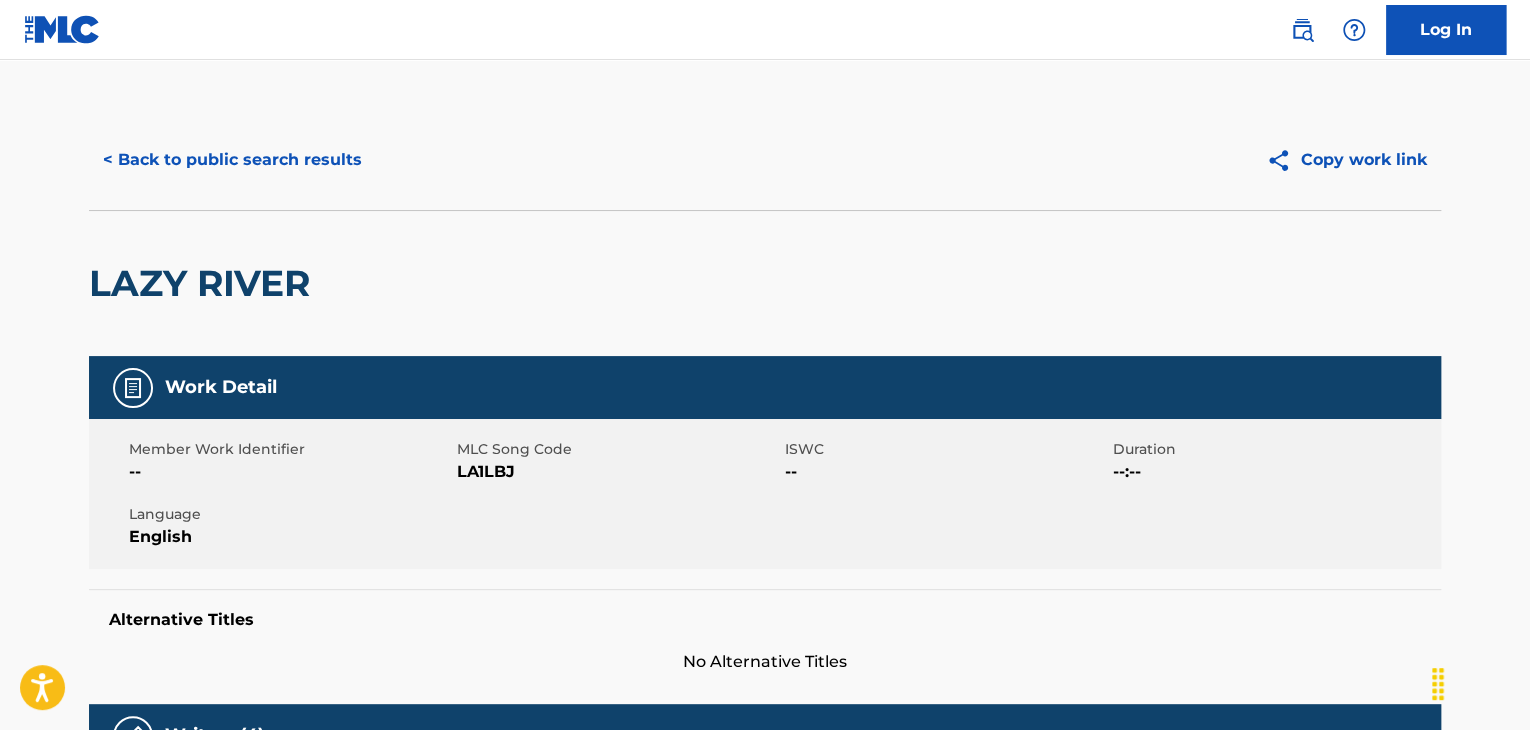 click on "< Back to public search results" at bounding box center [232, 160] 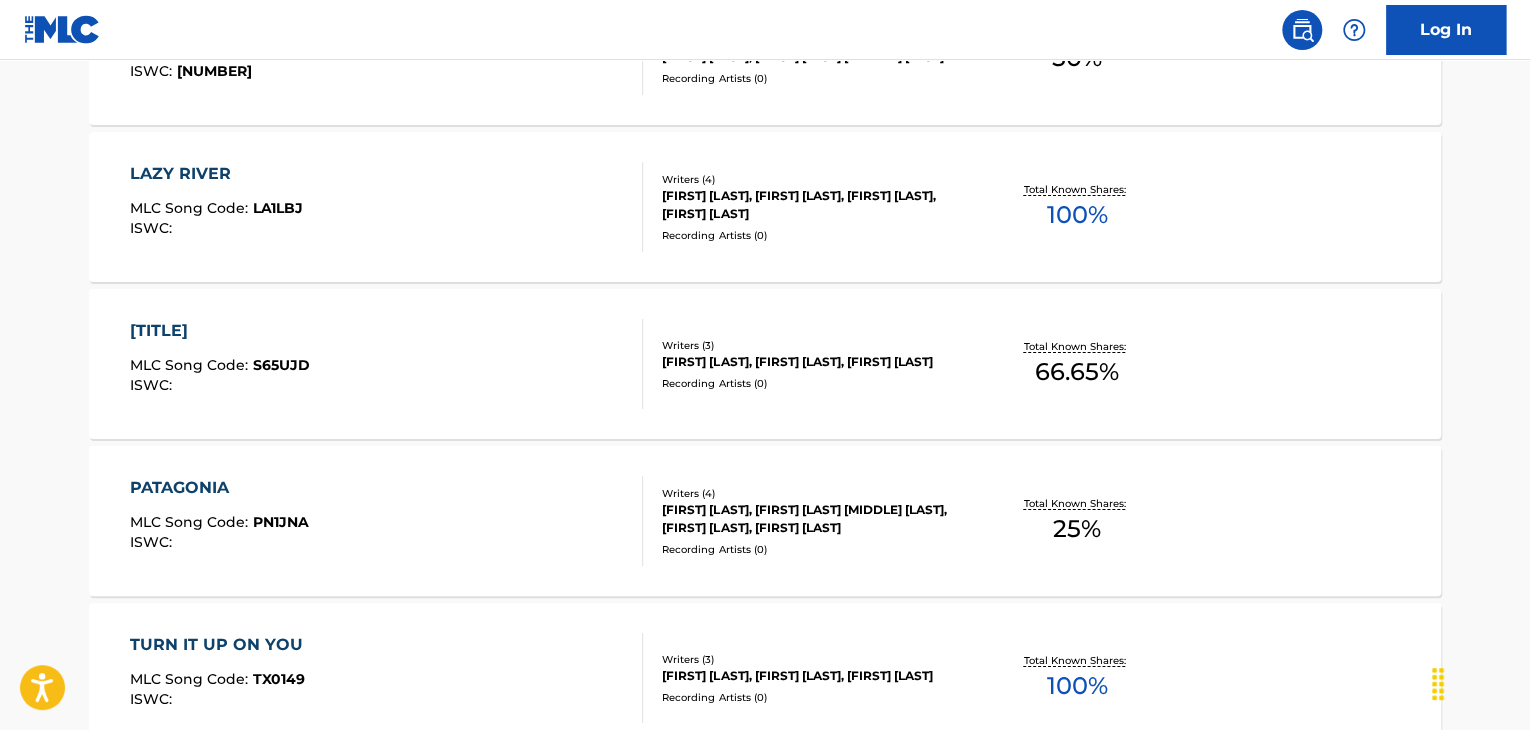 scroll, scrollTop: 7552, scrollLeft: 0, axis: vertical 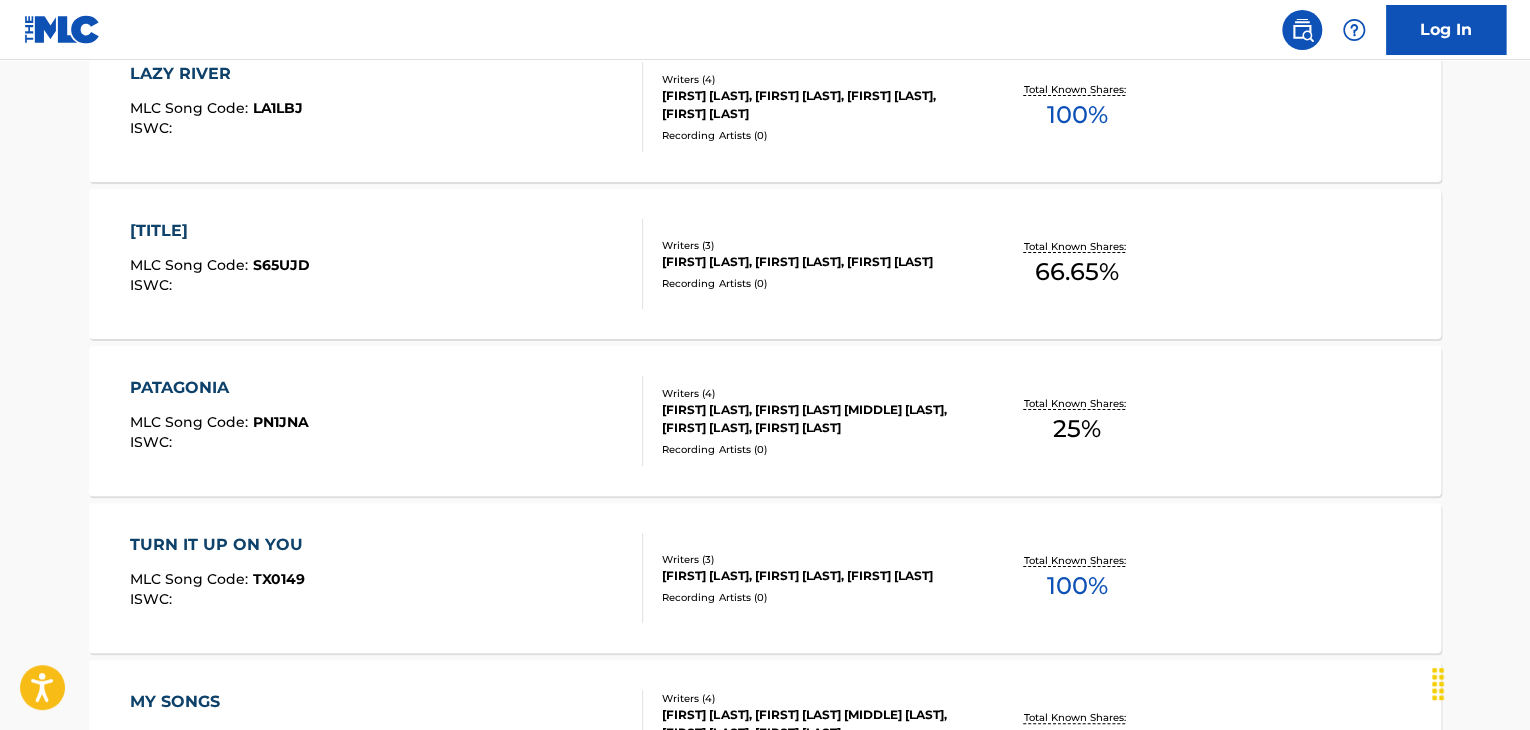 click on "TURN IT UP ON YOU MLC Song Code : TX0149 ISWC :" at bounding box center (387, 578) 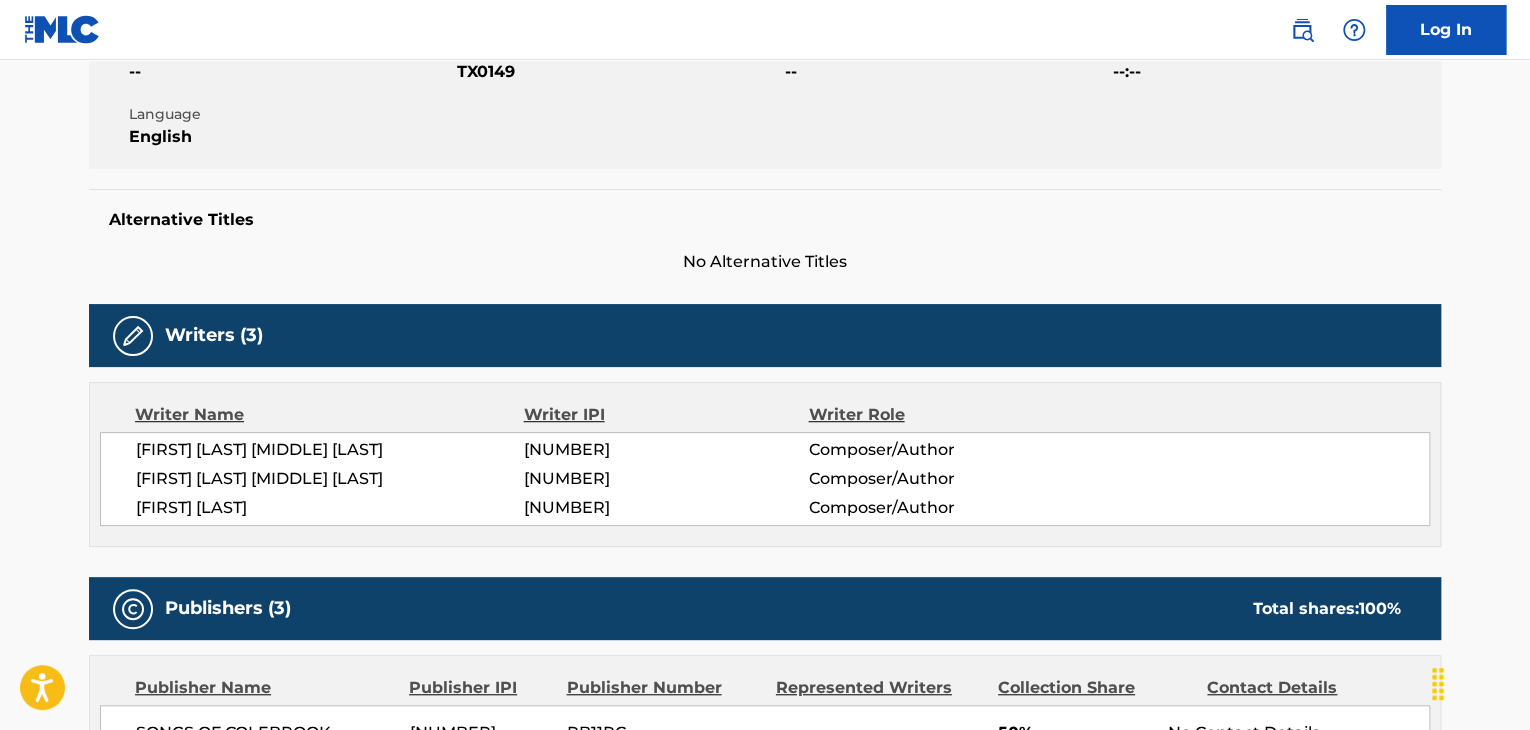 scroll, scrollTop: 0, scrollLeft: 0, axis: both 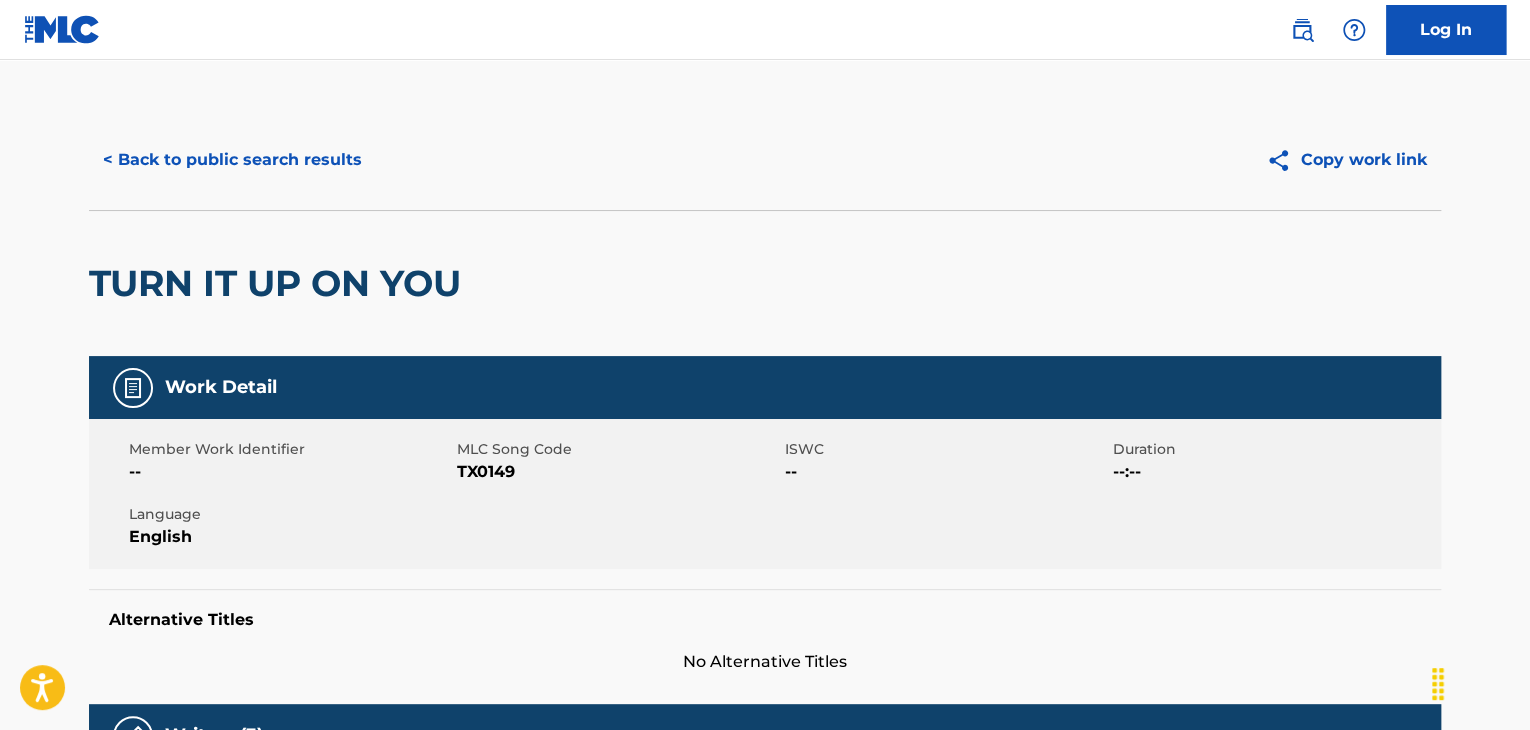 click on "< Back to public search results" at bounding box center [232, 160] 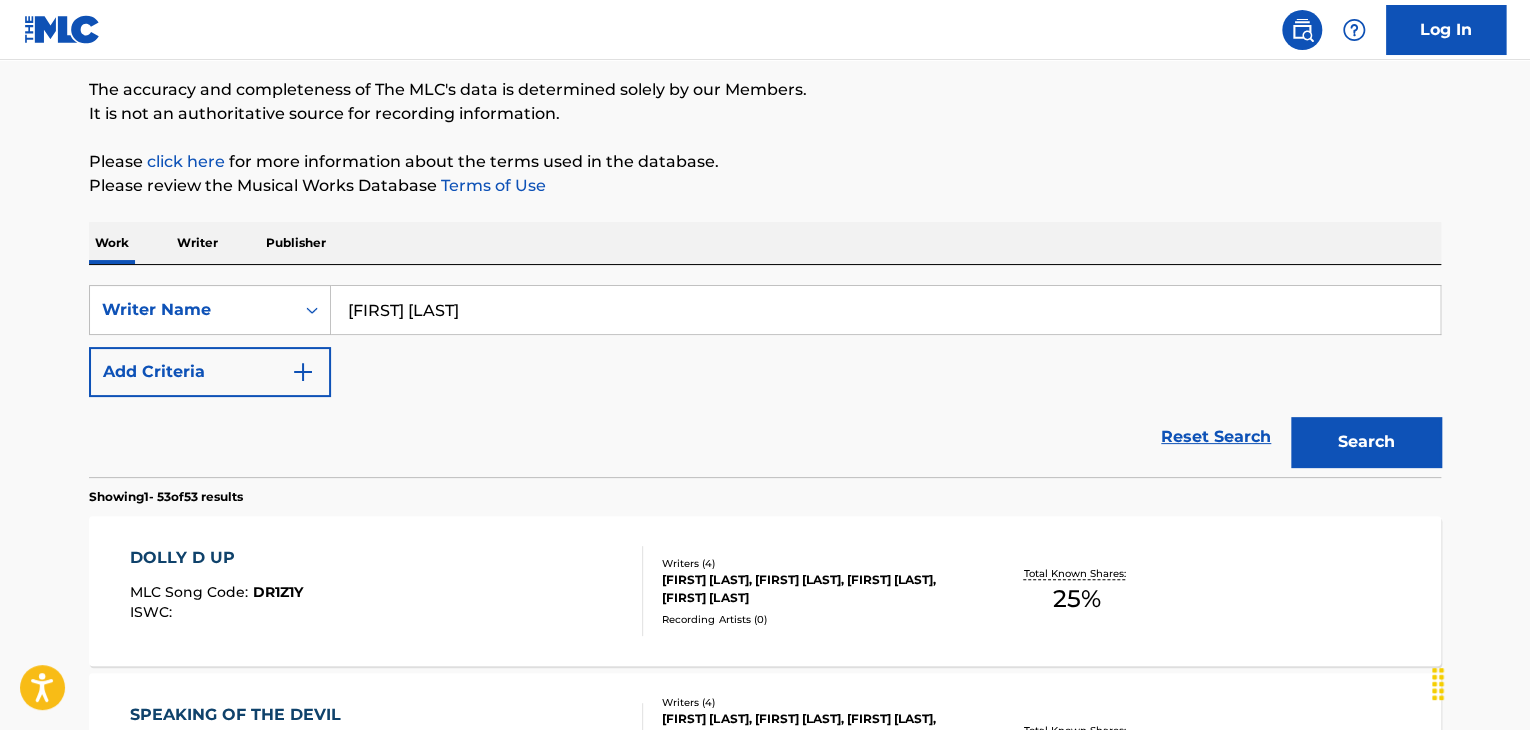scroll, scrollTop: 0, scrollLeft: 0, axis: both 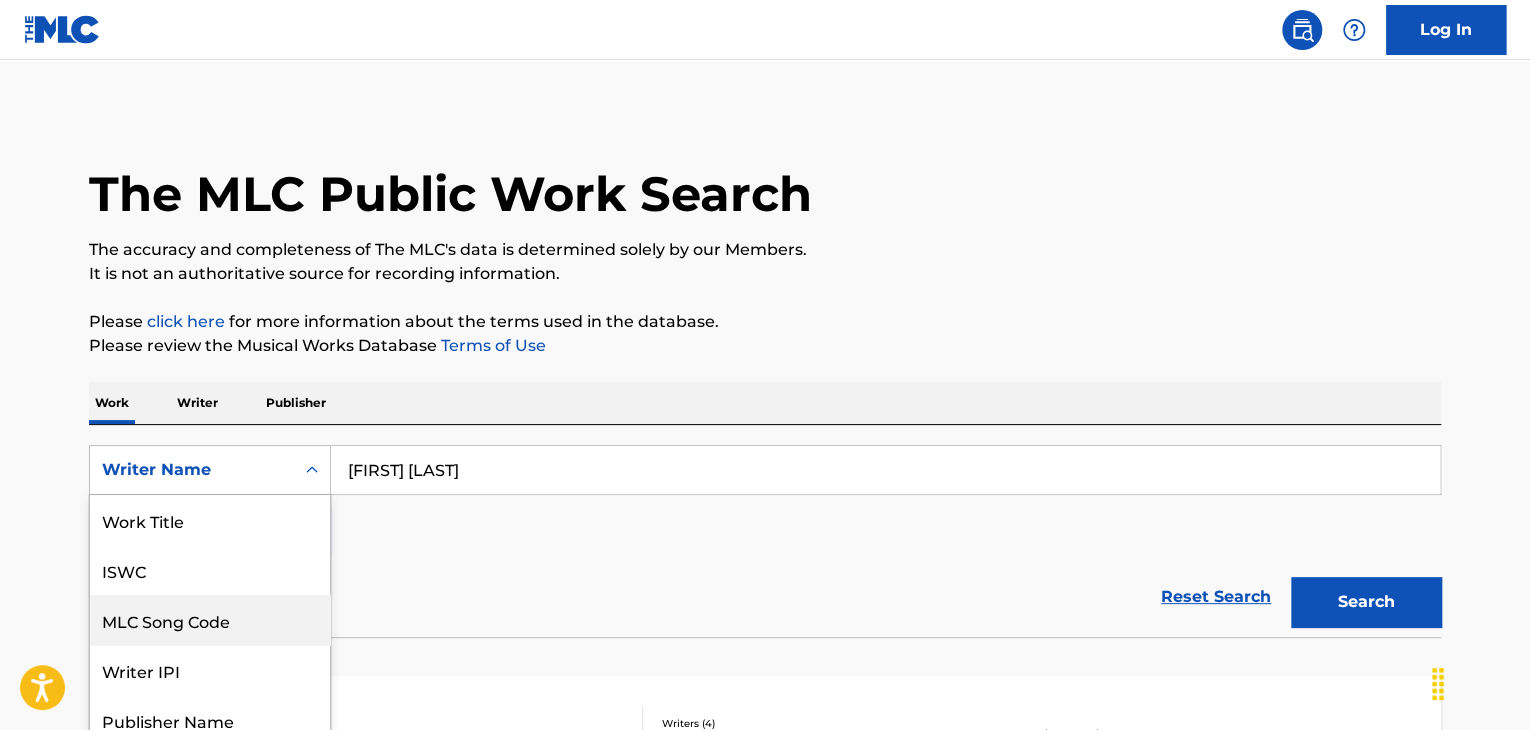 click on "8 results available. Use Up and Down to choose options, press Enter to select the currently focused option, press Escape to exit the menu, press Tab to select the option and exit the menu. Writer Name Work Title ISWC MLC Song Code Writer IPI Publisher Name Publisher IPI MLC Publisher Number Writer Name" at bounding box center [210, 470] 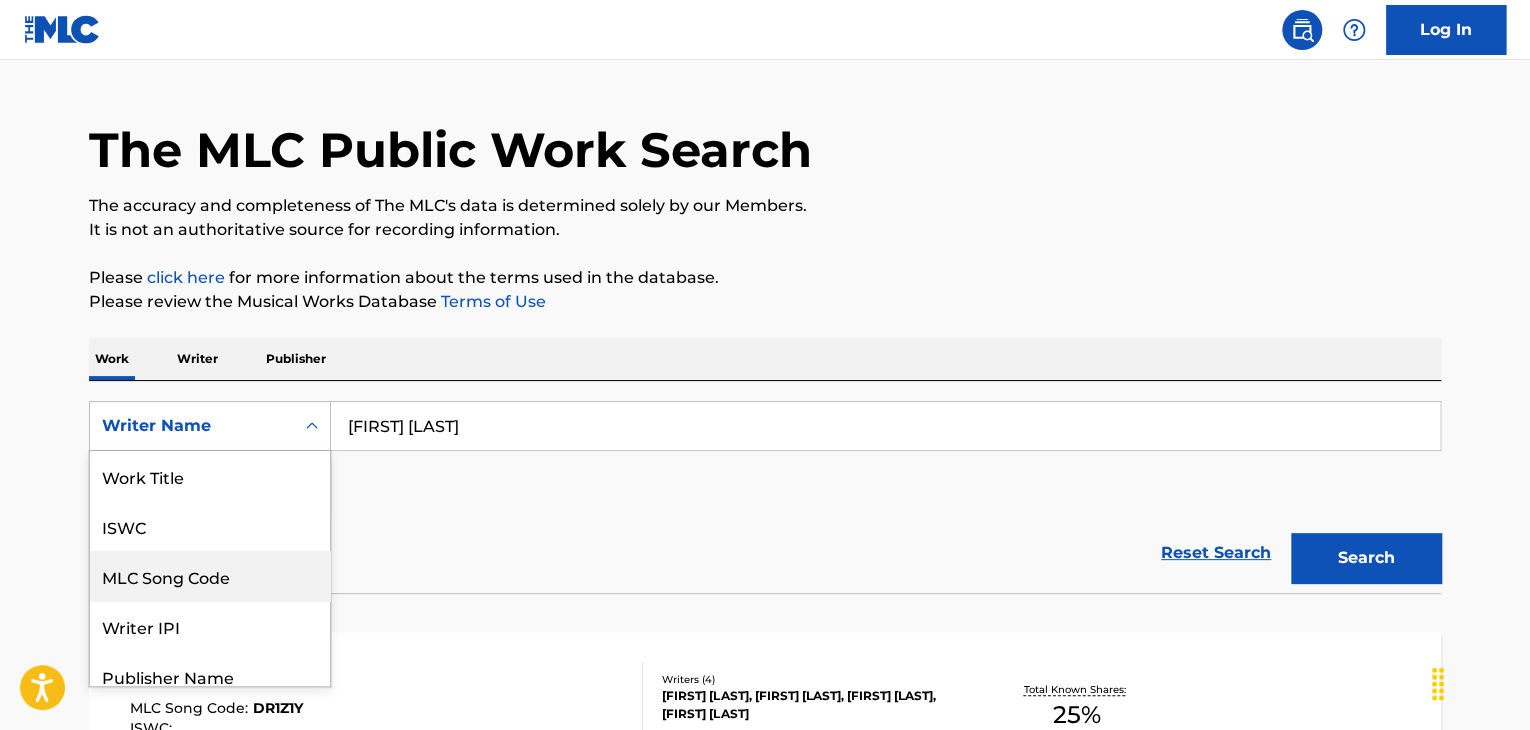 scroll, scrollTop: 100, scrollLeft: 0, axis: vertical 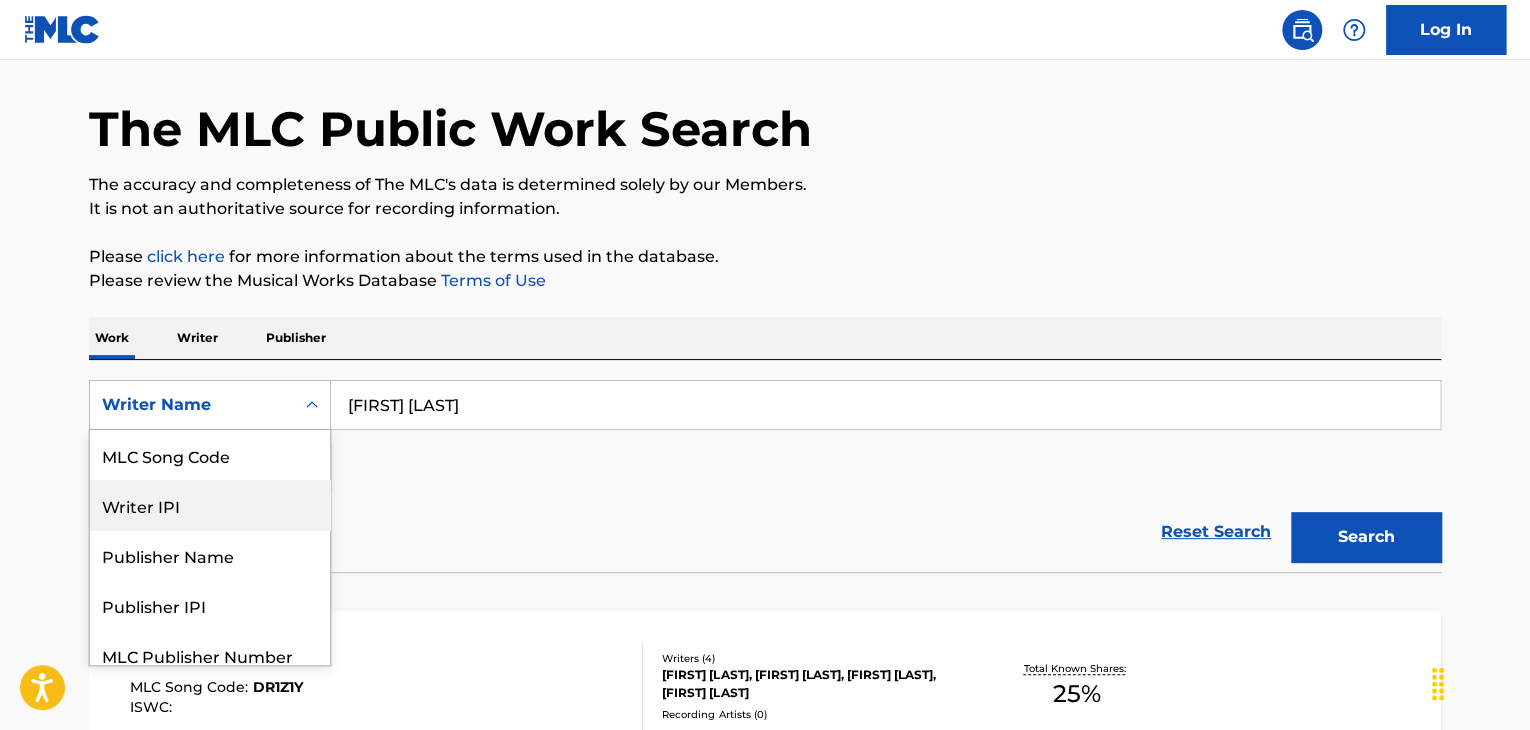 click on "Writer IPI" at bounding box center [210, 505] 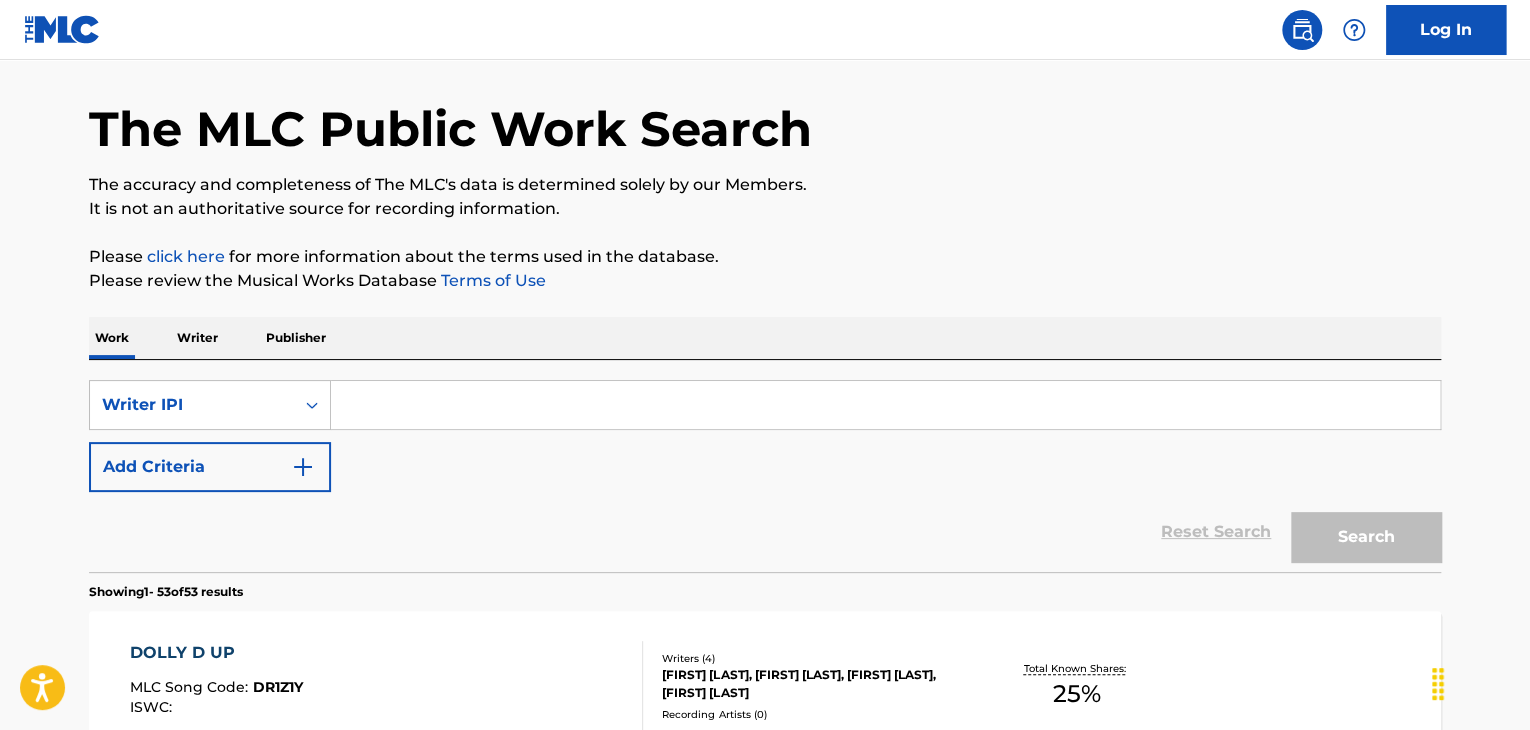 click at bounding box center (885, 405) 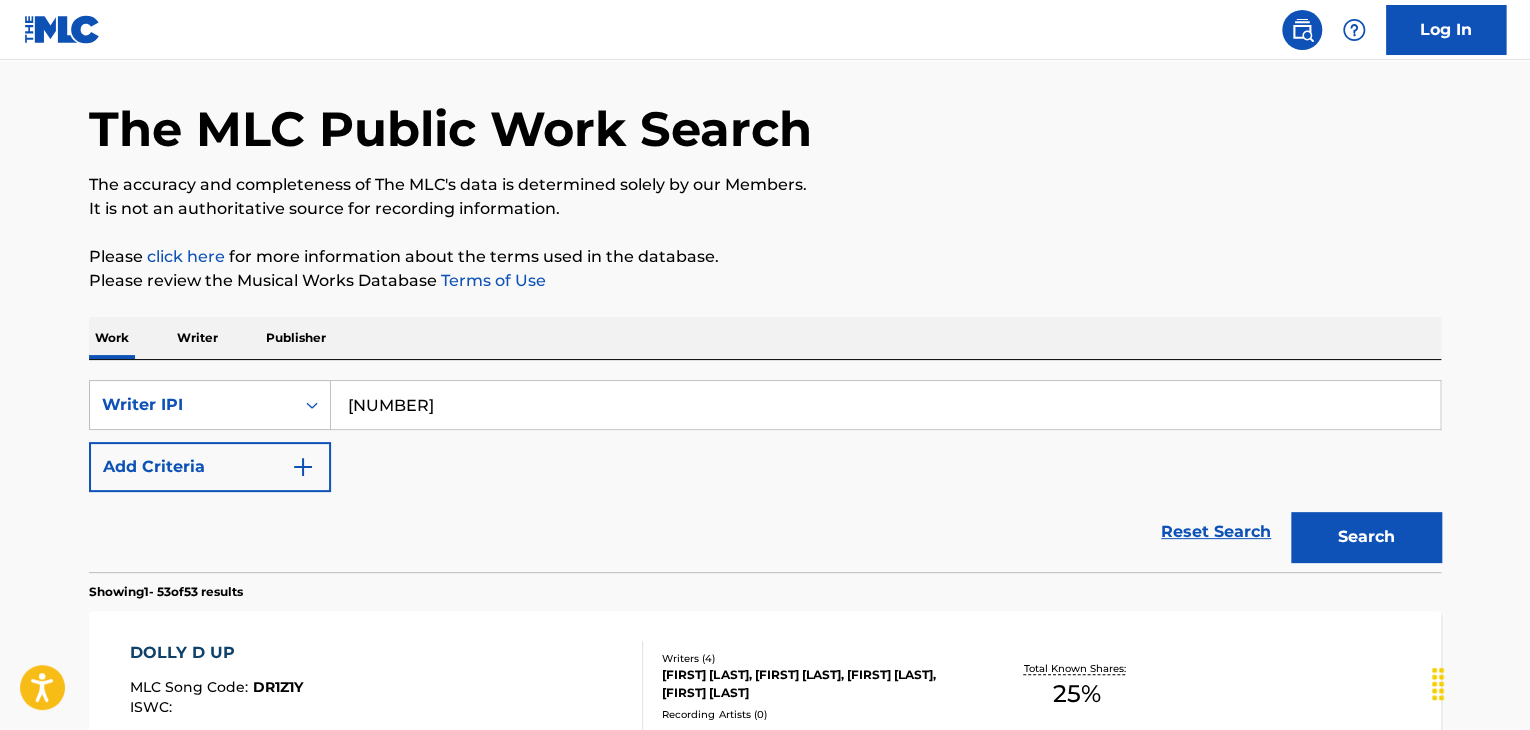click on "00755980987" at bounding box center (885, 405) 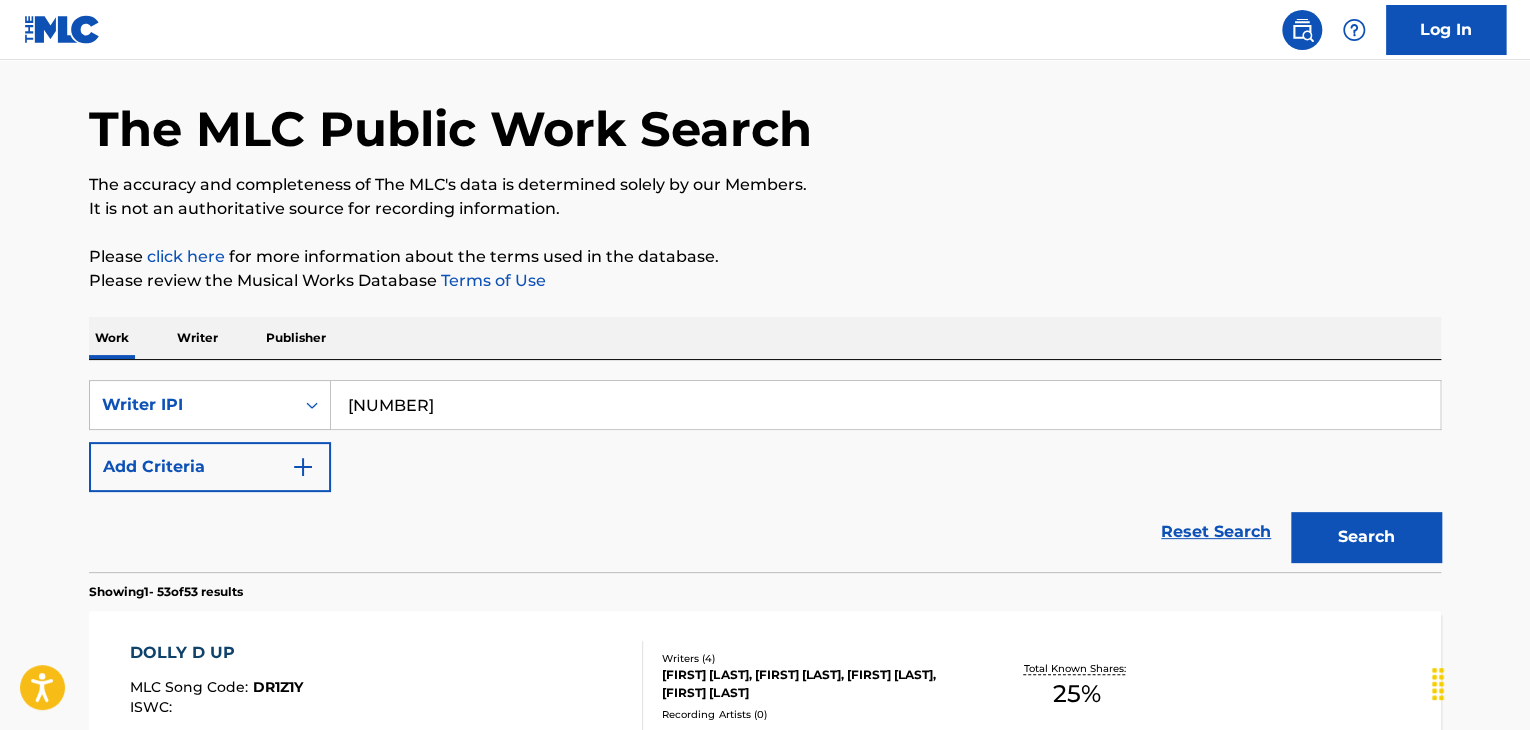 type on "00755980987" 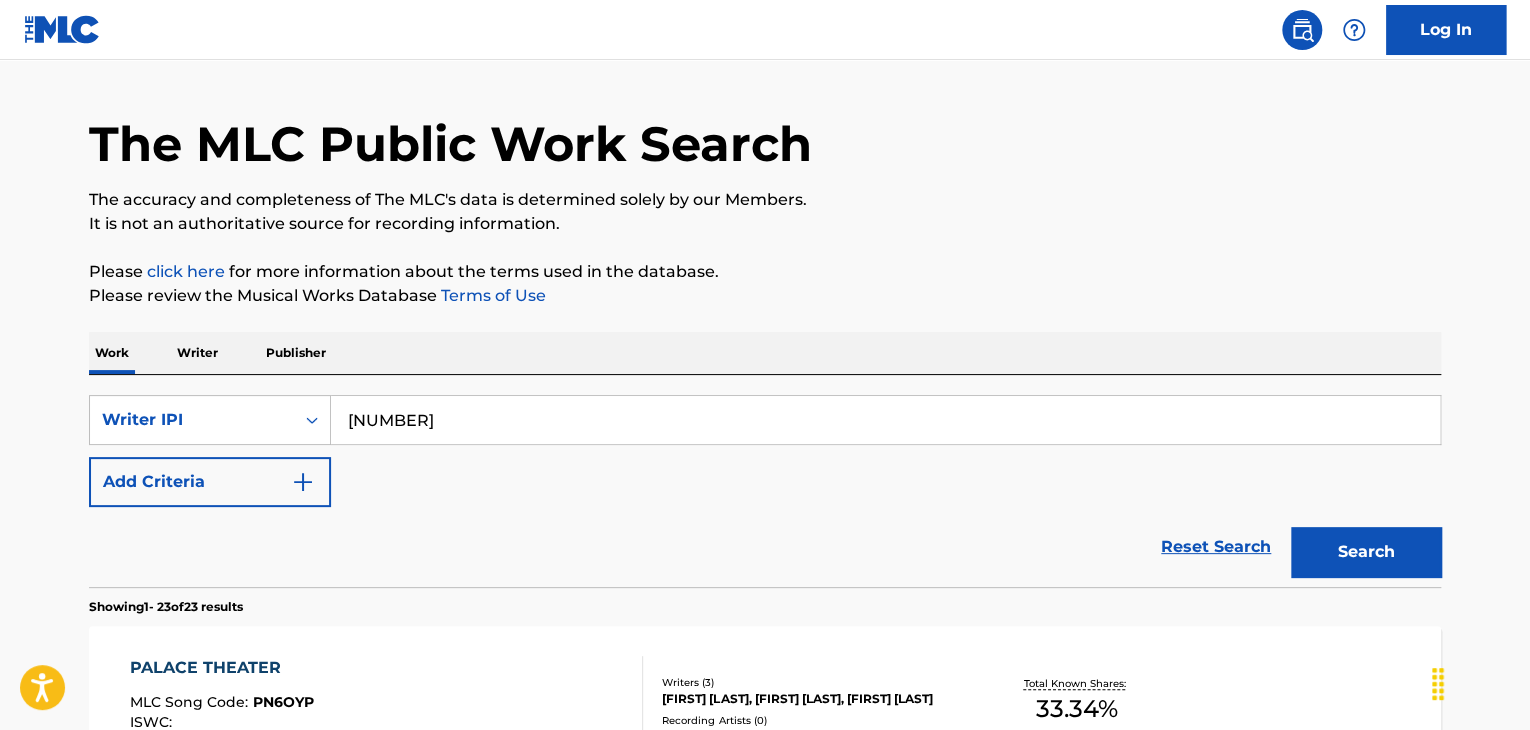 scroll, scrollTop: 550, scrollLeft: 0, axis: vertical 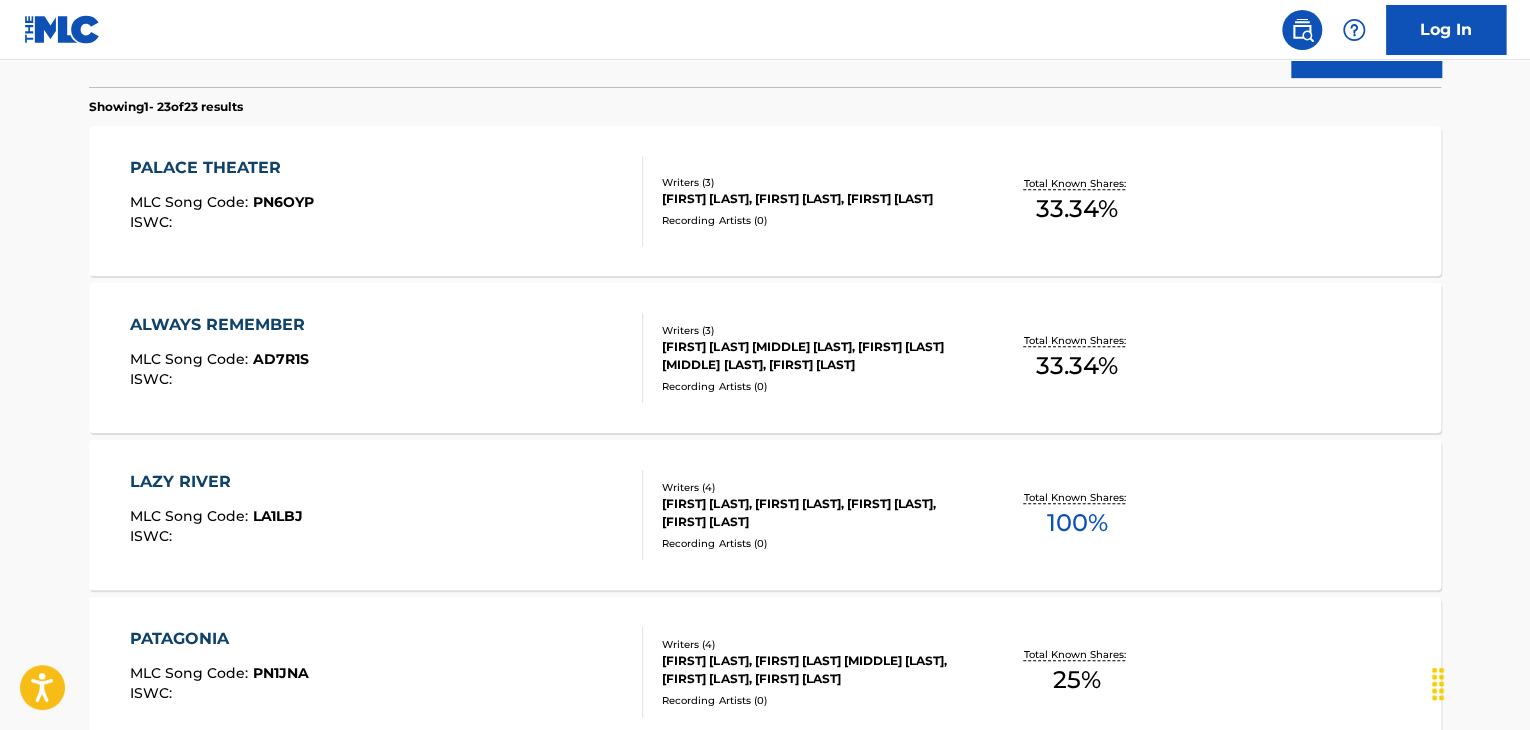 click on "LAZY RIVER MLC Song Code : LA1LBJ ISWC :" at bounding box center [387, 515] 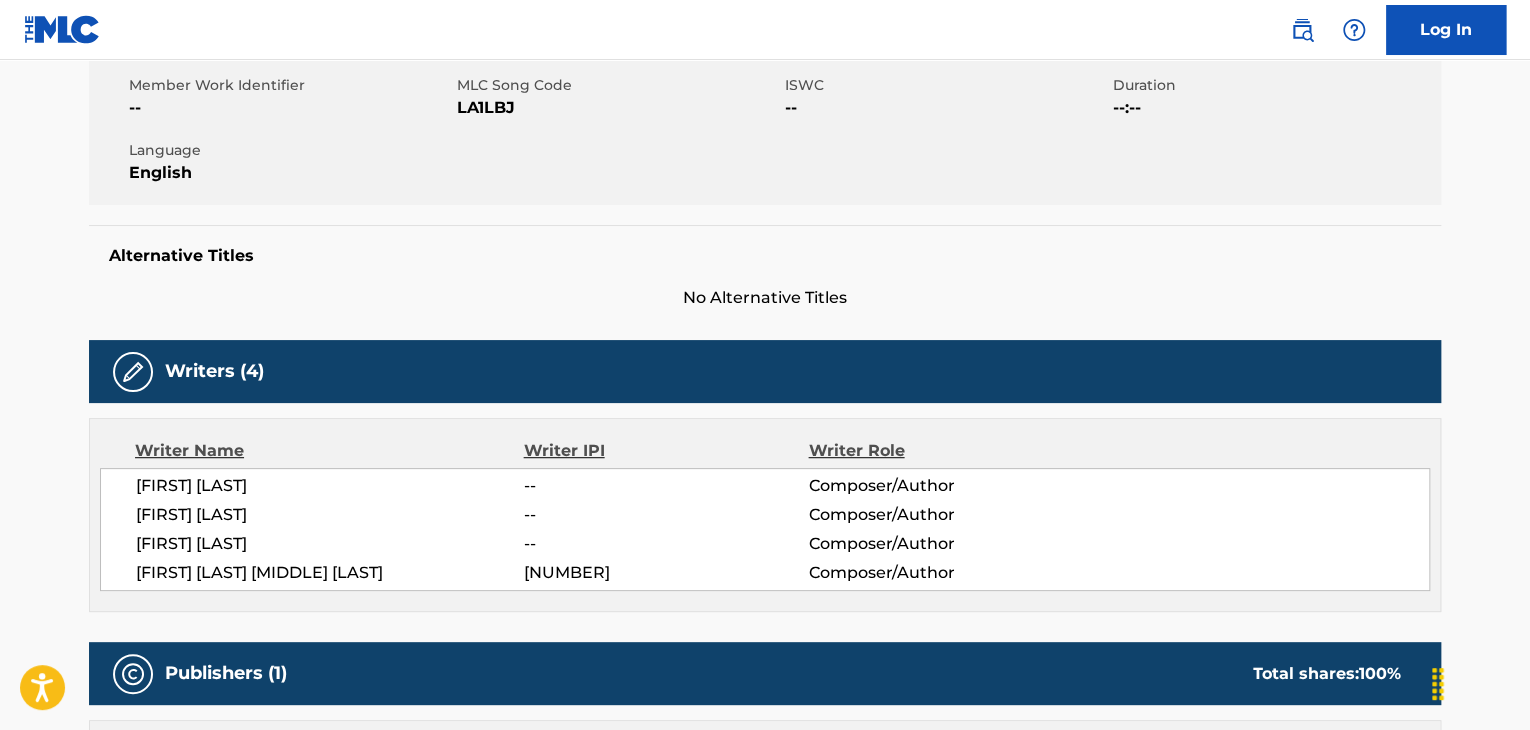 scroll, scrollTop: 0, scrollLeft: 0, axis: both 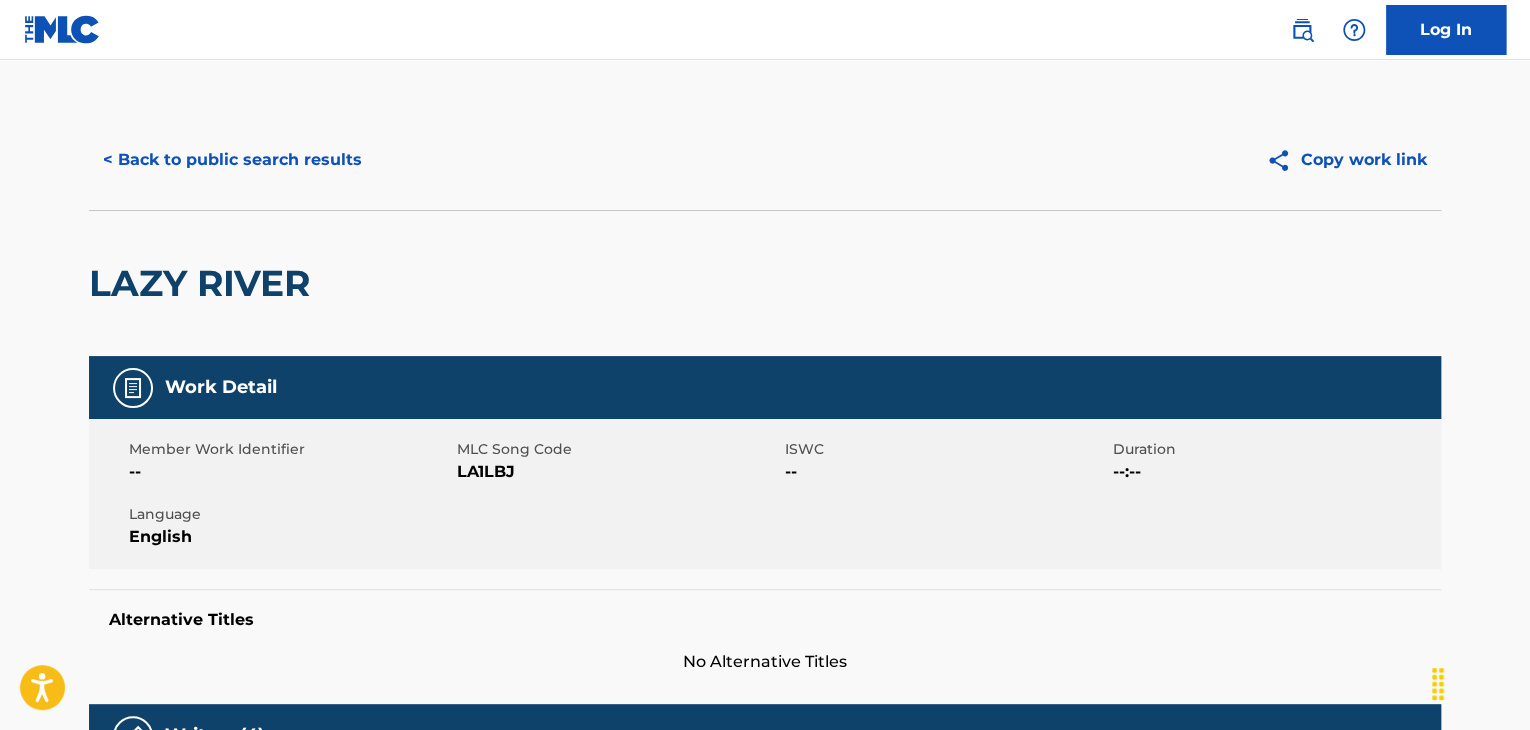 click on "< Back to public search results" at bounding box center [232, 160] 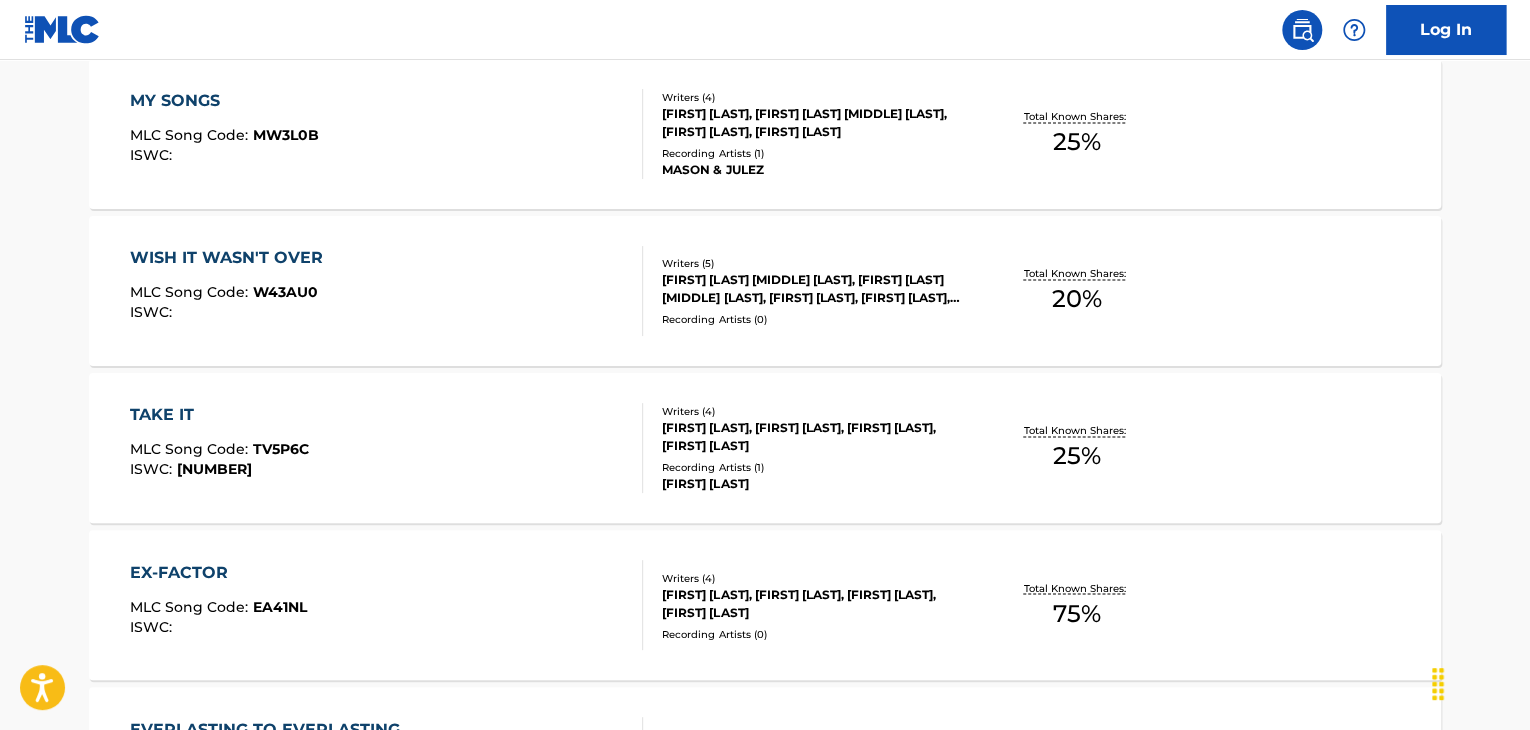 scroll, scrollTop: 1502, scrollLeft: 0, axis: vertical 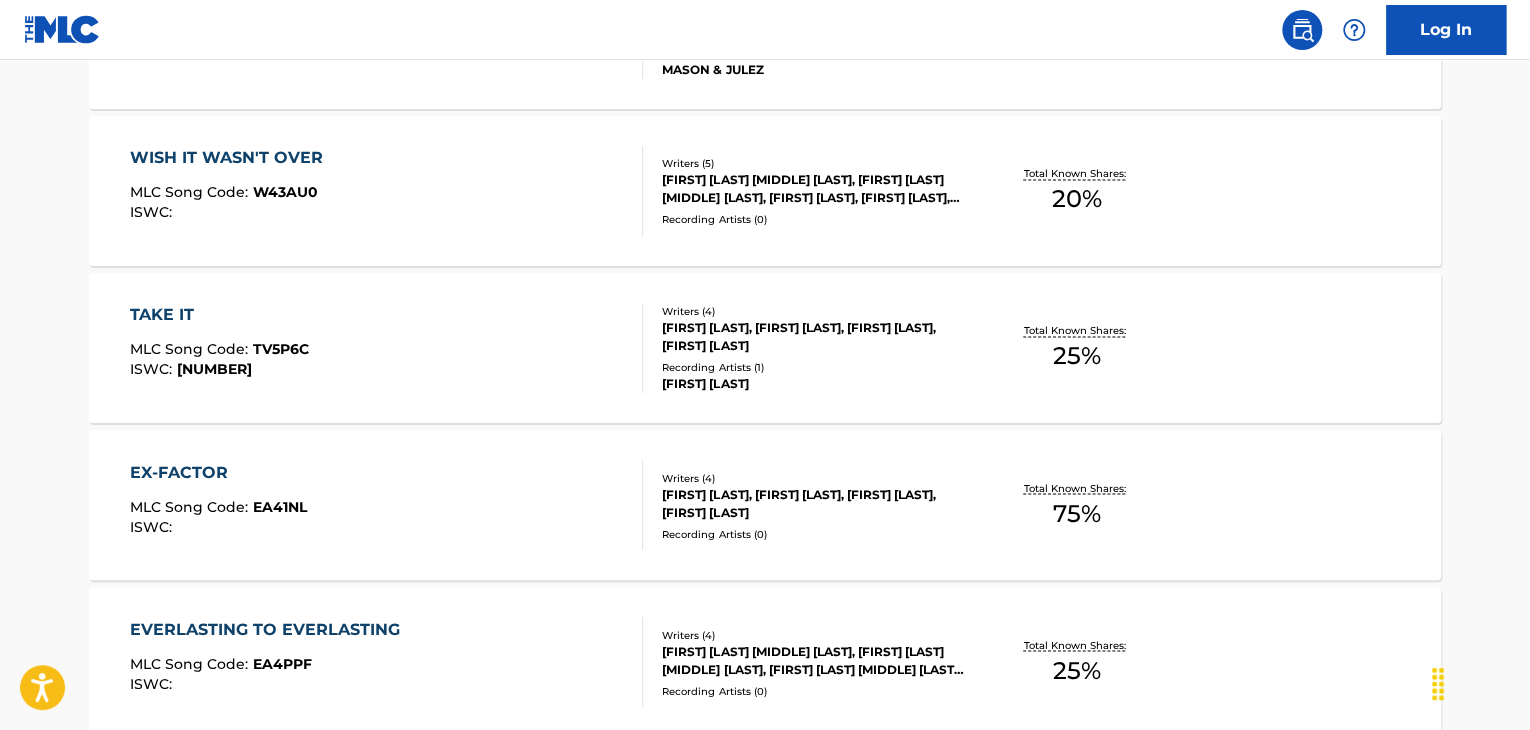 click on "EX-FACTOR MLC Song Code : EA41NL ISWC :" at bounding box center [387, 505] 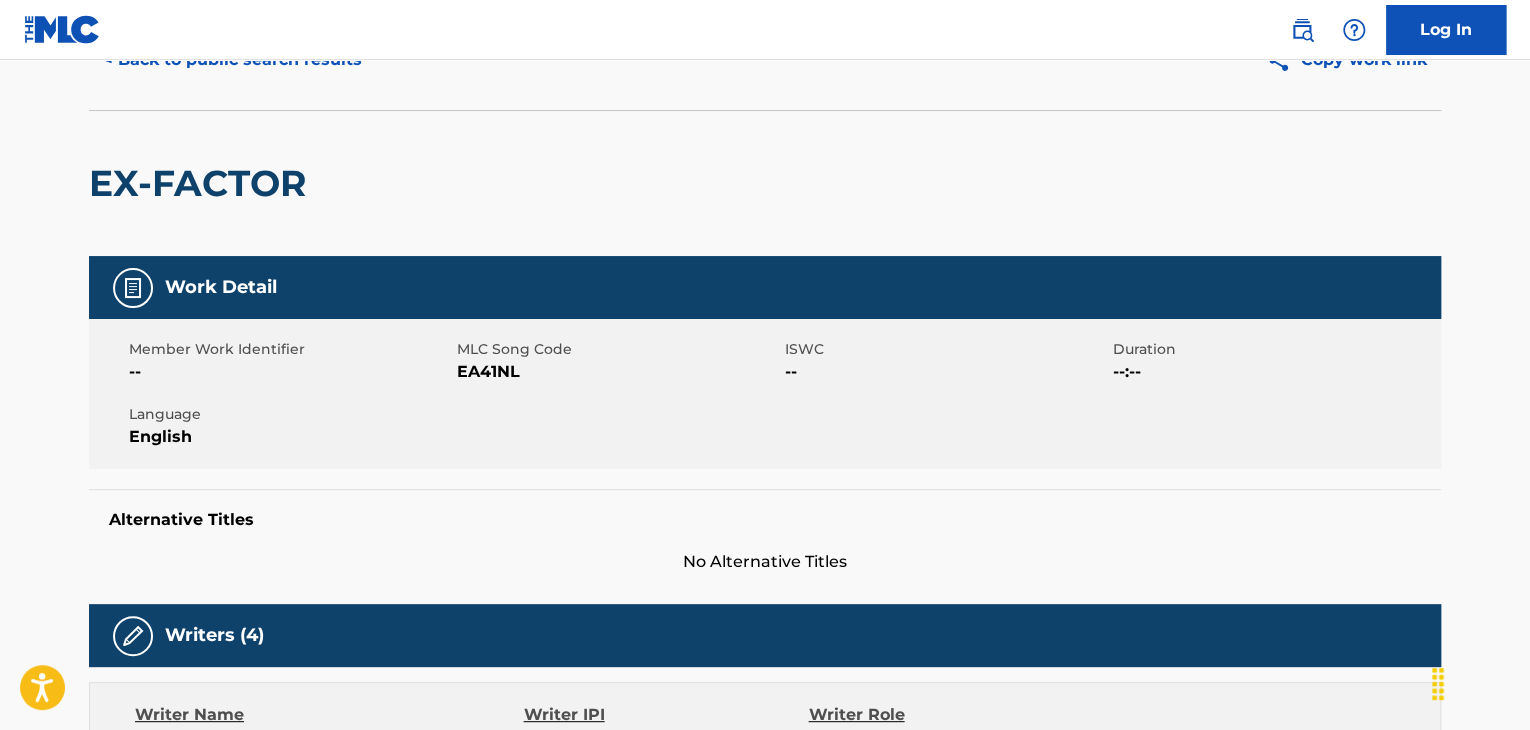 scroll, scrollTop: 0, scrollLeft: 0, axis: both 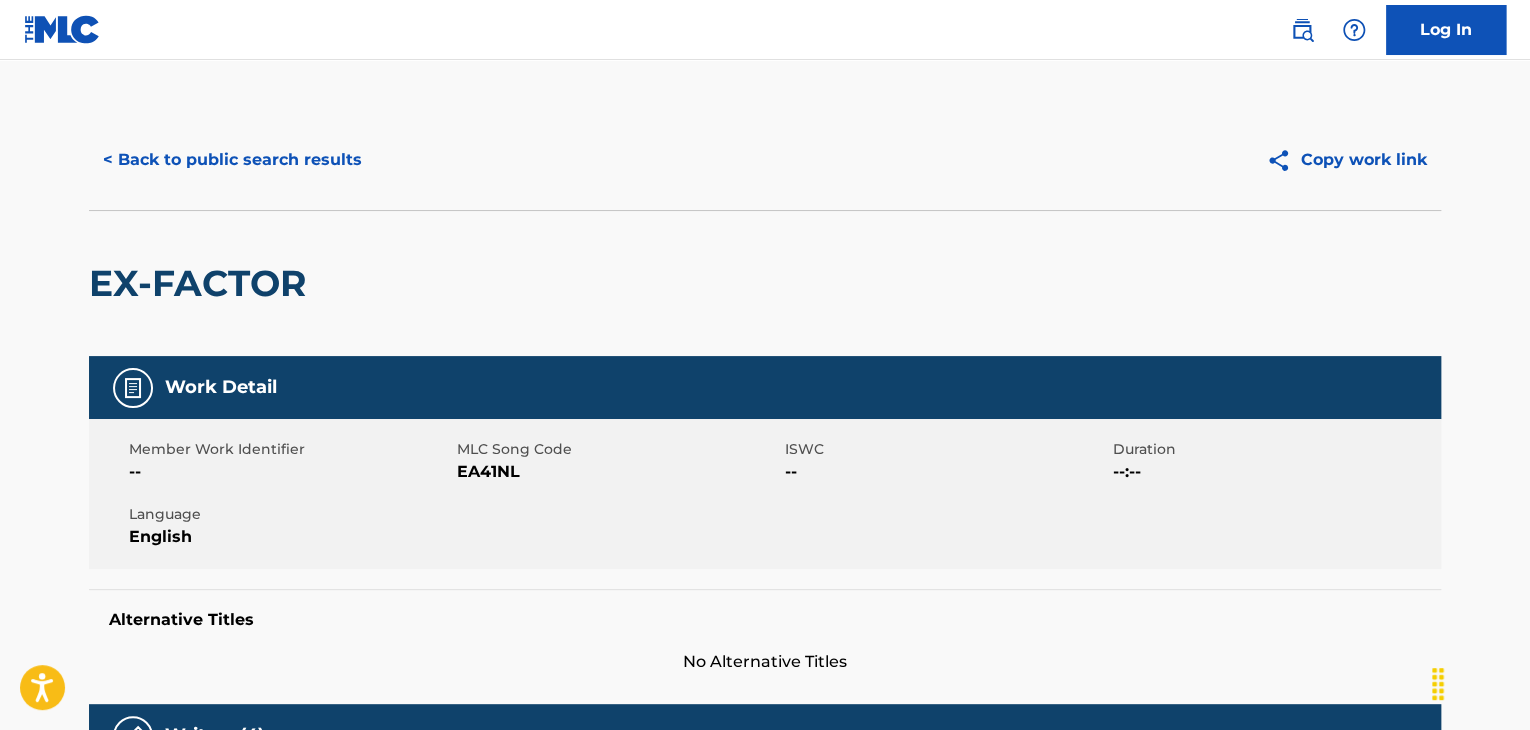 click on "< Back to public search results" at bounding box center [232, 160] 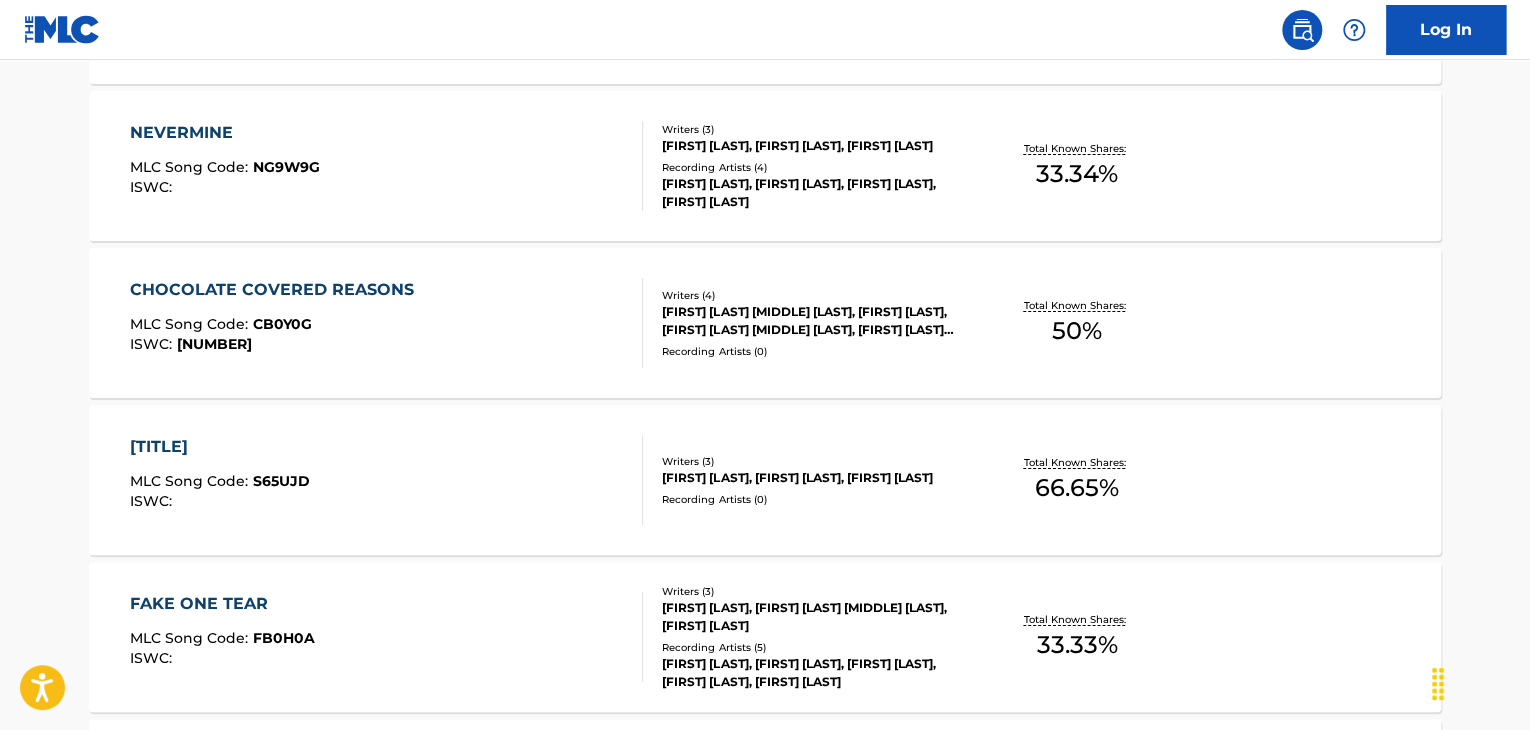 scroll, scrollTop: 3354, scrollLeft: 0, axis: vertical 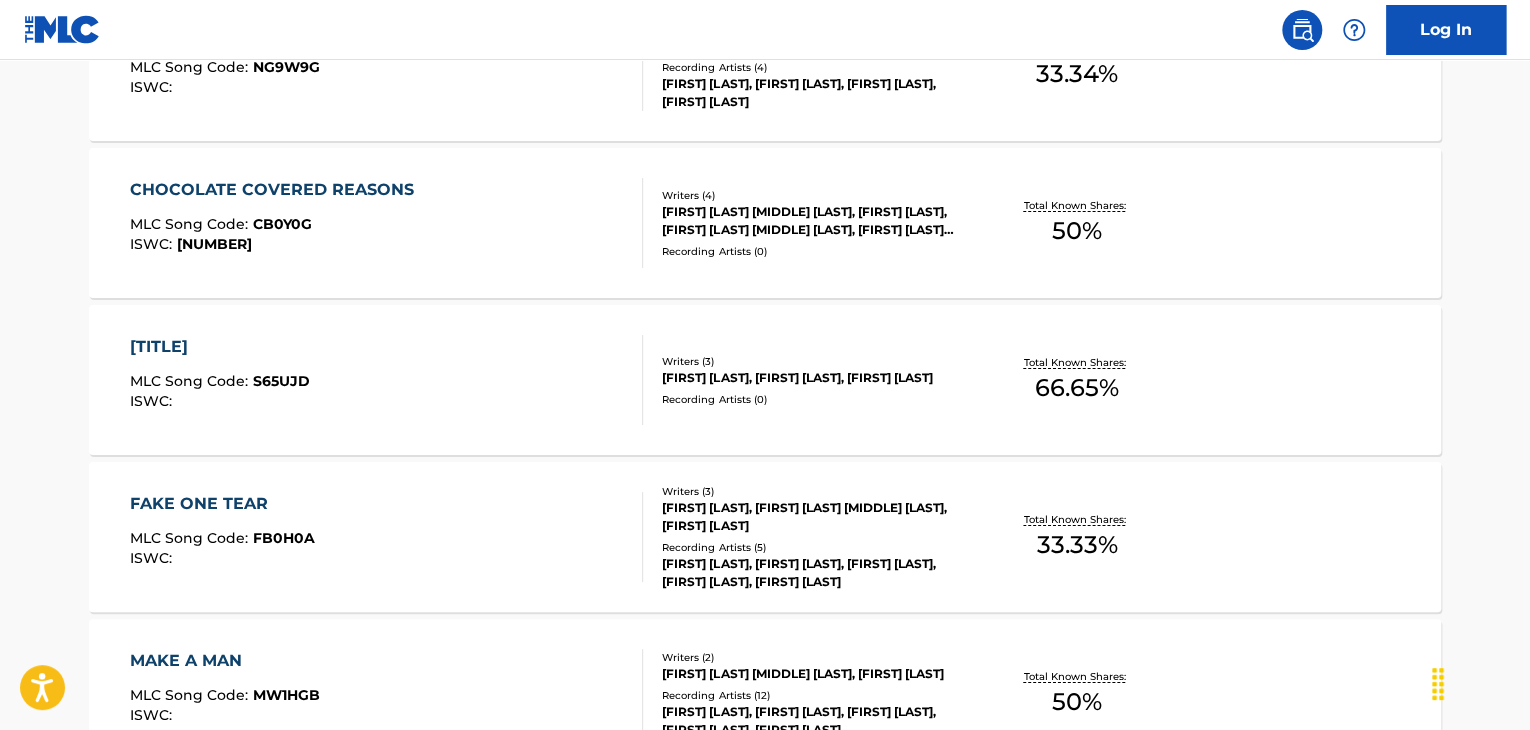 click on "SHE'S THE ONE TO BLAME MLC Song Code : S65UJD ISWC :" at bounding box center [387, 380] 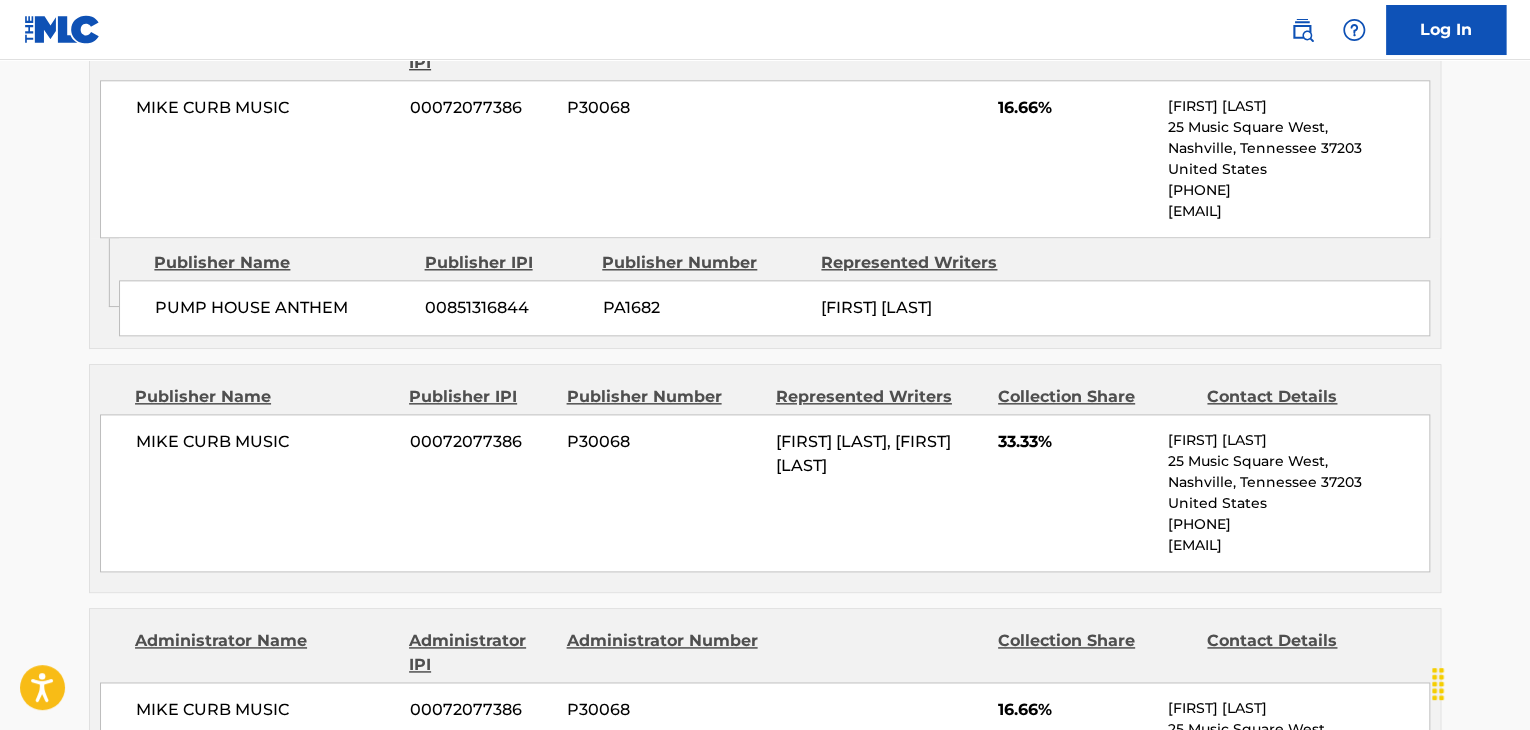 scroll, scrollTop: 849, scrollLeft: 0, axis: vertical 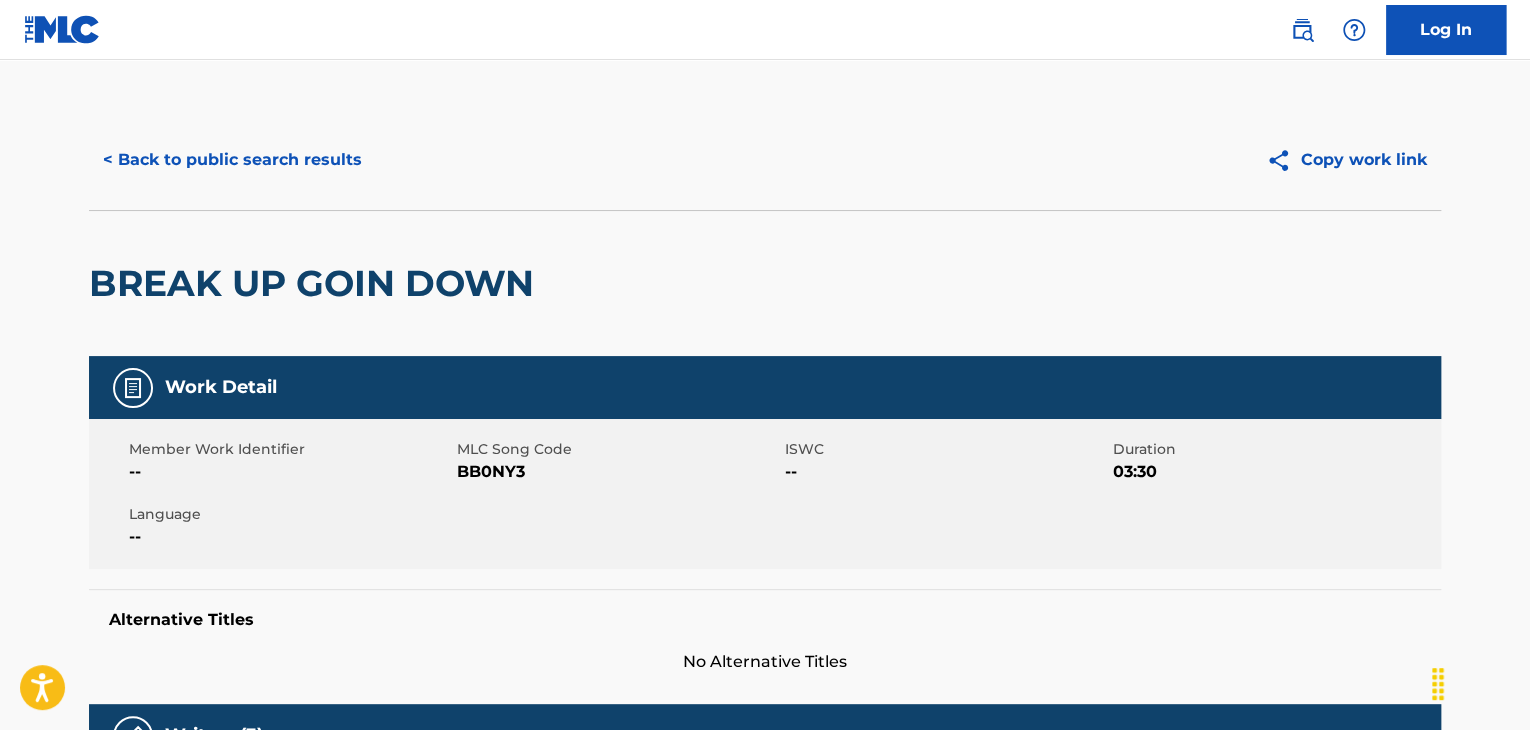 click on "< Back to public search results Copy work link" at bounding box center (765, 160) 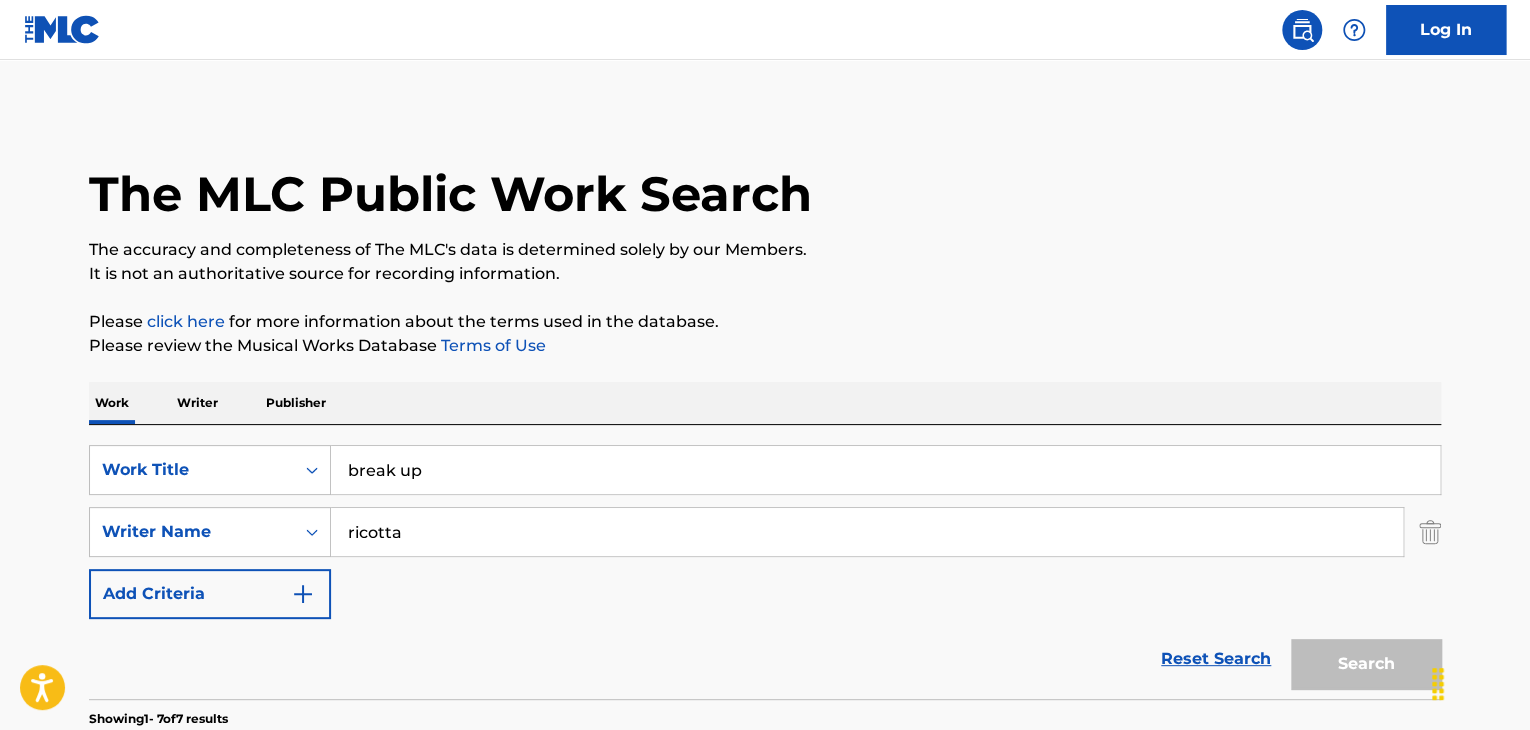 scroll, scrollTop: 244, scrollLeft: 0, axis: vertical 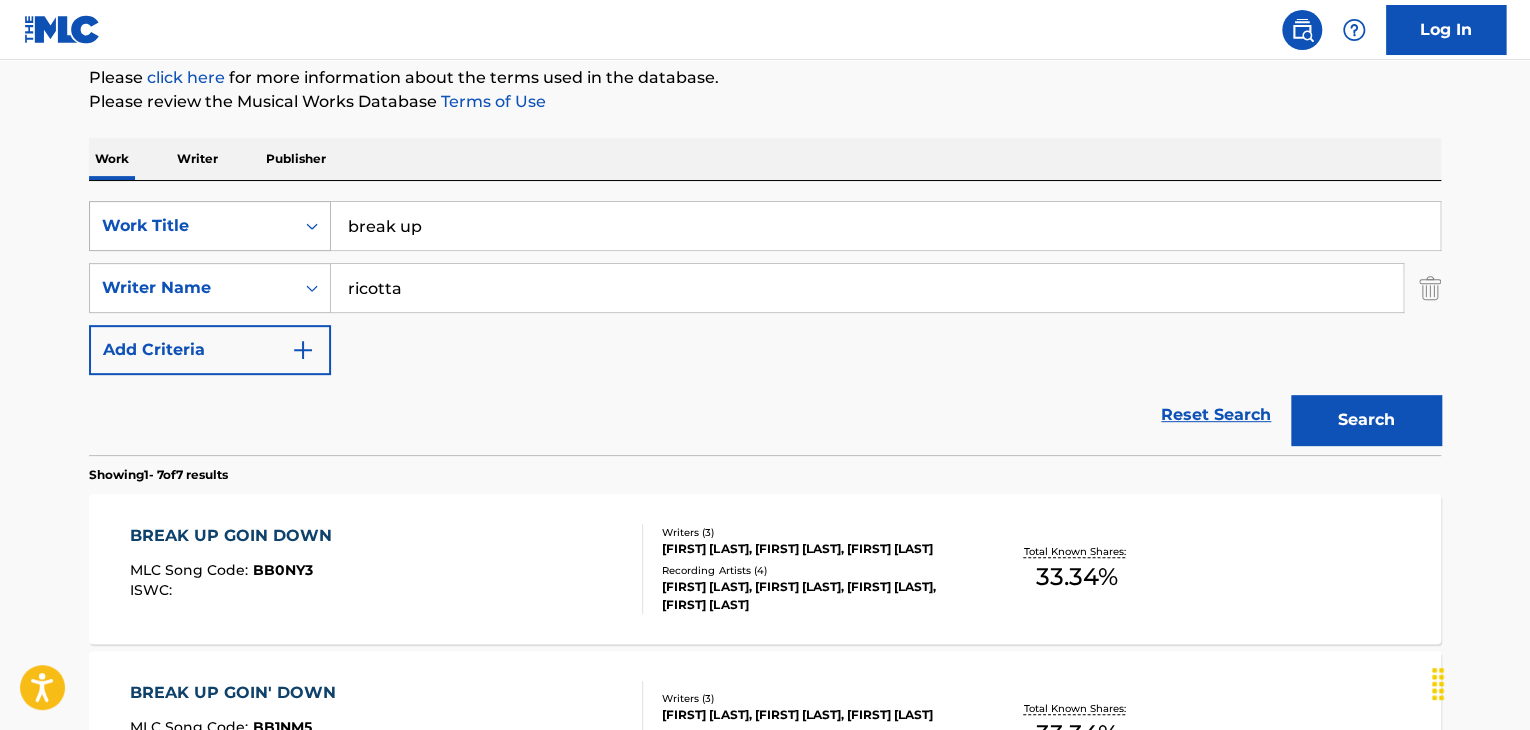 drag, startPoint x: 523, startPoint y: 233, endPoint x: 272, endPoint y: 203, distance: 252.78647 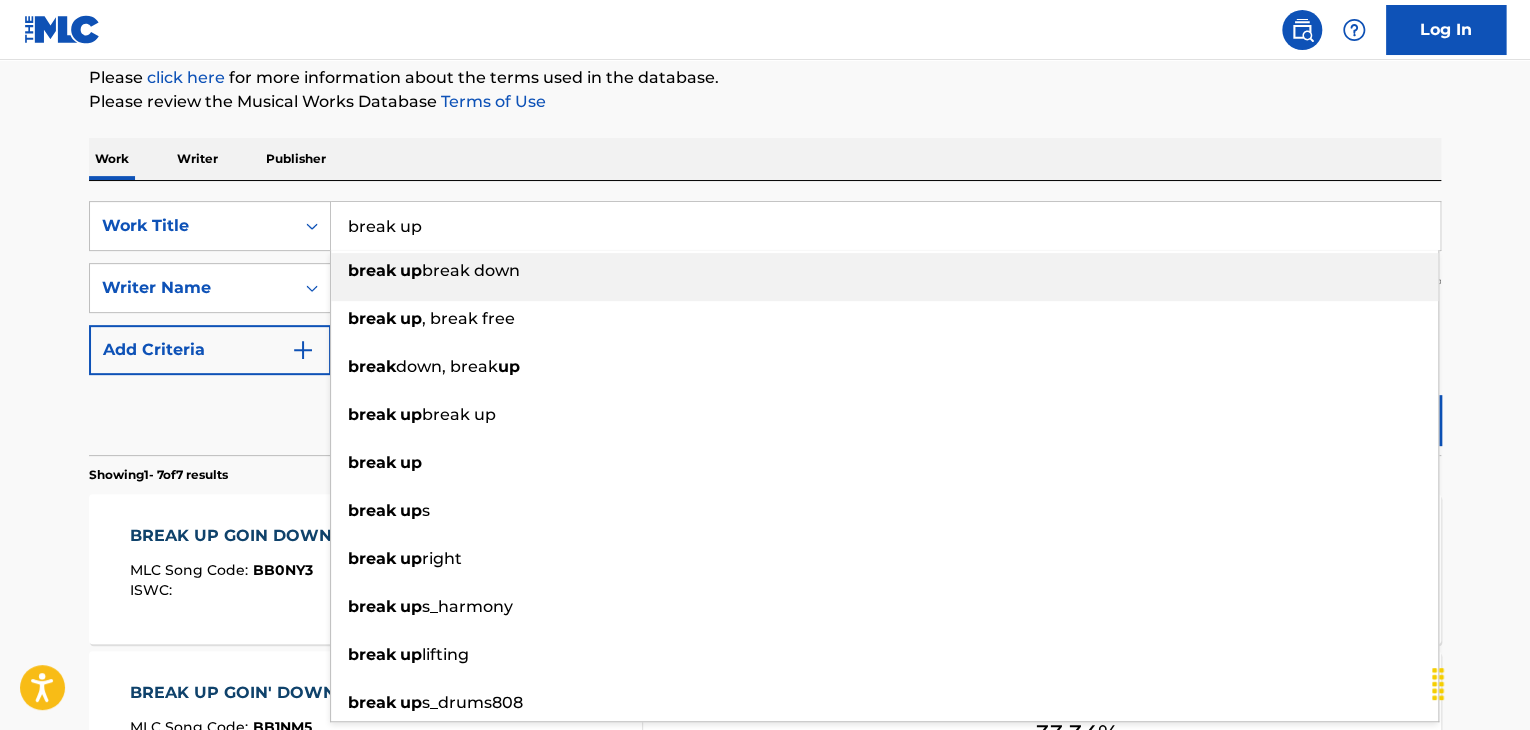 paste on "Things a College Town Taught Me" 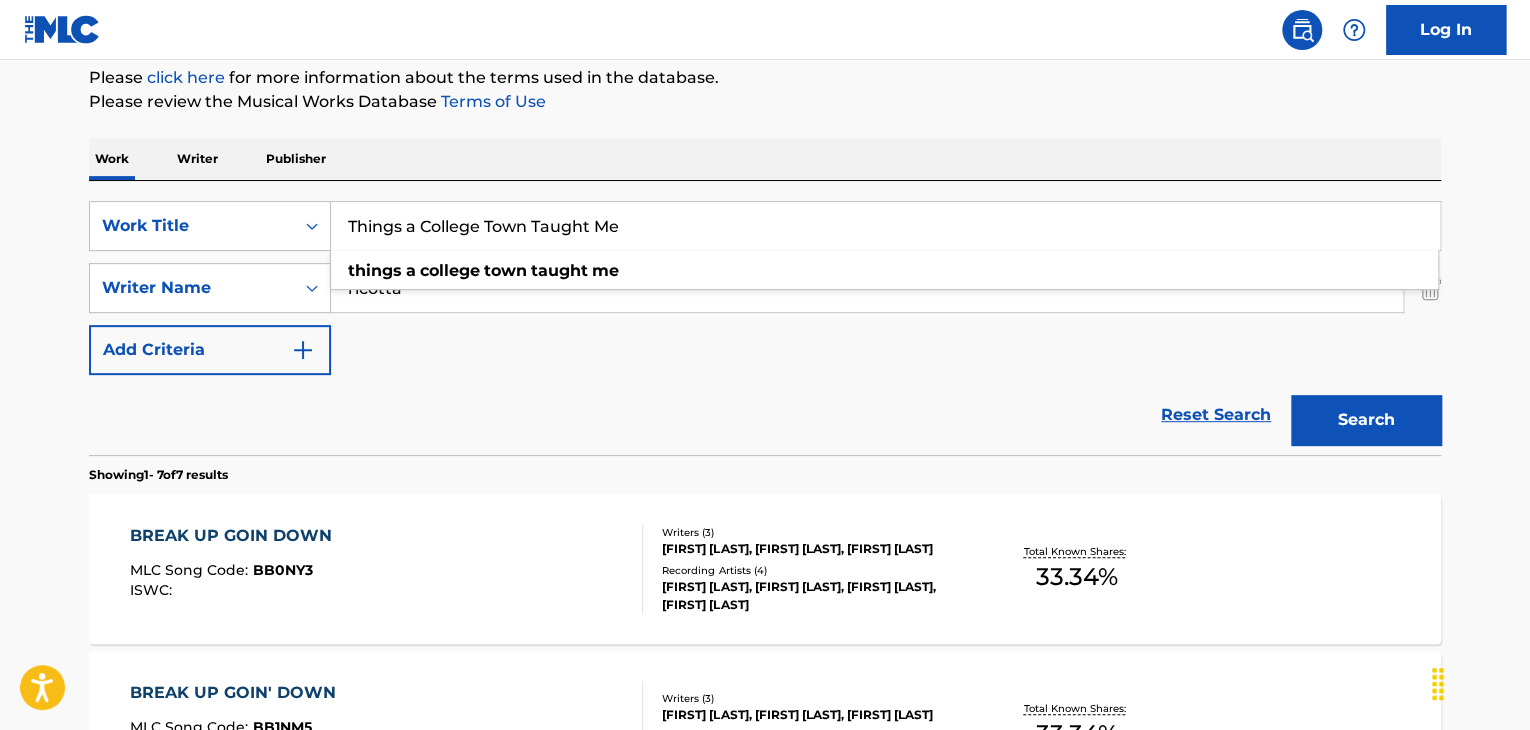 type on "Things a College Town Taught Me" 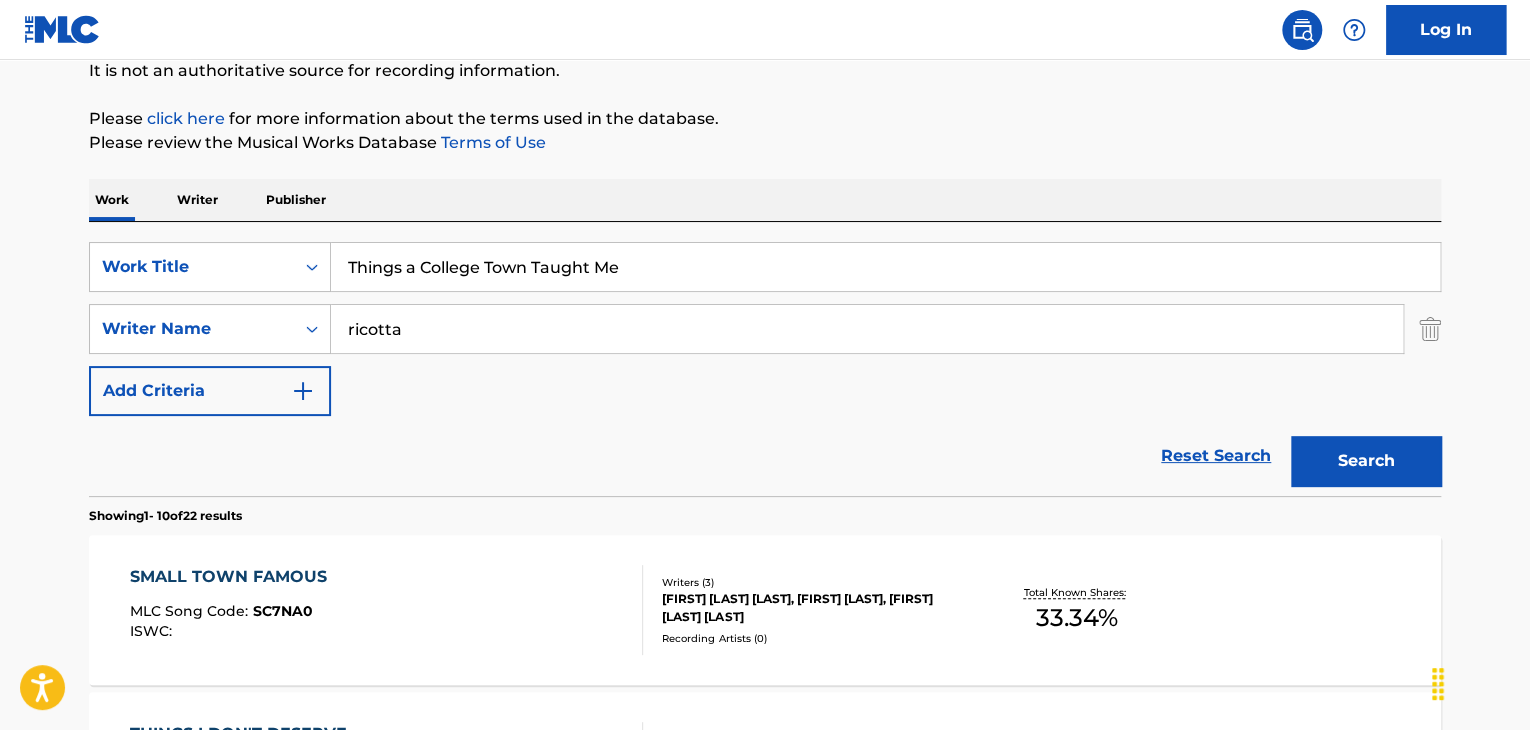 scroll, scrollTop: 244, scrollLeft: 0, axis: vertical 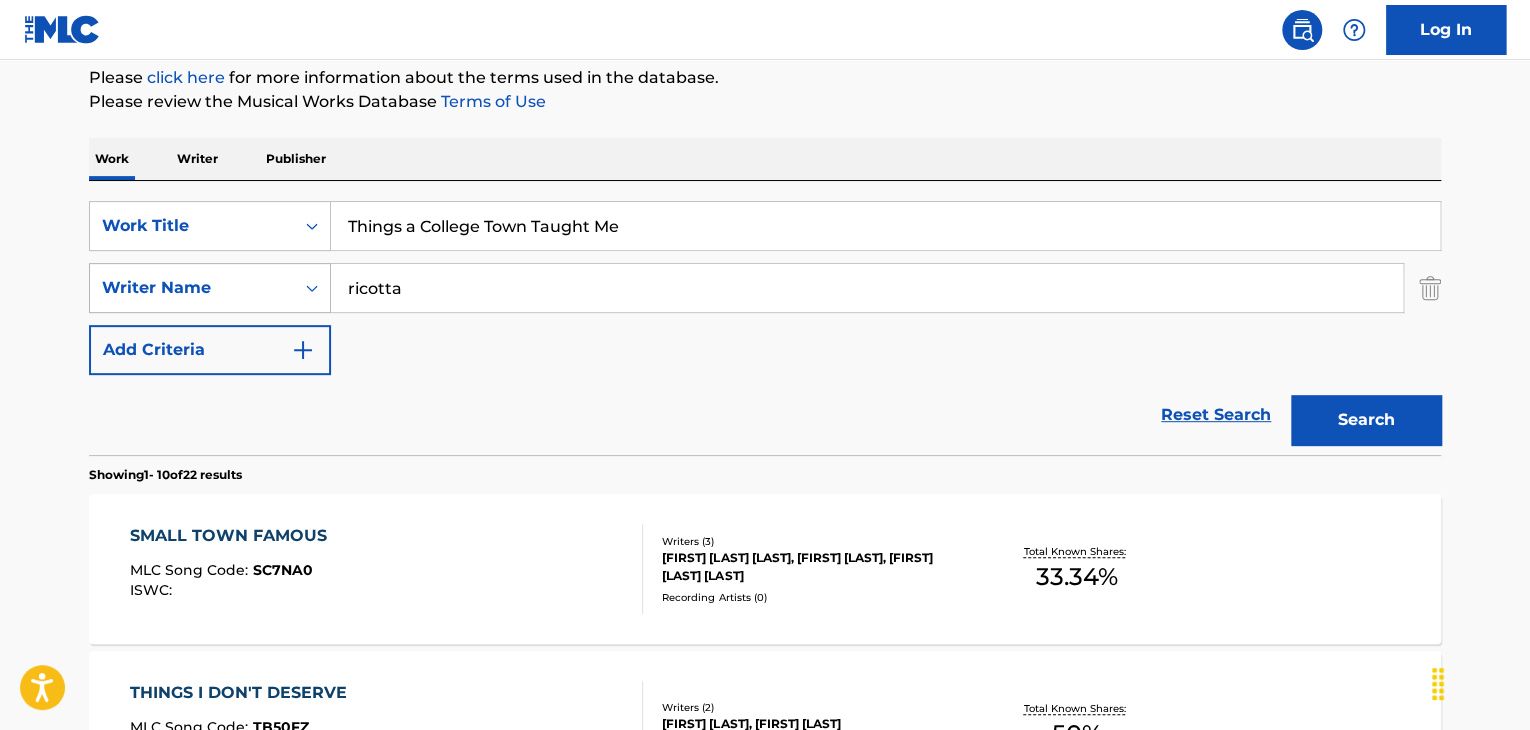 drag, startPoint x: 581, startPoint y: 301, endPoint x: 284, endPoint y: 300, distance: 297.00168 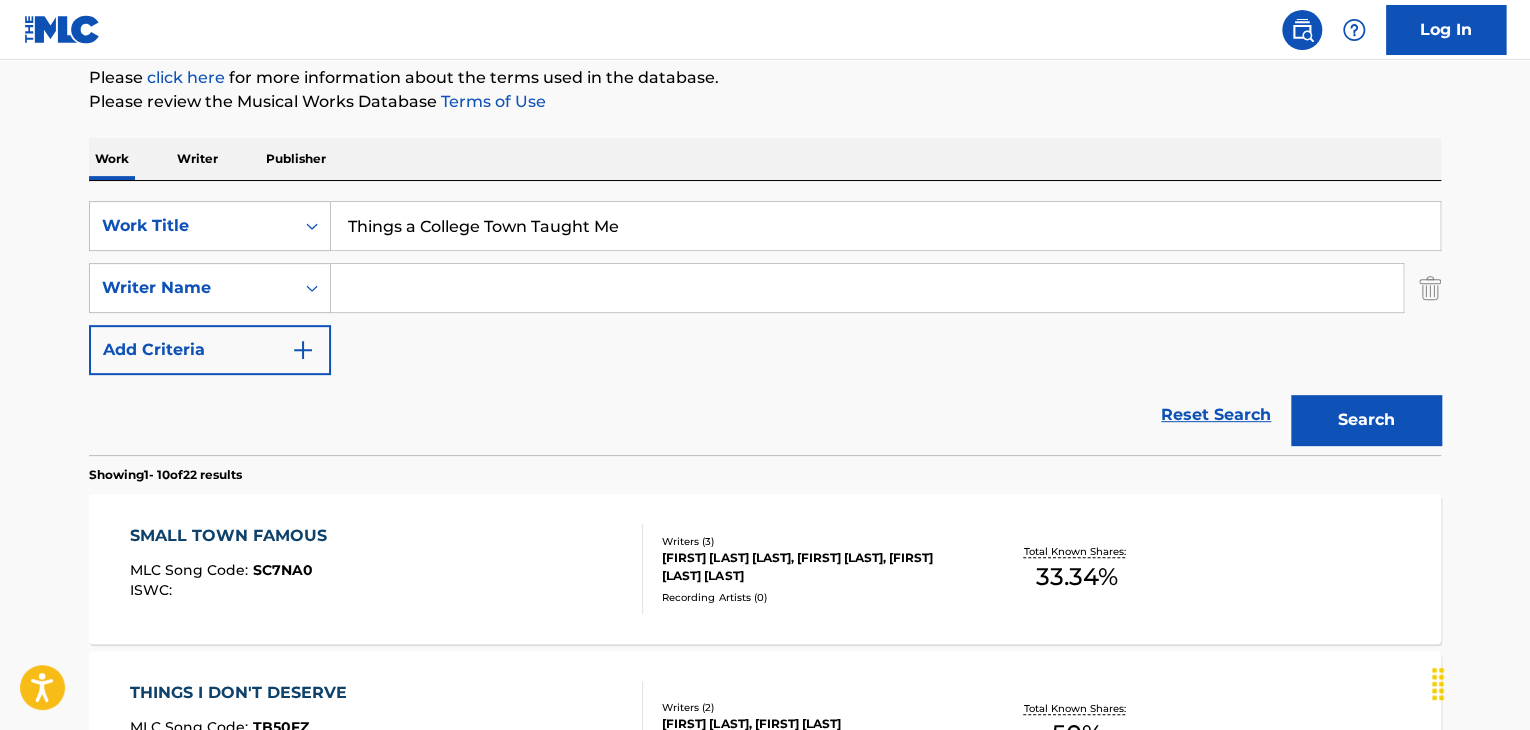 type 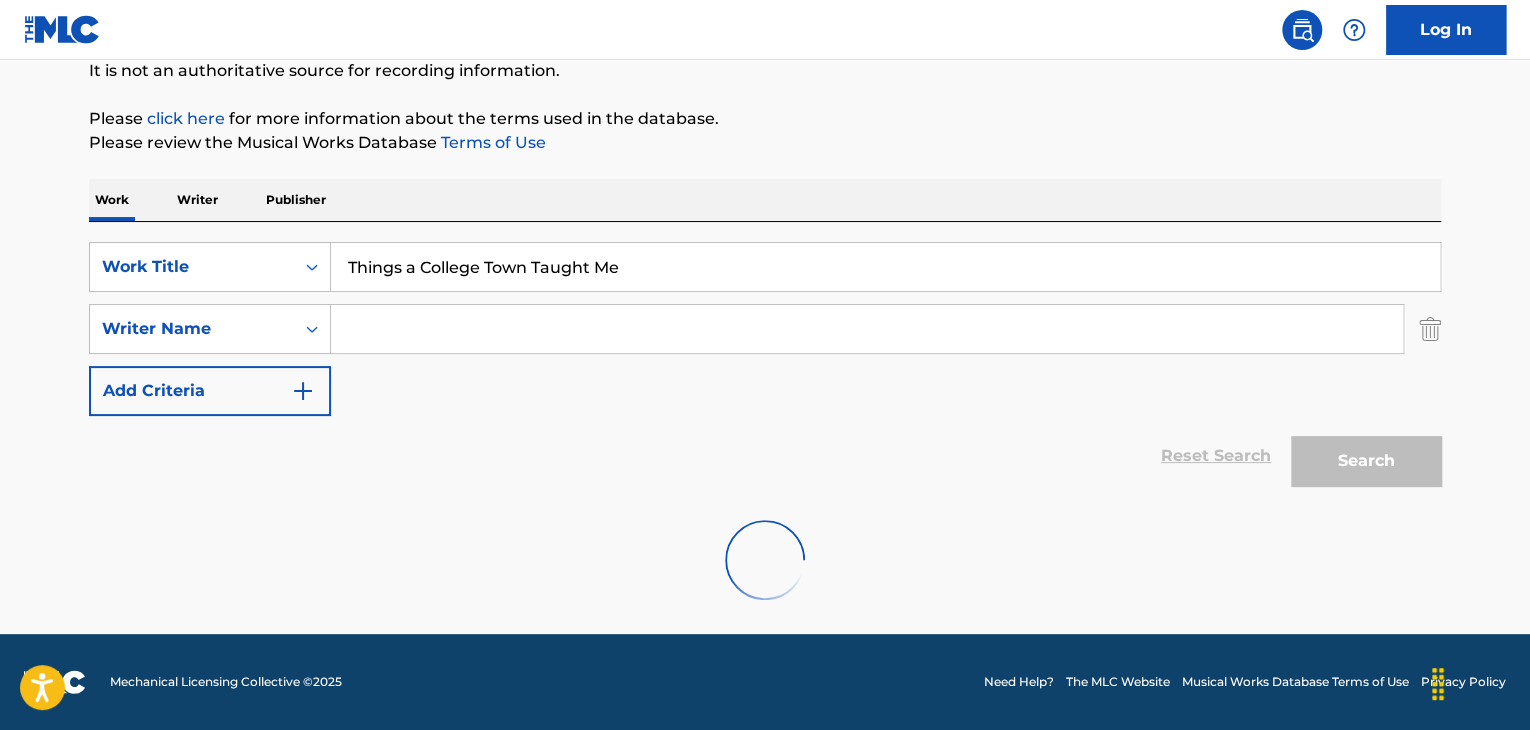 scroll, scrollTop: 244, scrollLeft: 0, axis: vertical 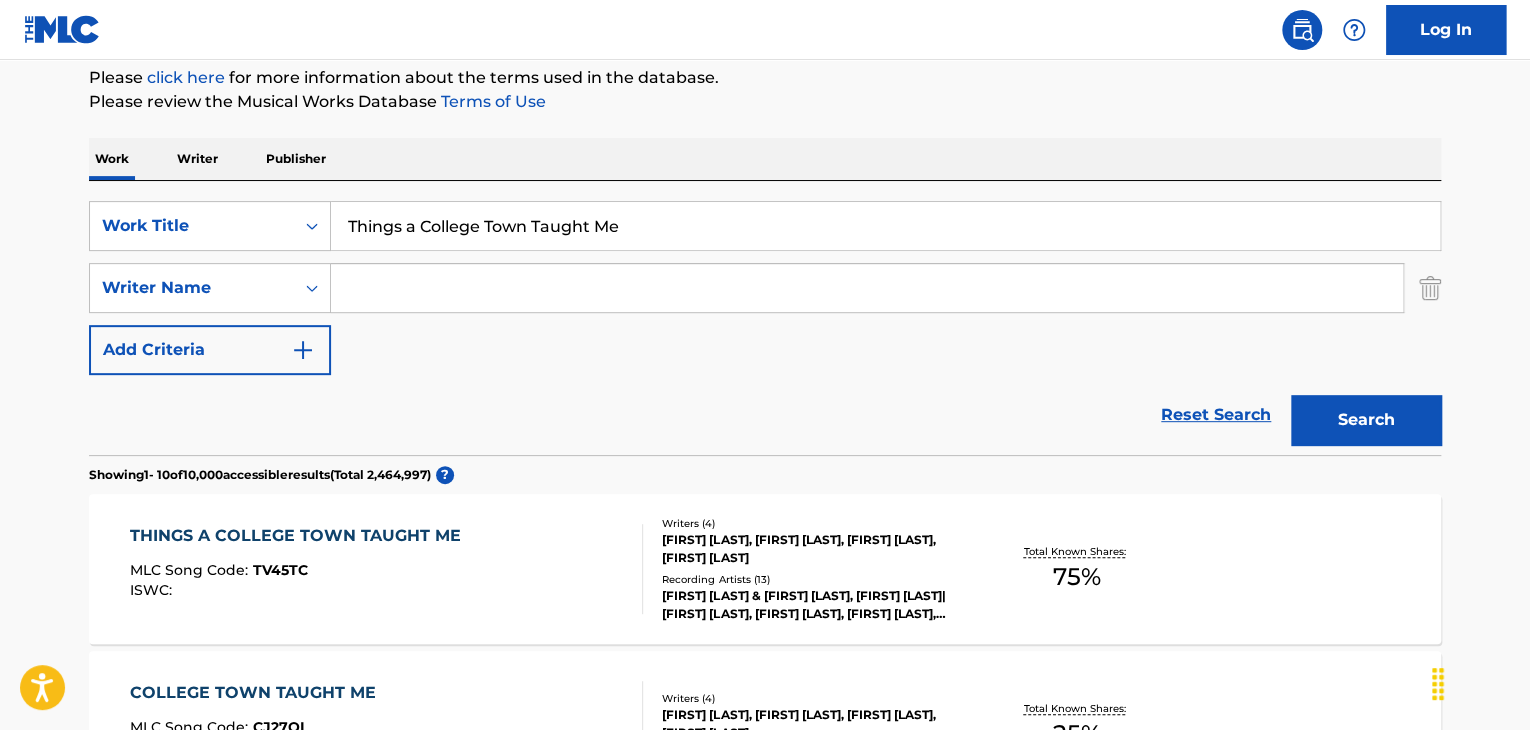 click on "GREGORY G GILBERT, MATTHEW MORRISEY, CLAYTON MULLEN, CHASE MCDANIEL" at bounding box center [813, 549] 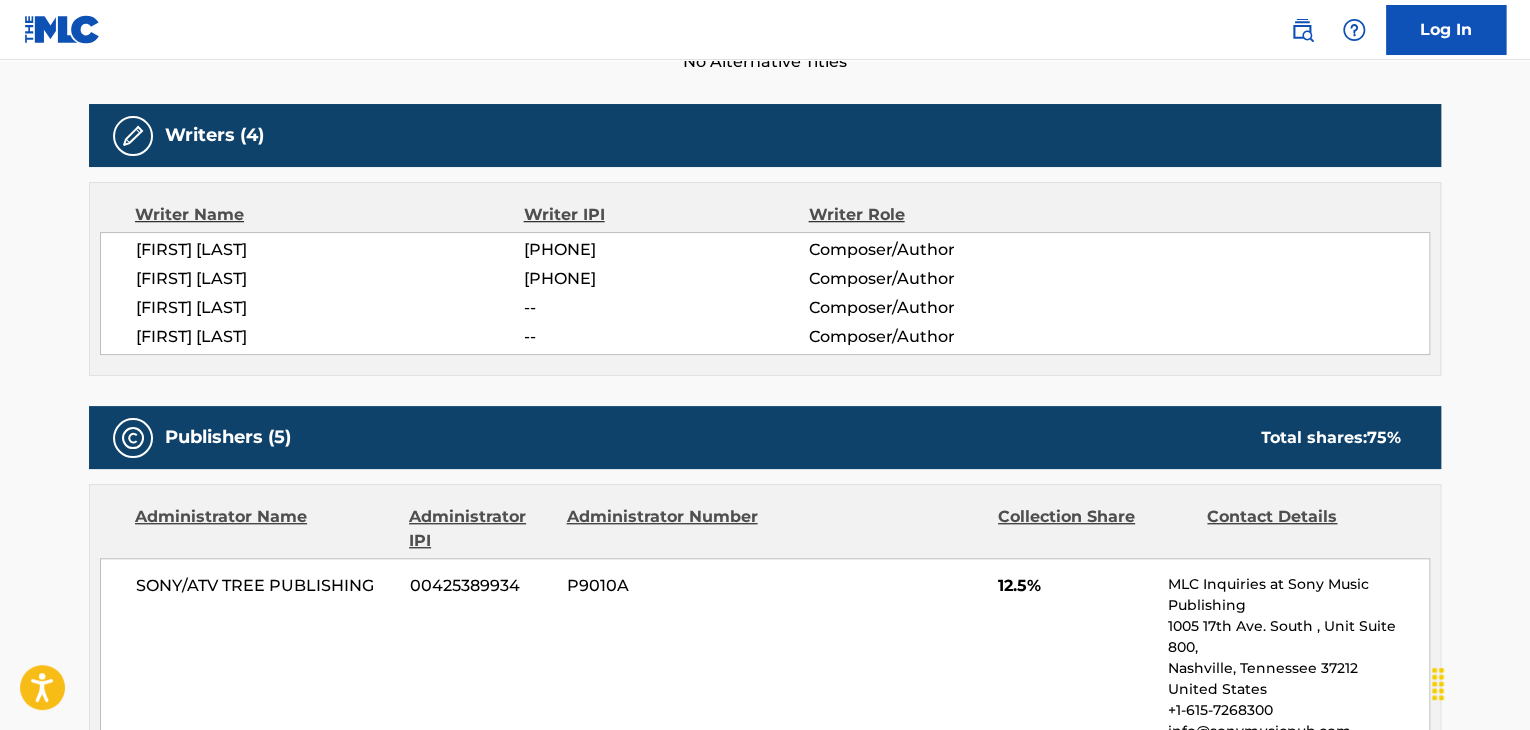 scroll, scrollTop: 1000, scrollLeft: 0, axis: vertical 